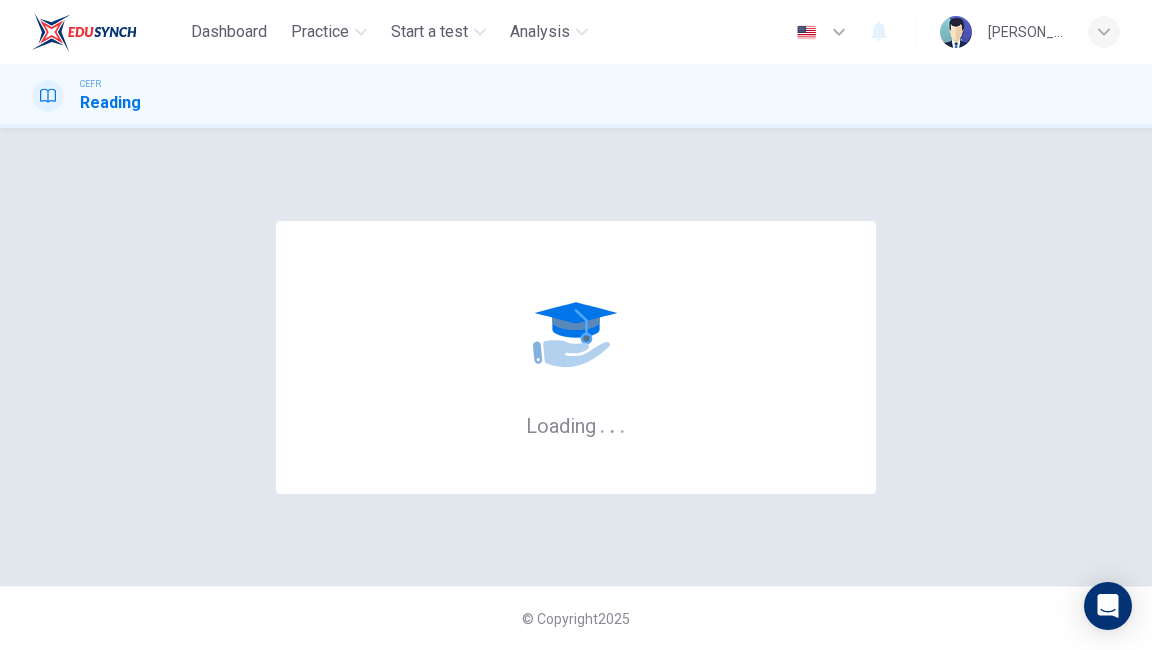 scroll, scrollTop: 0, scrollLeft: 0, axis: both 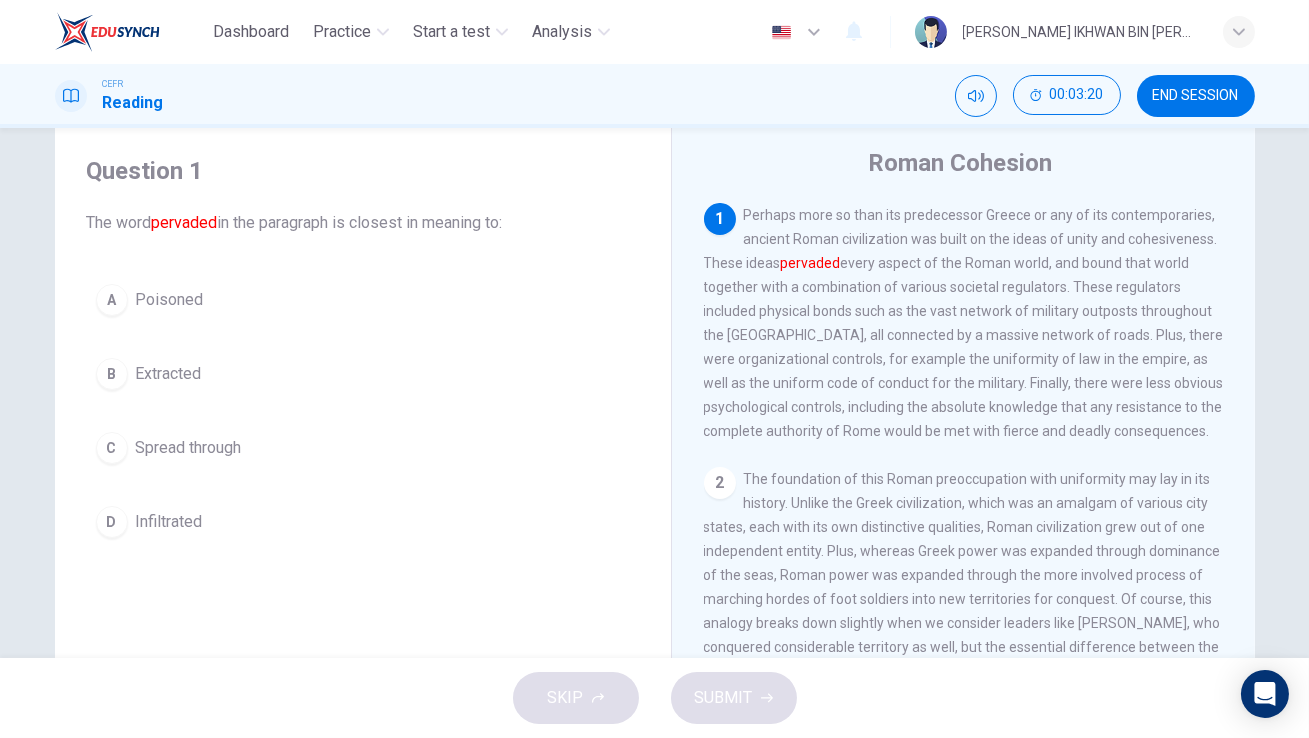 click on "Spread through" at bounding box center (189, 448) 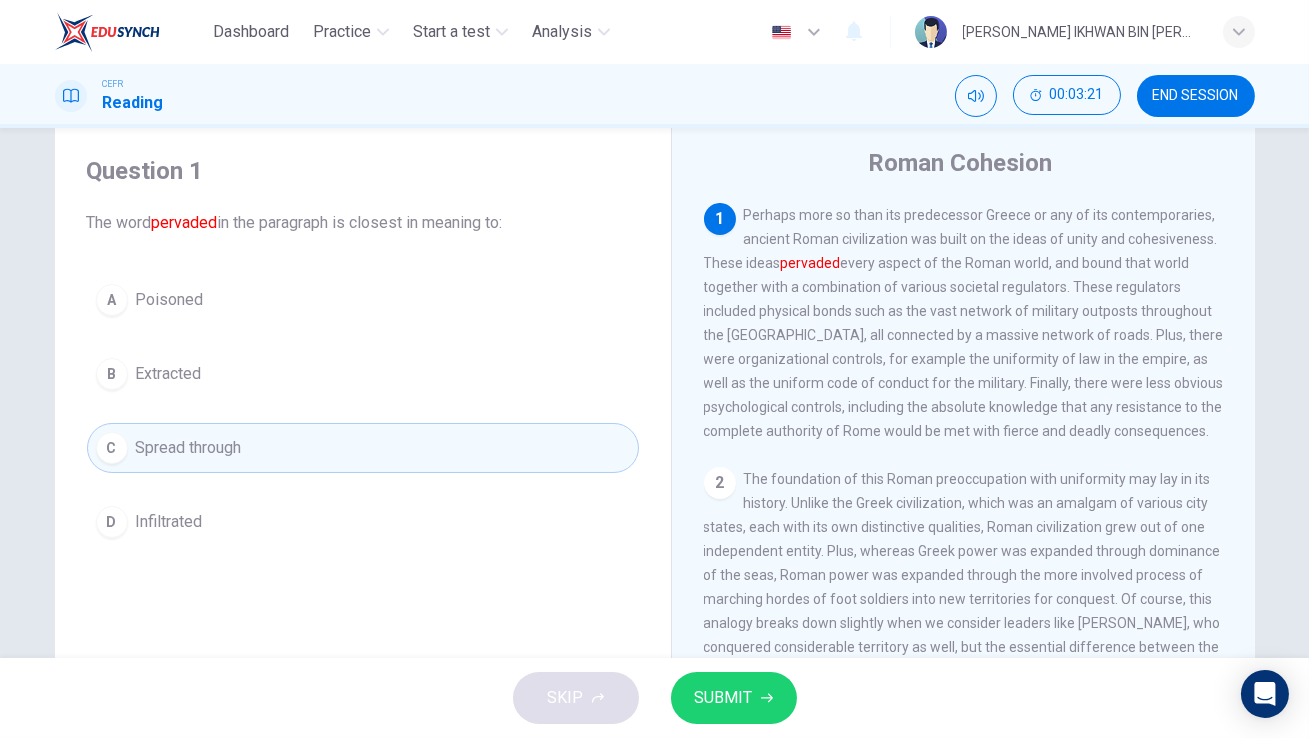 click on "SUBMIT" at bounding box center [724, 698] 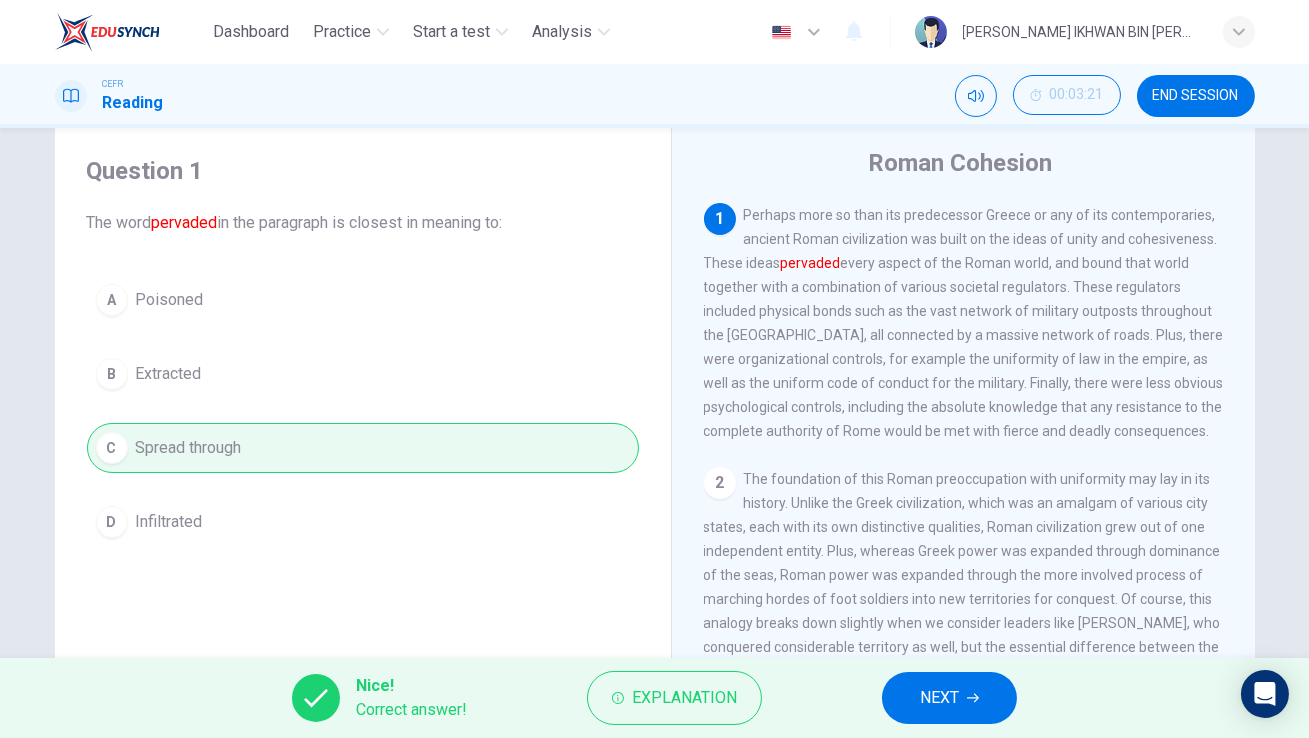 click on "NEXT" at bounding box center (949, 698) 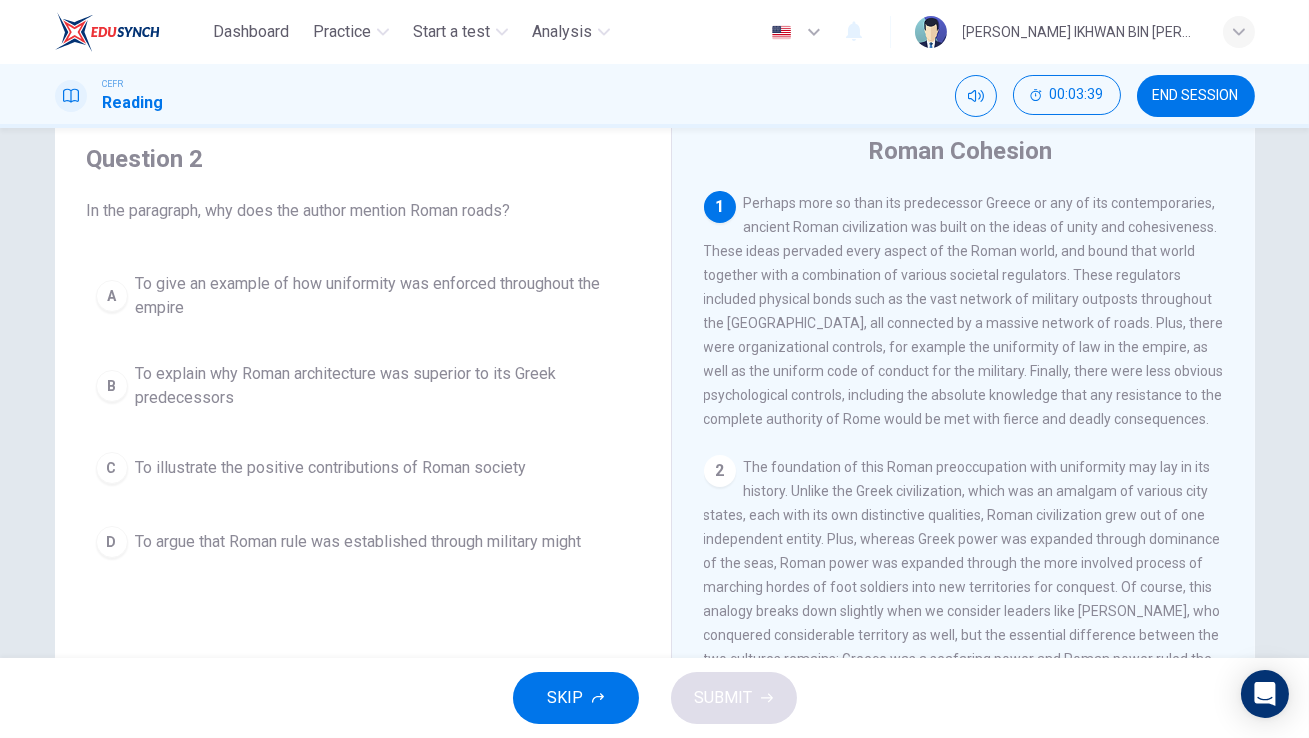 scroll, scrollTop: 69, scrollLeft: 0, axis: vertical 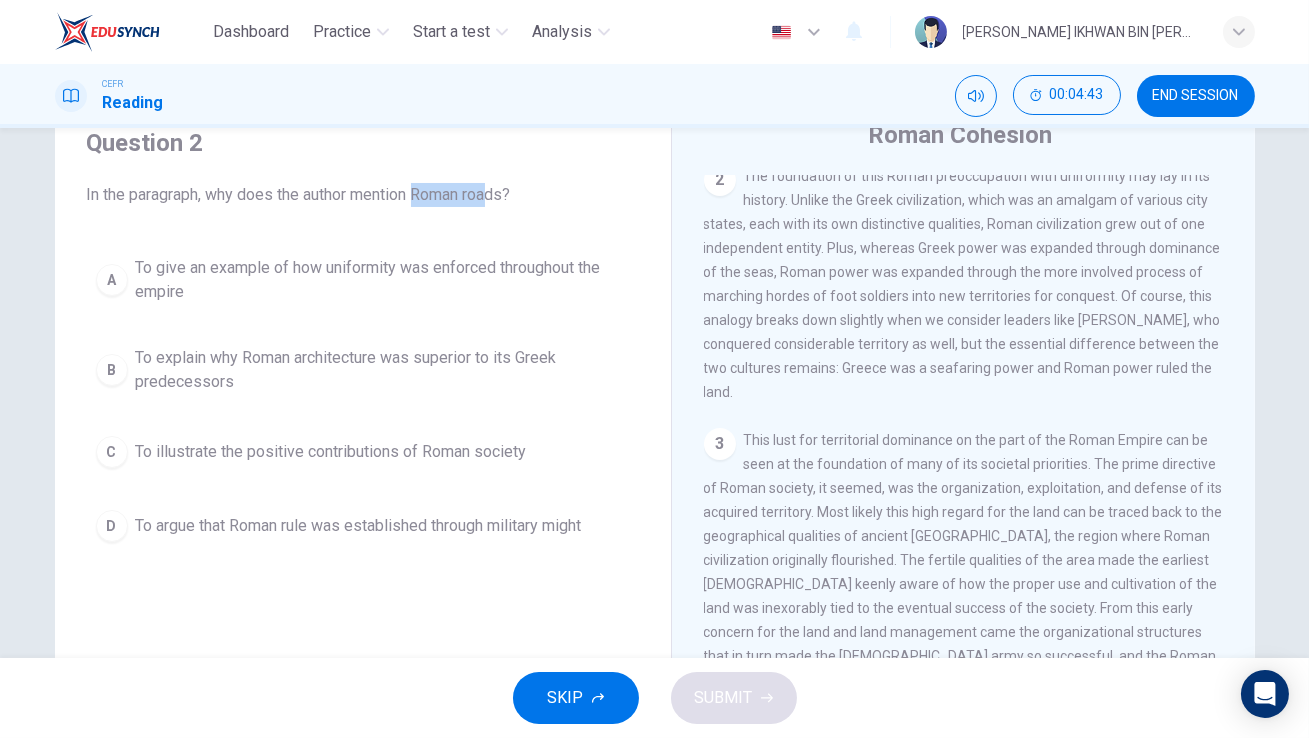 click on "To argue that Roman rule was established through military might" at bounding box center [359, 526] 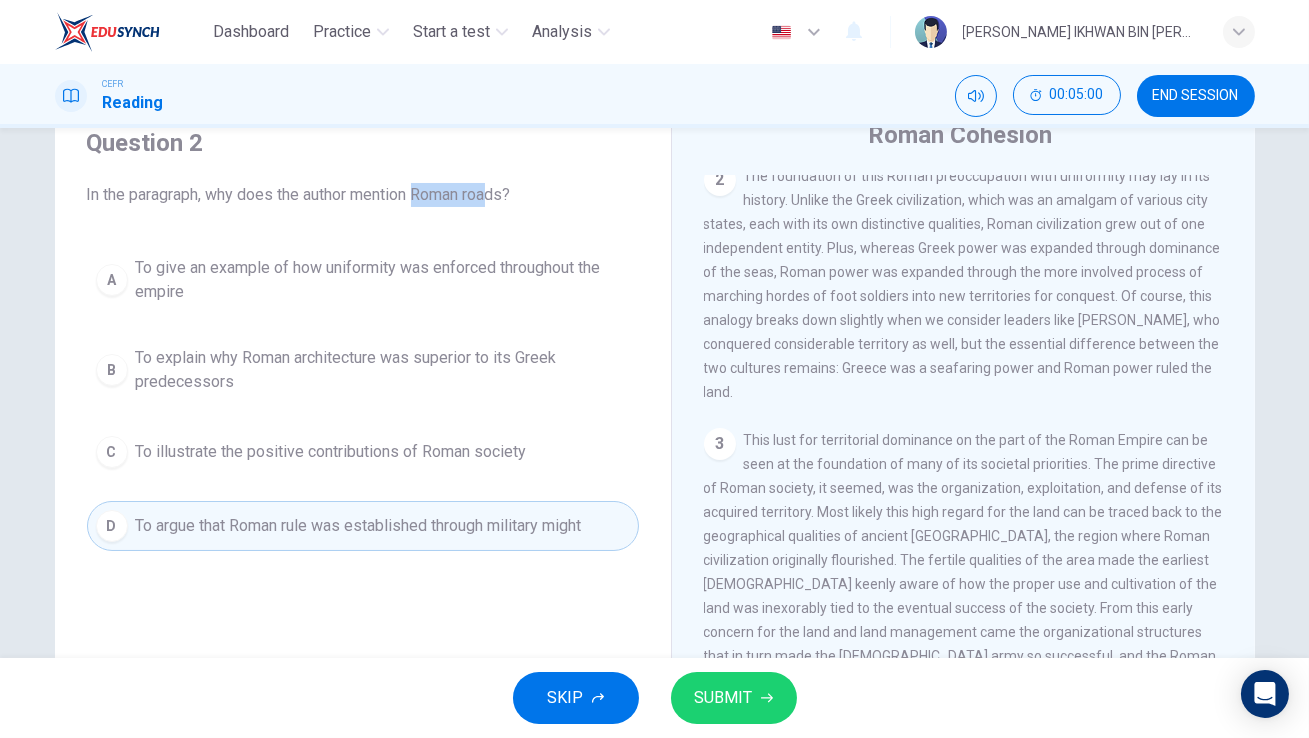 click on "SUBMIT" at bounding box center [724, 698] 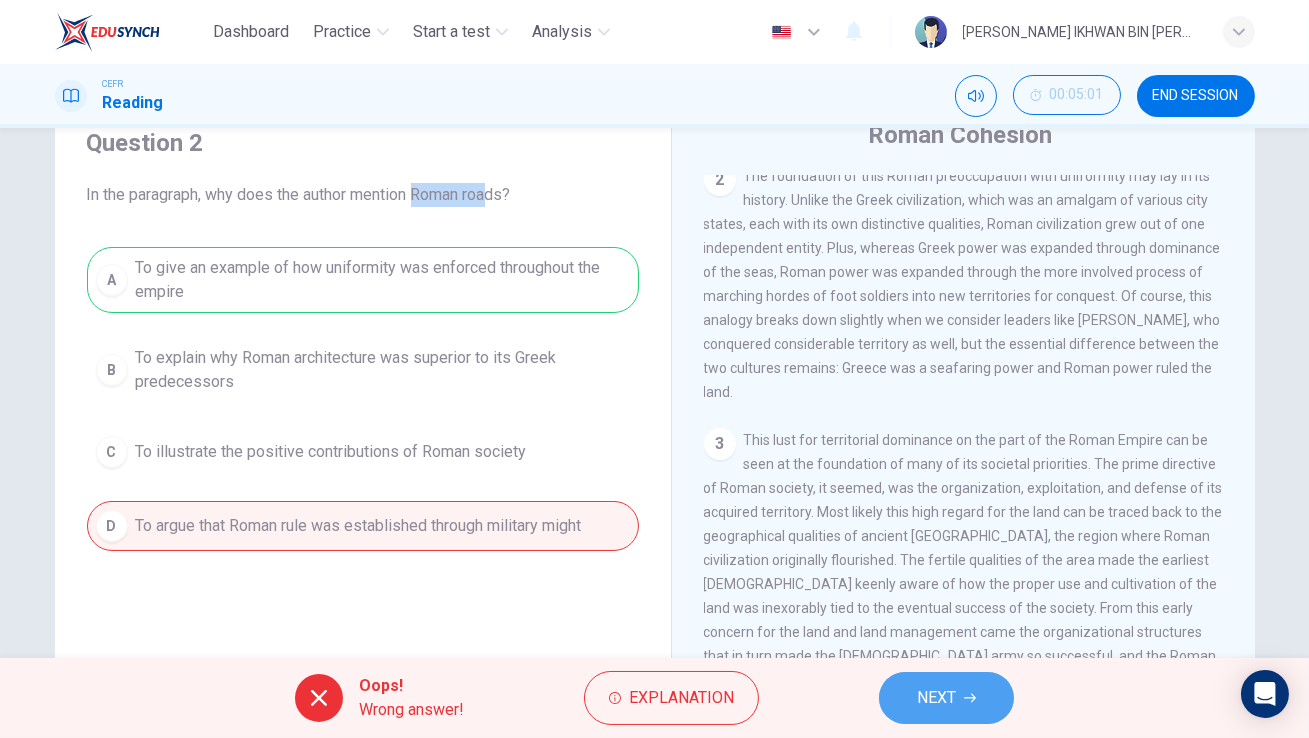 click on "NEXT" at bounding box center (946, 698) 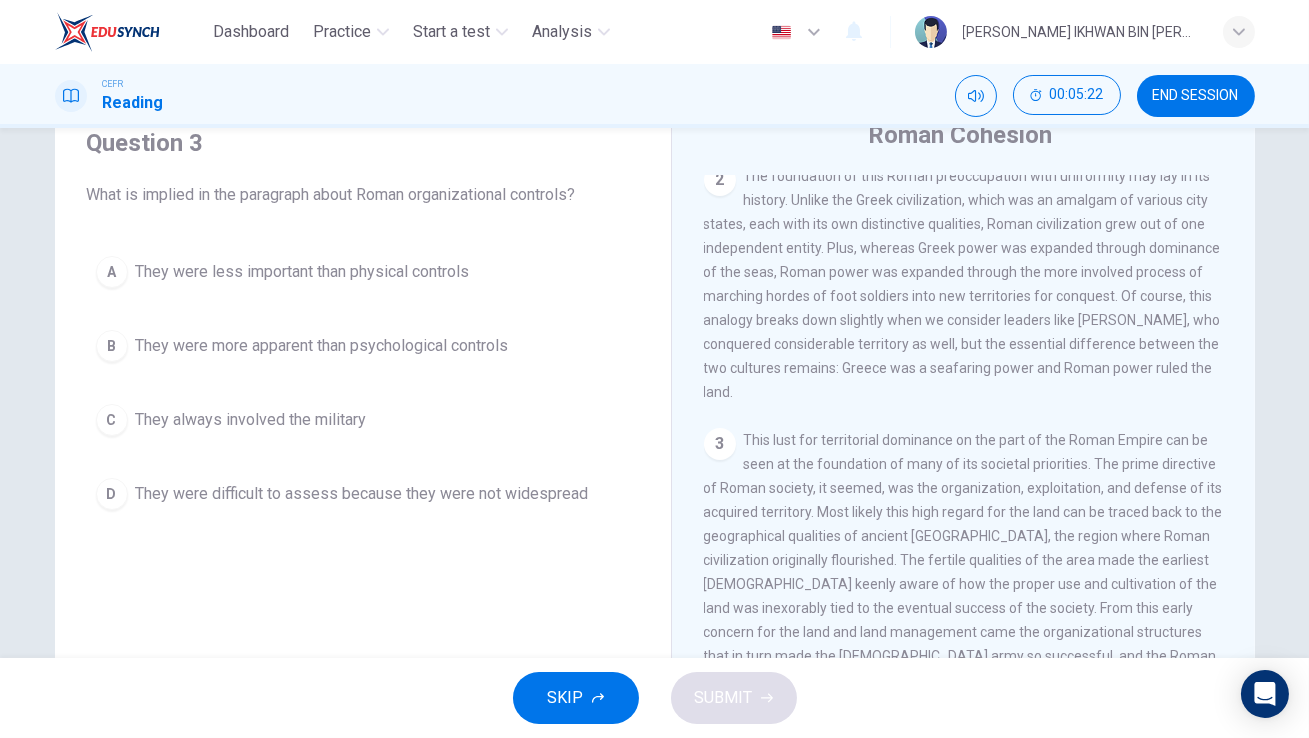 click on "They were more apparent than psychological controls" at bounding box center [322, 346] 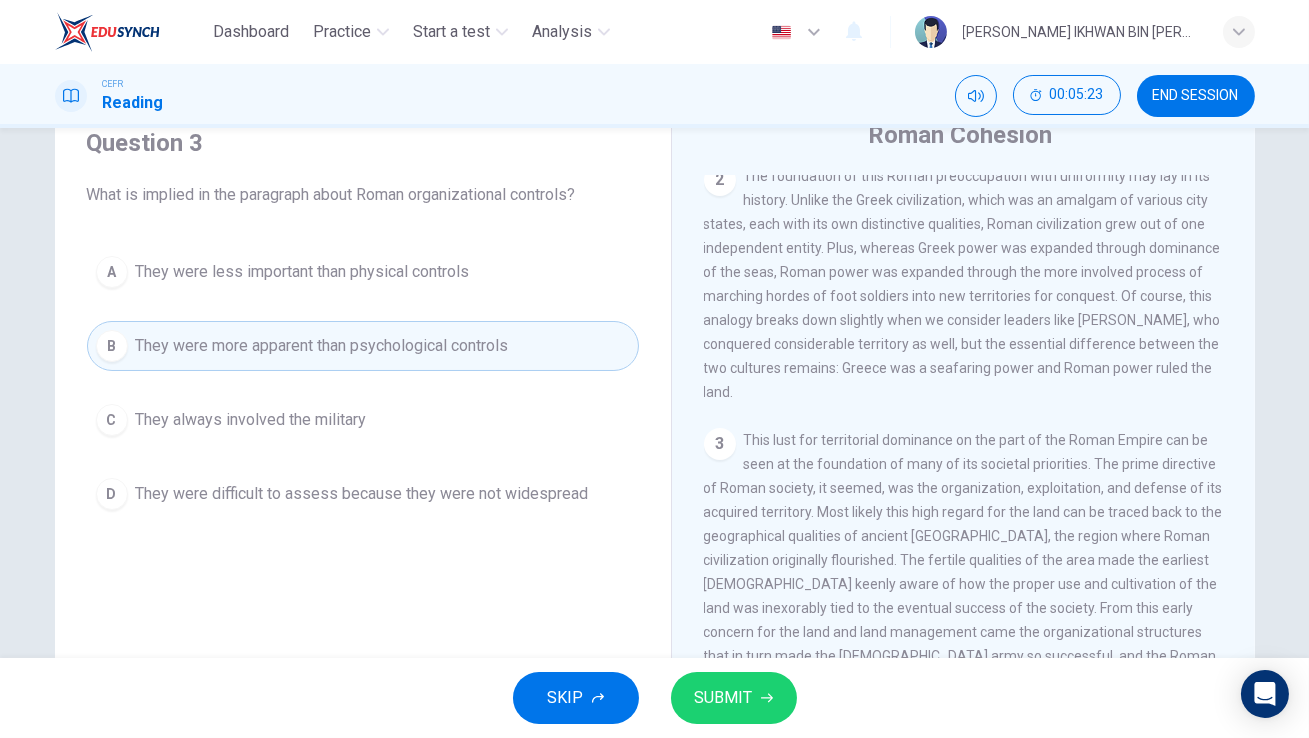 click on "SUBMIT" at bounding box center [734, 698] 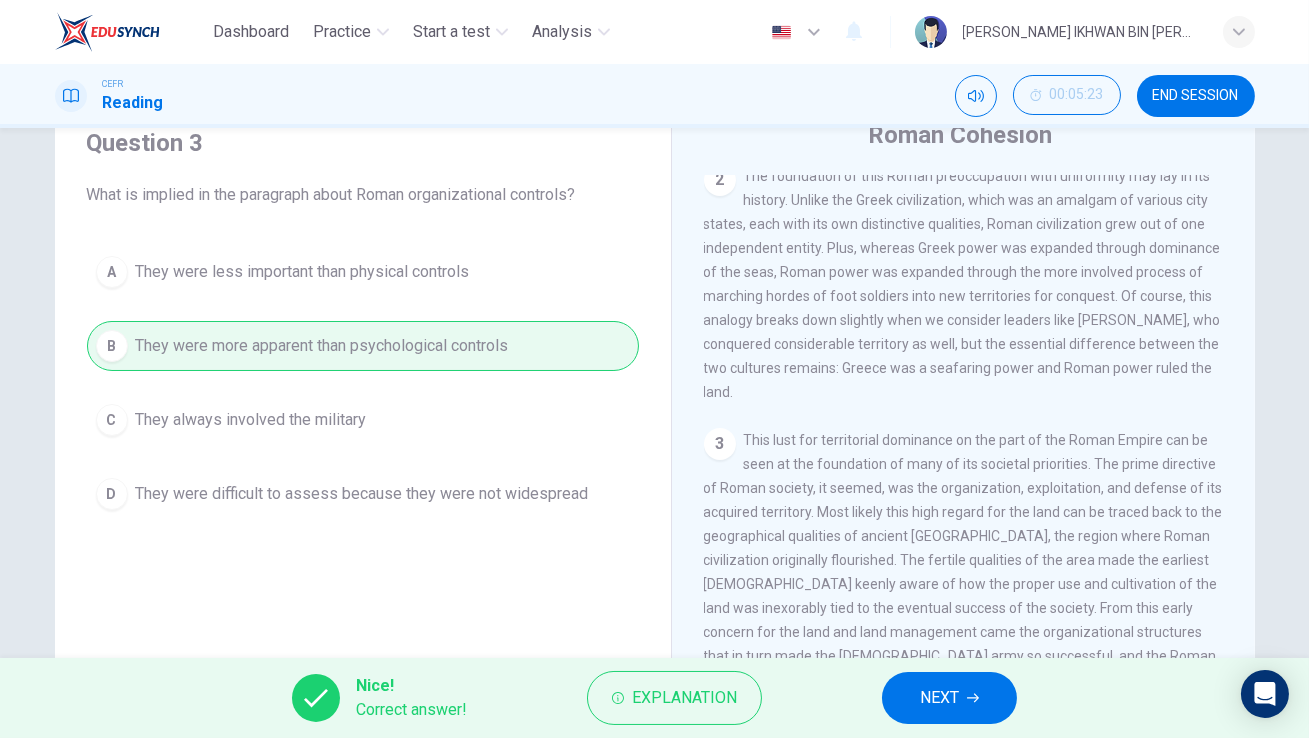 click on "NEXT" at bounding box center (949, 698) 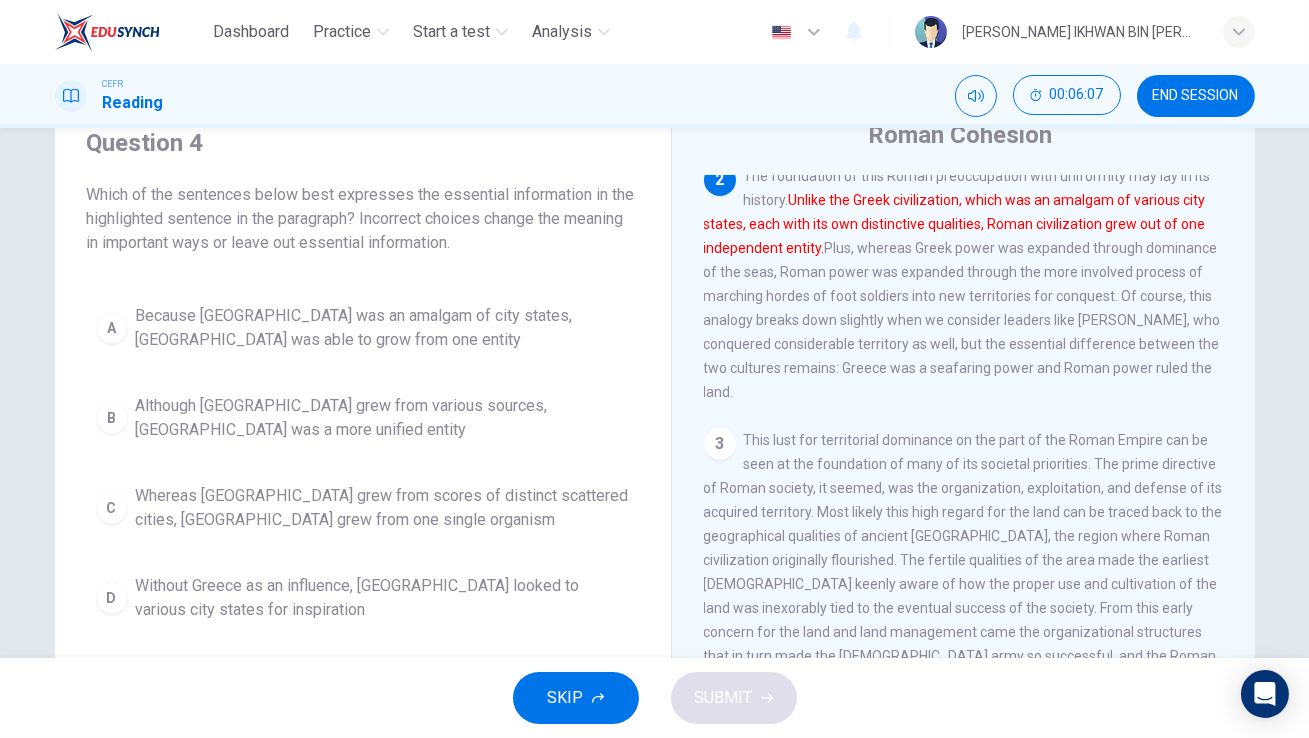 click on "Because [GEOGRAPHIC_DATA] was an amalgam of city states, [GEOGRAPHIC_DATA] was able to grow from one
entity" at bounding box center (383, 328) 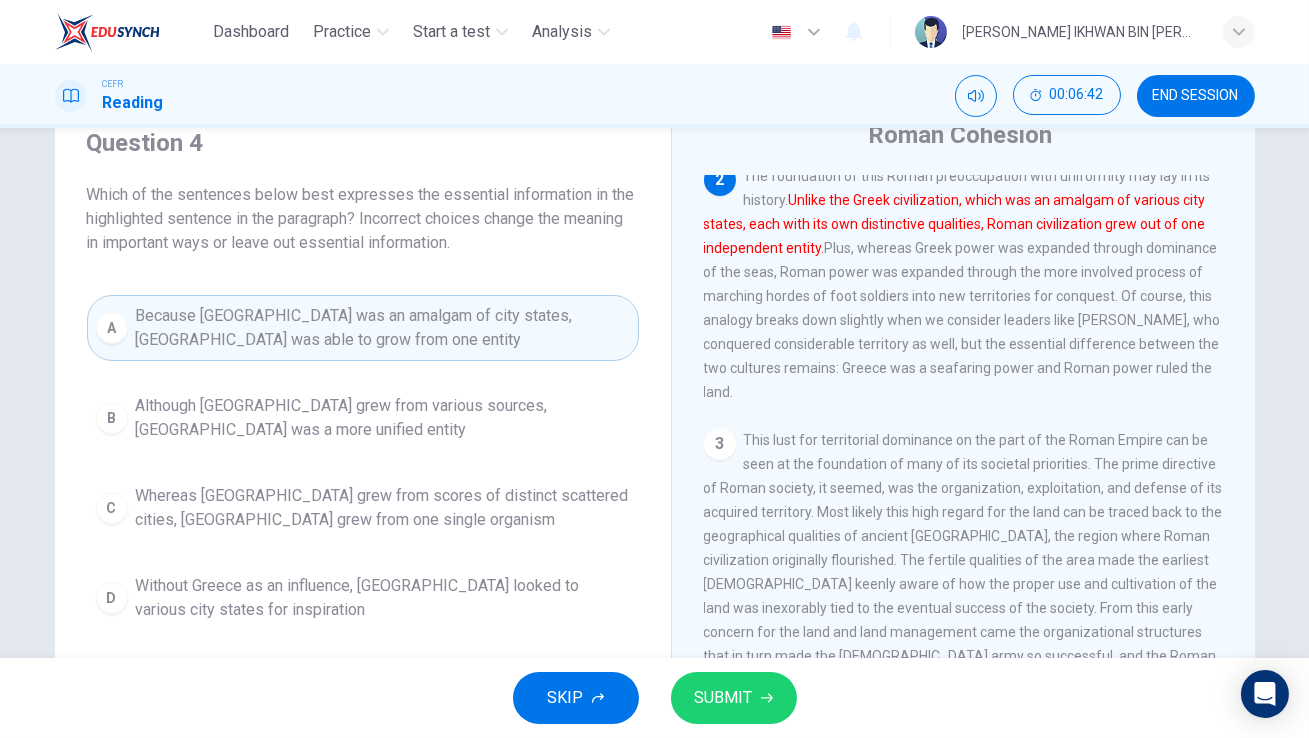 click on "Whereas [GEOGRAPHIC_DATA] grew from scores of distinct scattered cities, [GEOGRAPHIC_DATA] grew from one
single organism" at bounding box center [383, 508] 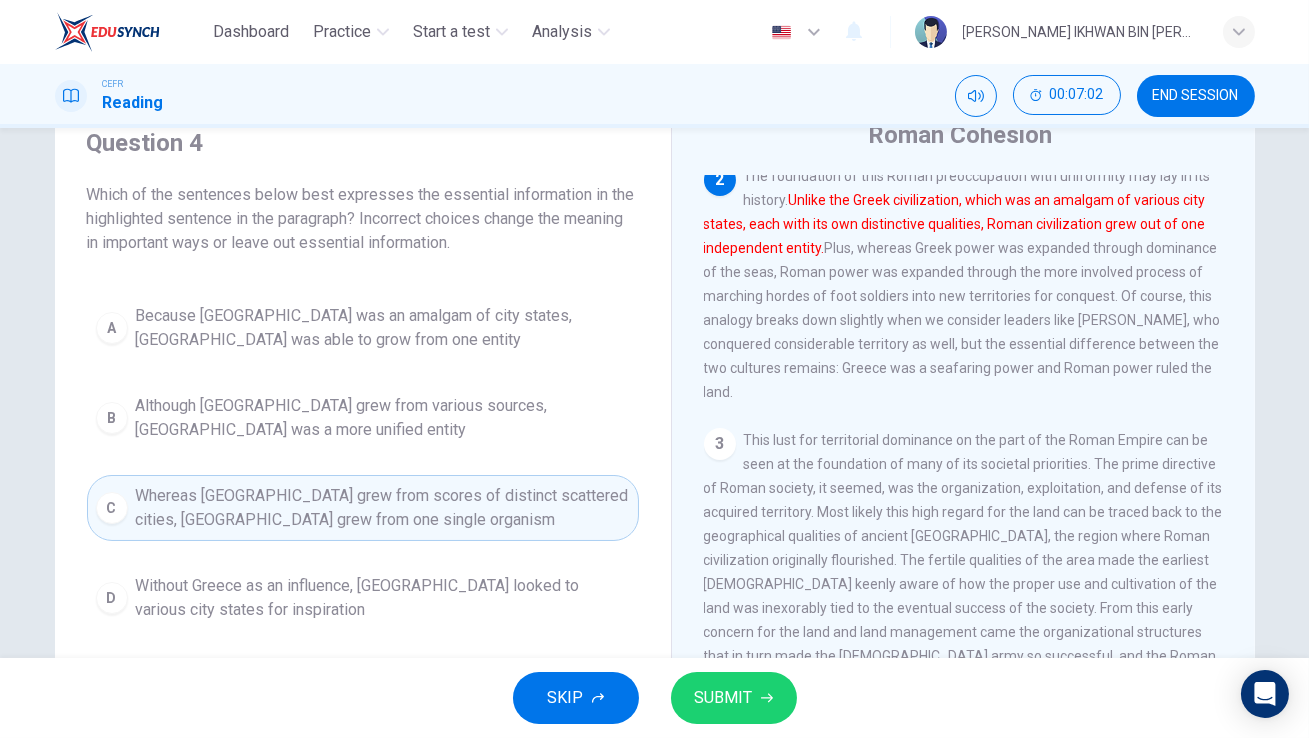 click on "SUBMIT" at bounding box center (724, 698) 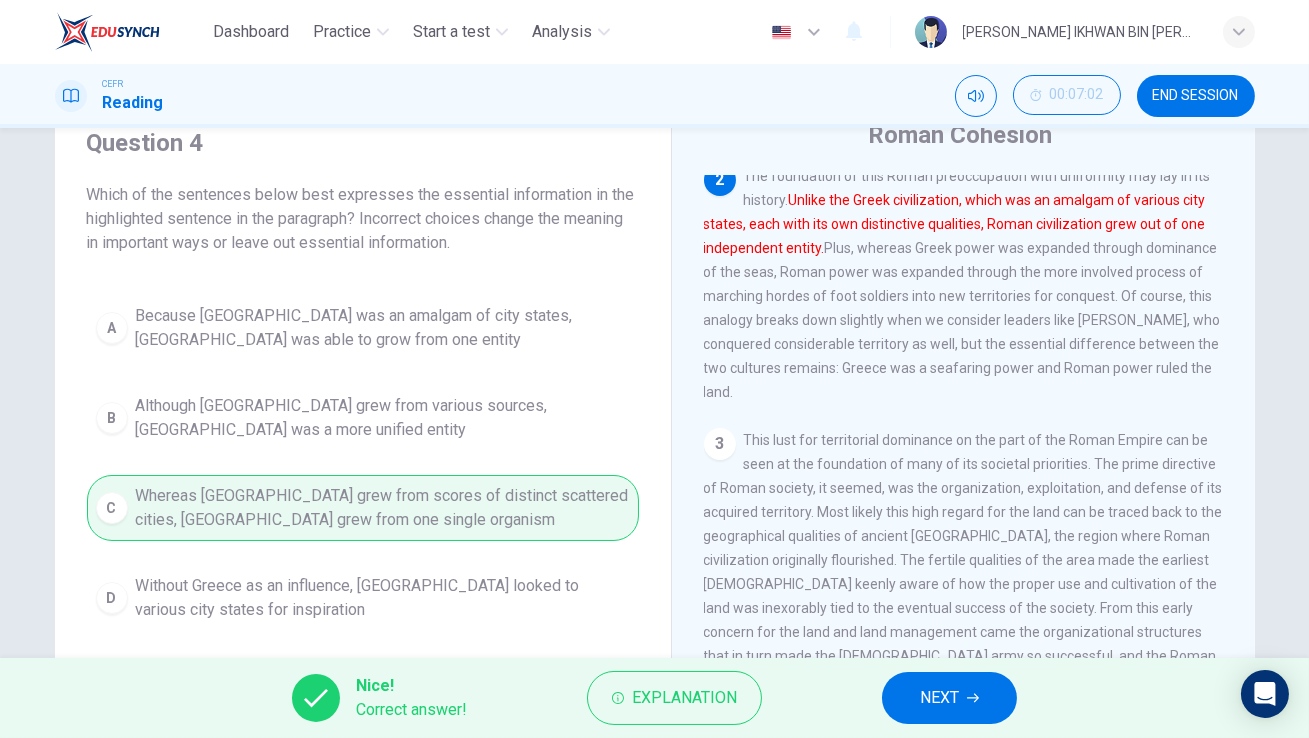 click on "NEXT" at bounding box center [939, 698] 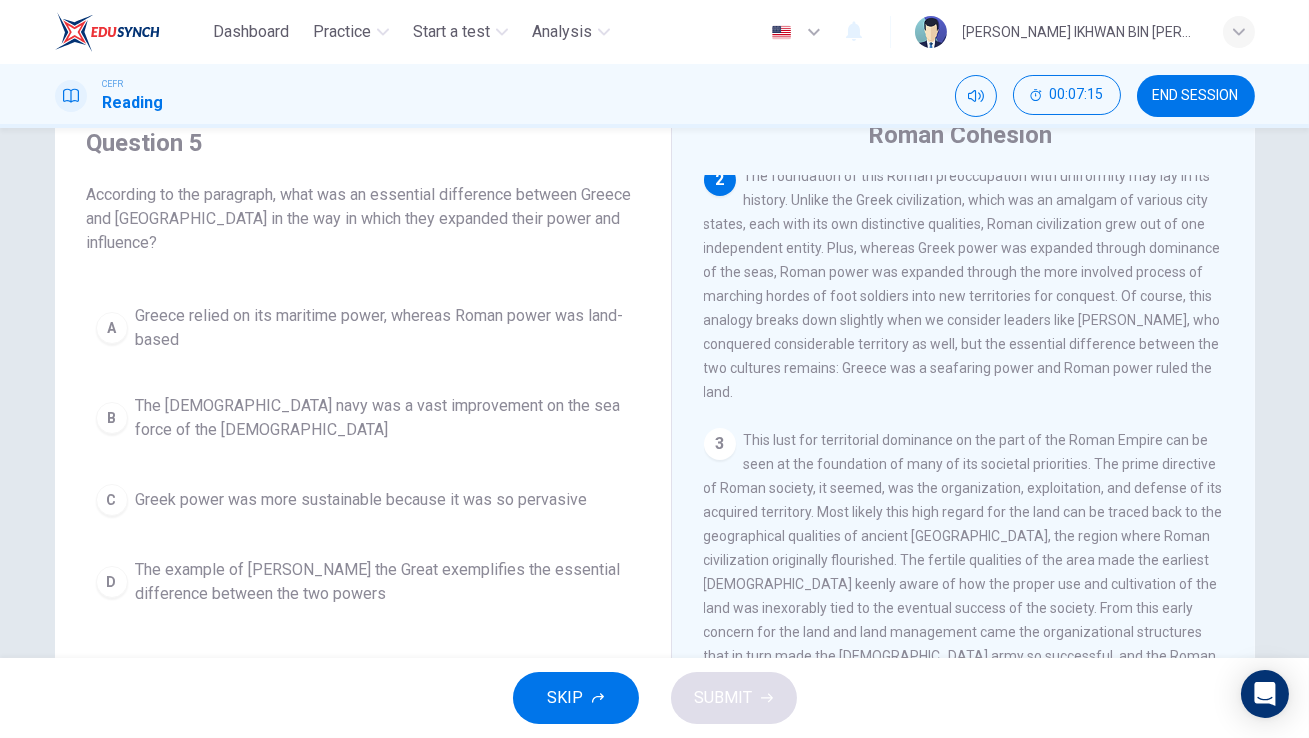 click on "Greece relied on its maritime power, whereas Roman power was land-based" at bounding box center (383, 328) 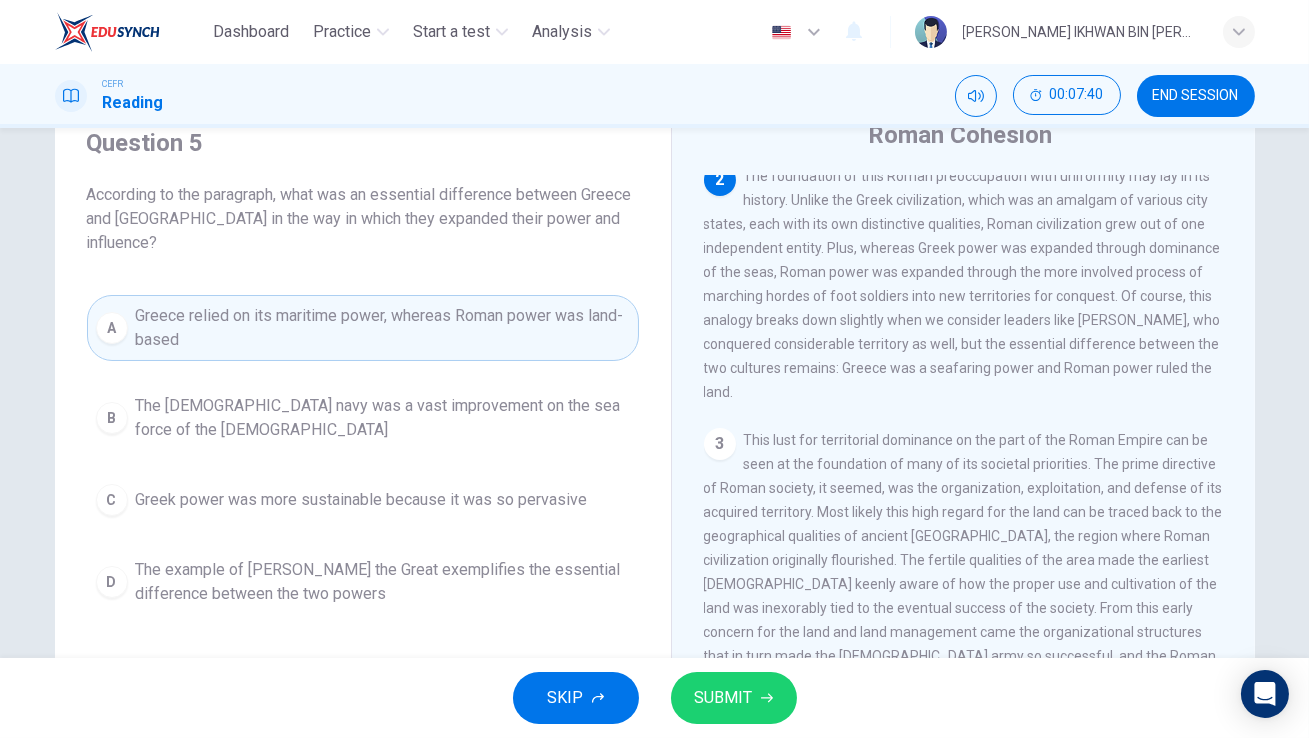 click on "SUBMIT" at bounding box center (734, 698) 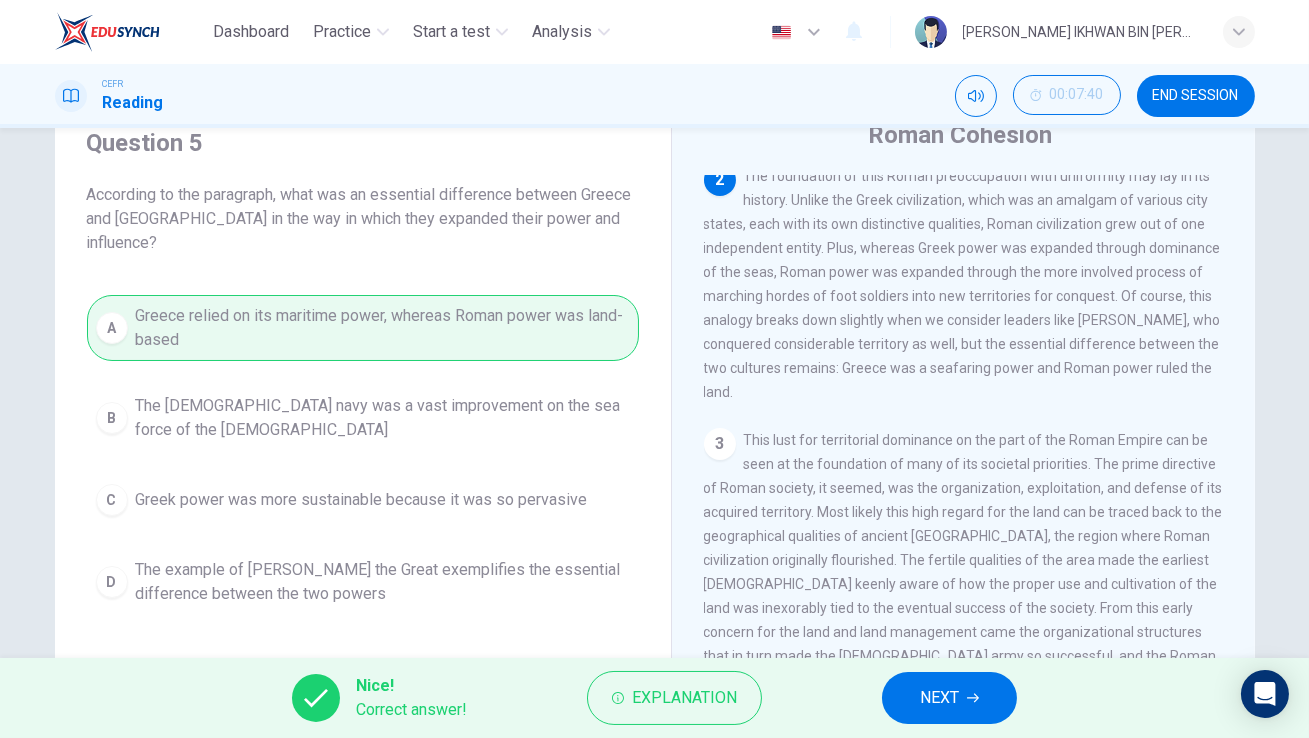 click on "NEXT" at bounding box center [949, 698] 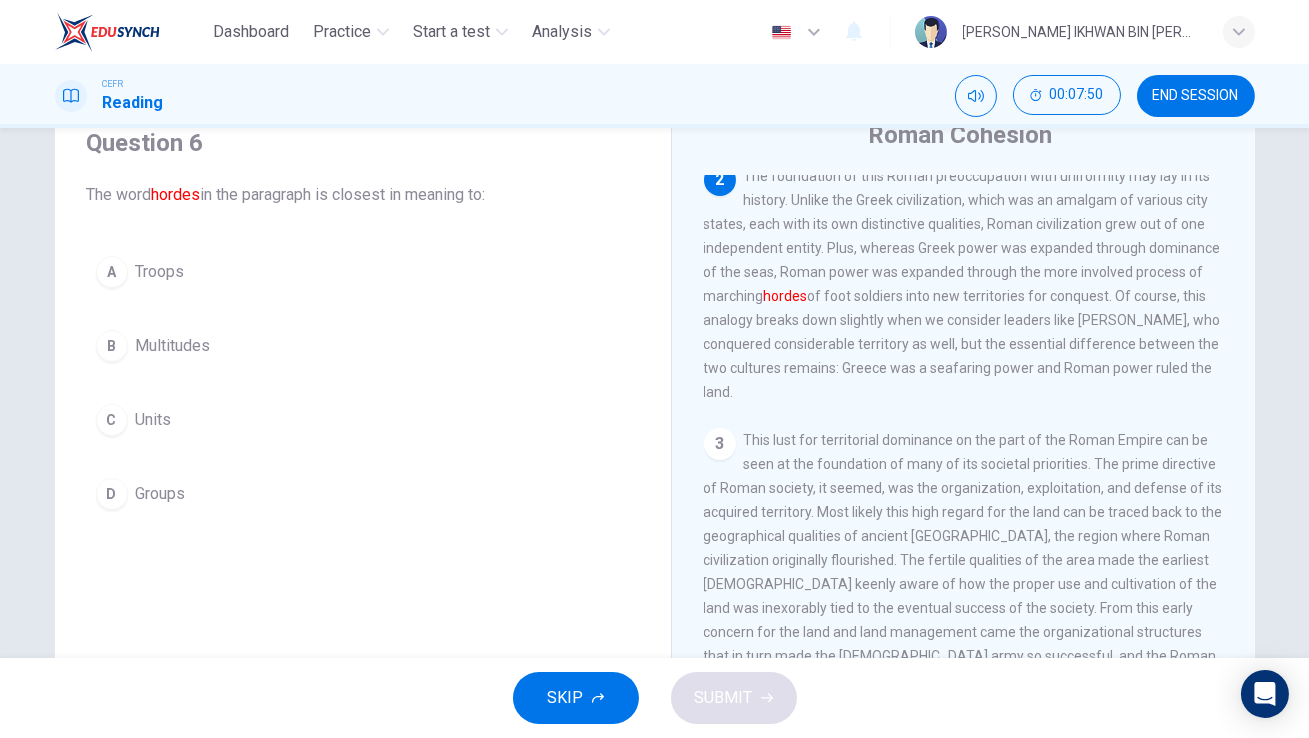 click on "A Troops" at bounding box center [363, 272] 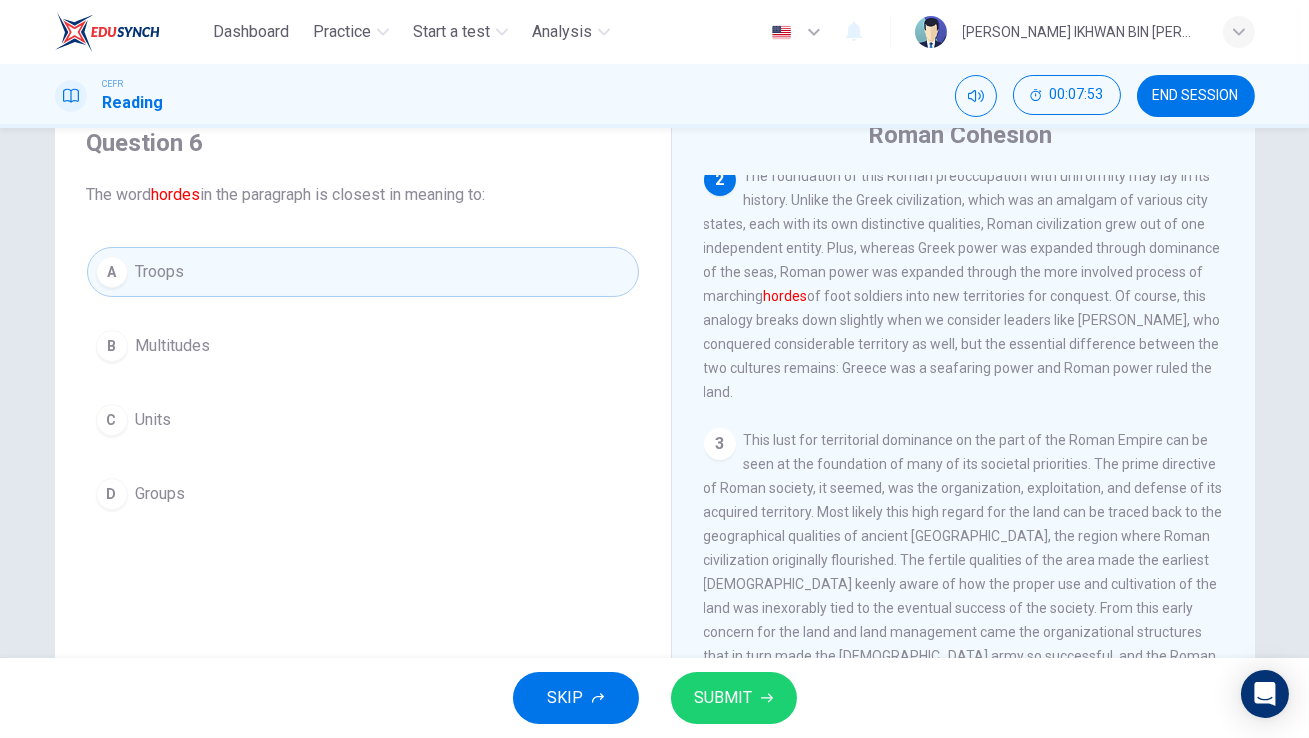 click on "SUBMIT" at bounding box center (724, 698) 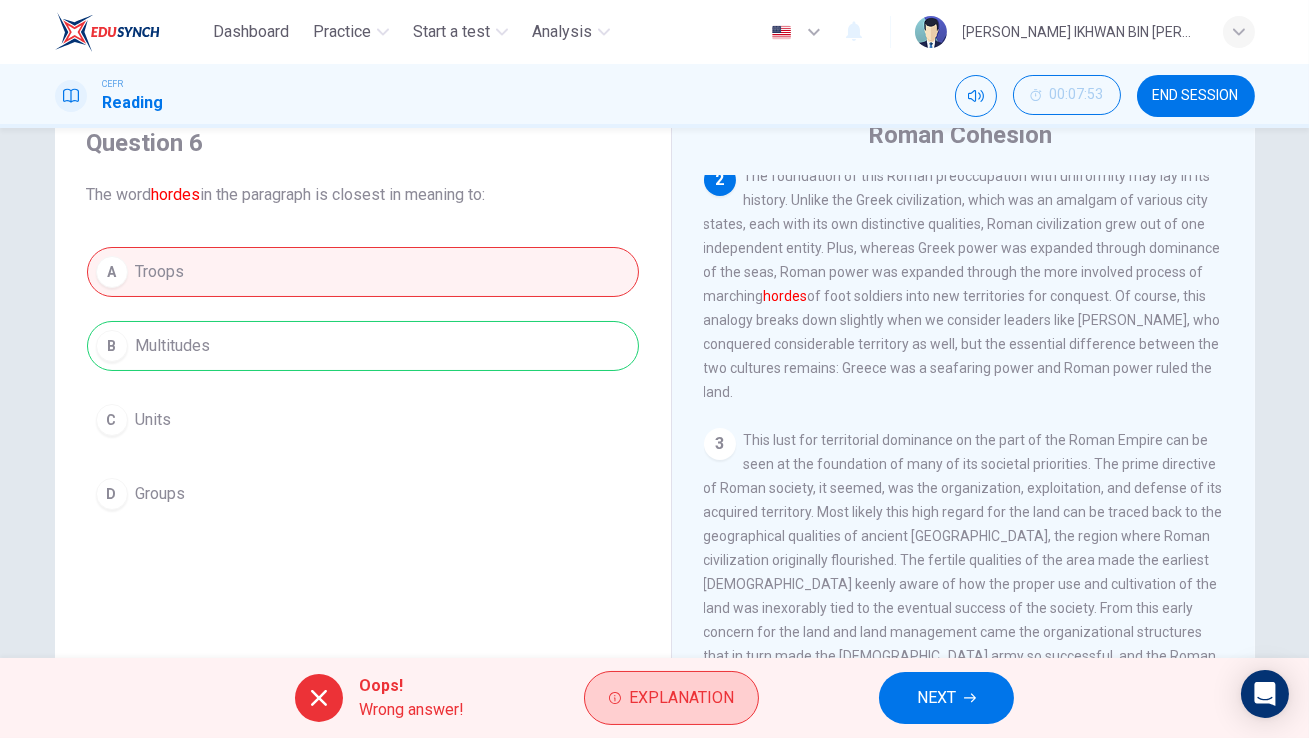 click on "Explanation" at bounding box center (671, 698) 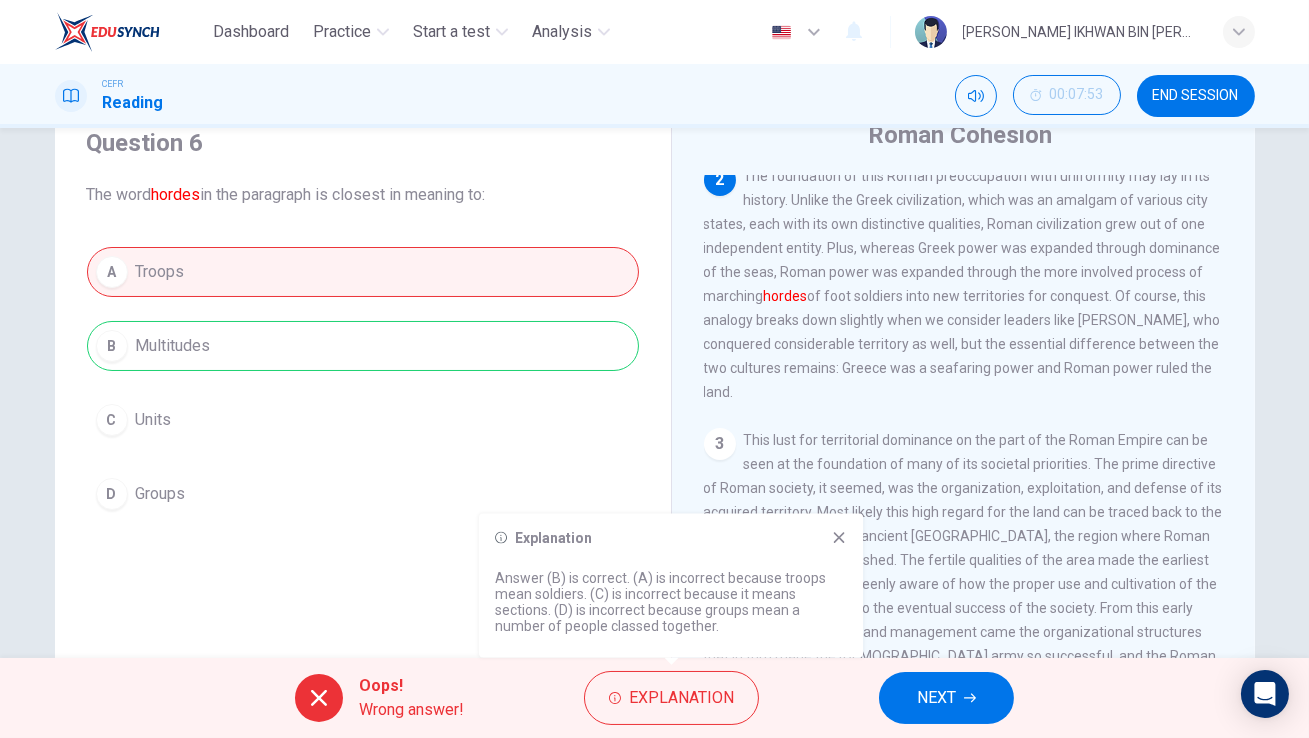 click 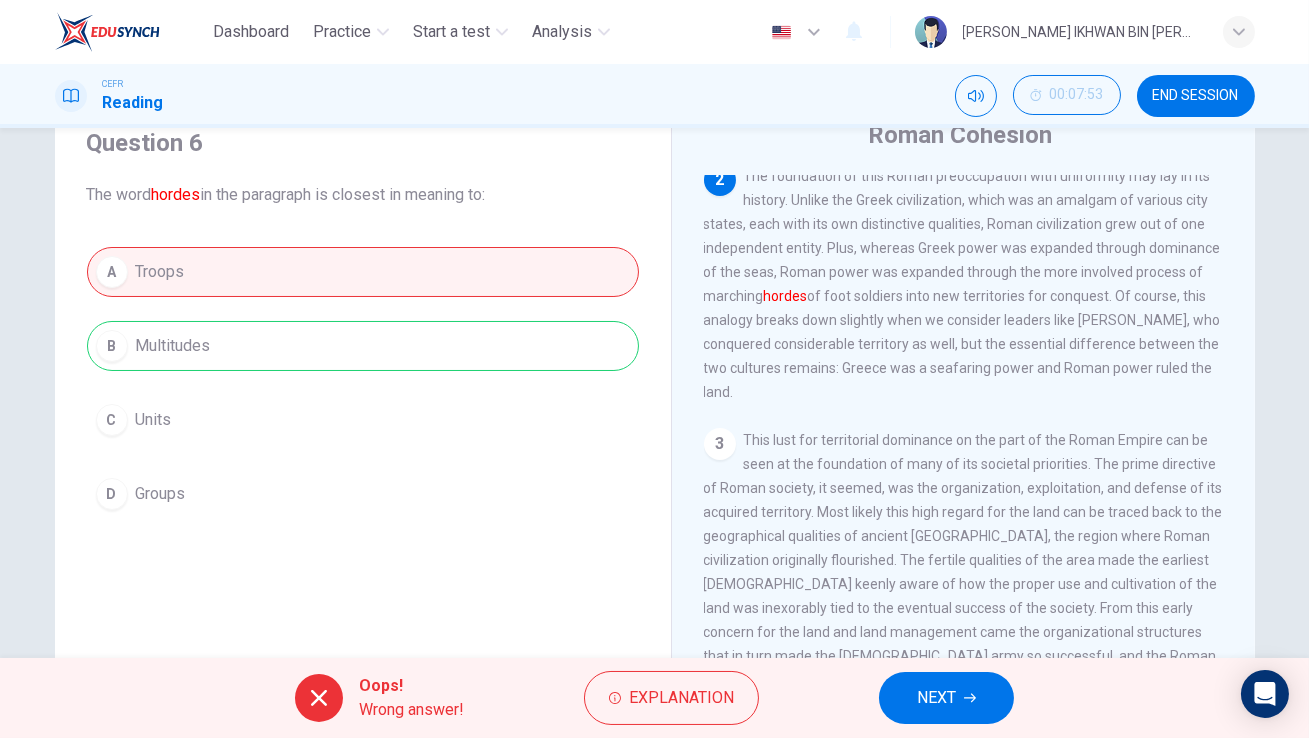 click on "NEXT" at bounding box center (946, 698) 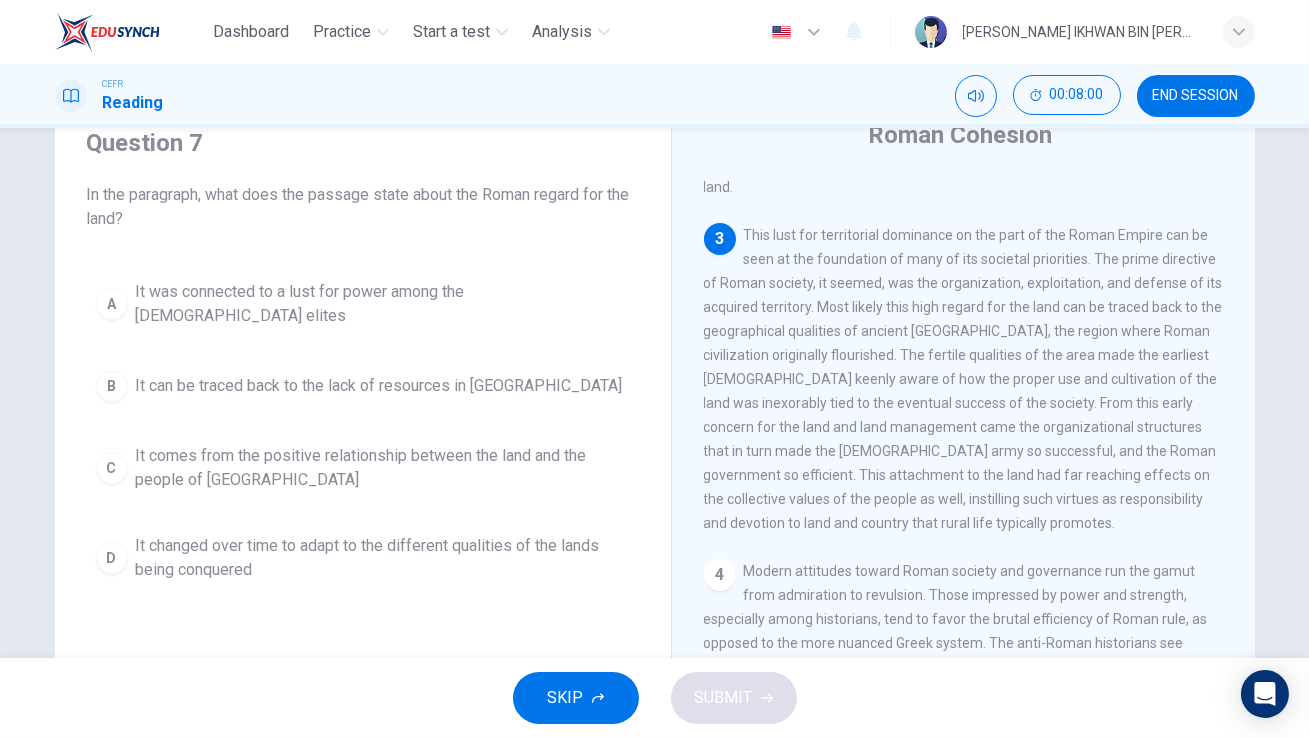 scroll, scrollTop: 494, scrollLeft: 0, axis: vertical 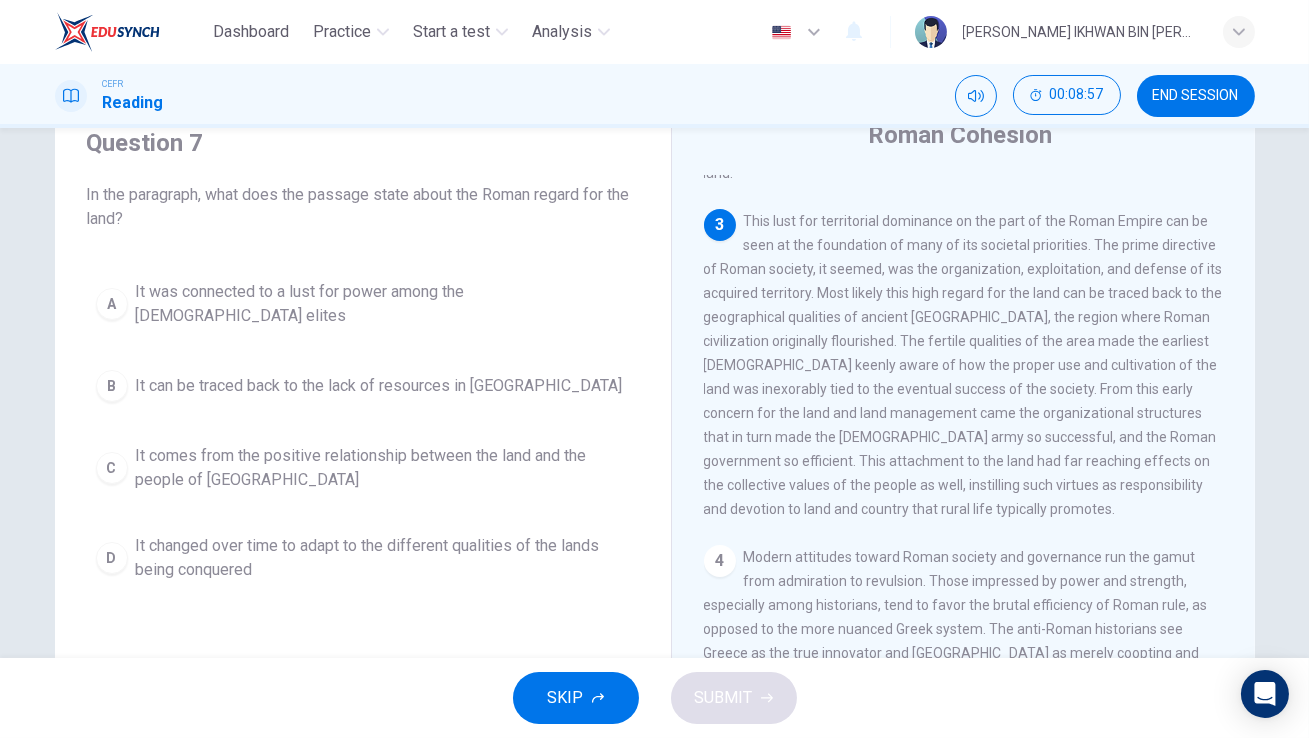 click on "It comes from the positive relationship between the land and the people of [GEOGRAPHIC_DATA]" at bounding box center (383, 468) 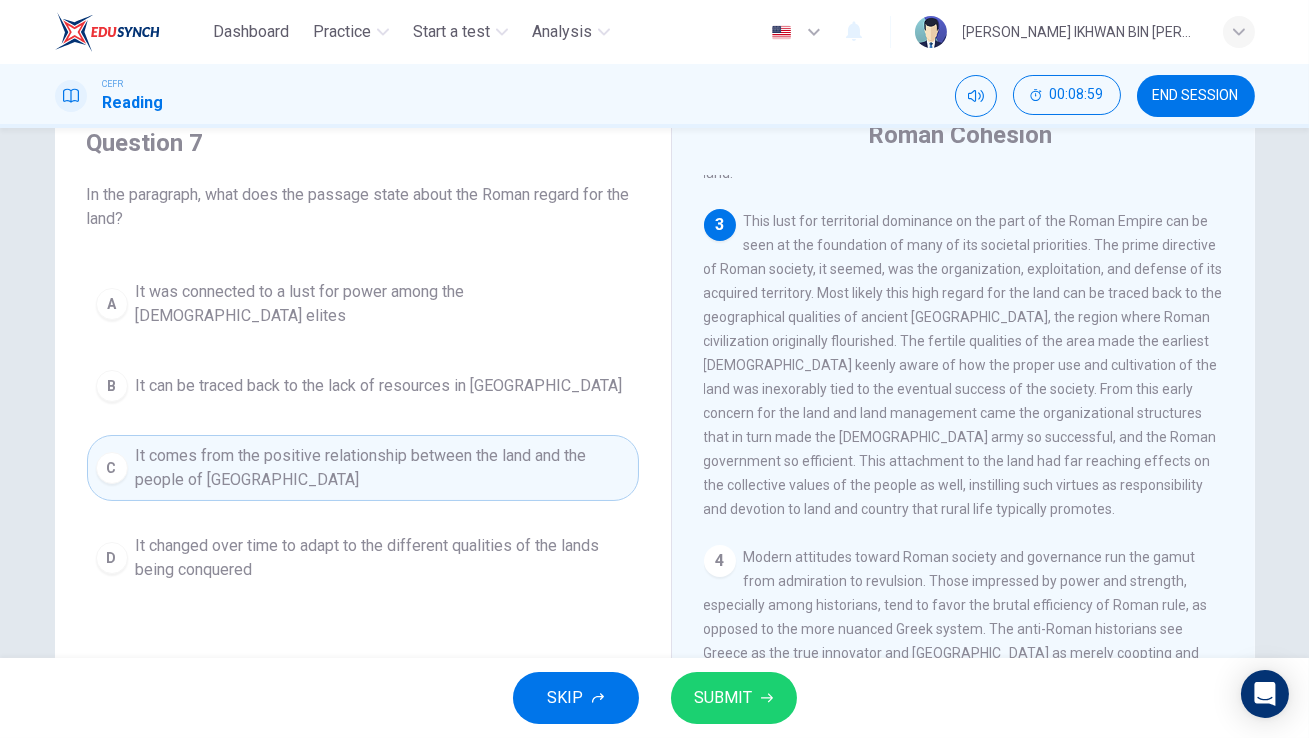 click on "SUBMIT" at bounding box center (724, 698) 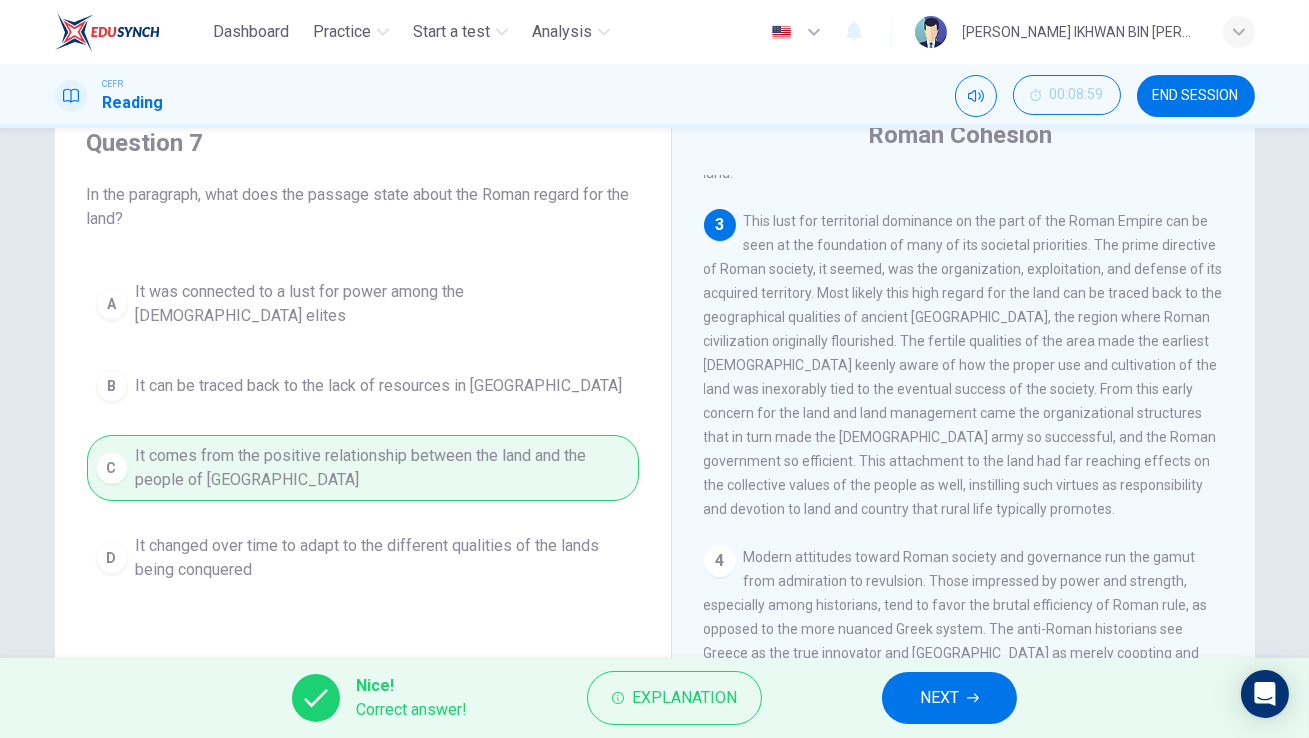 click on "NEXT" at bounding box center (949, 698) 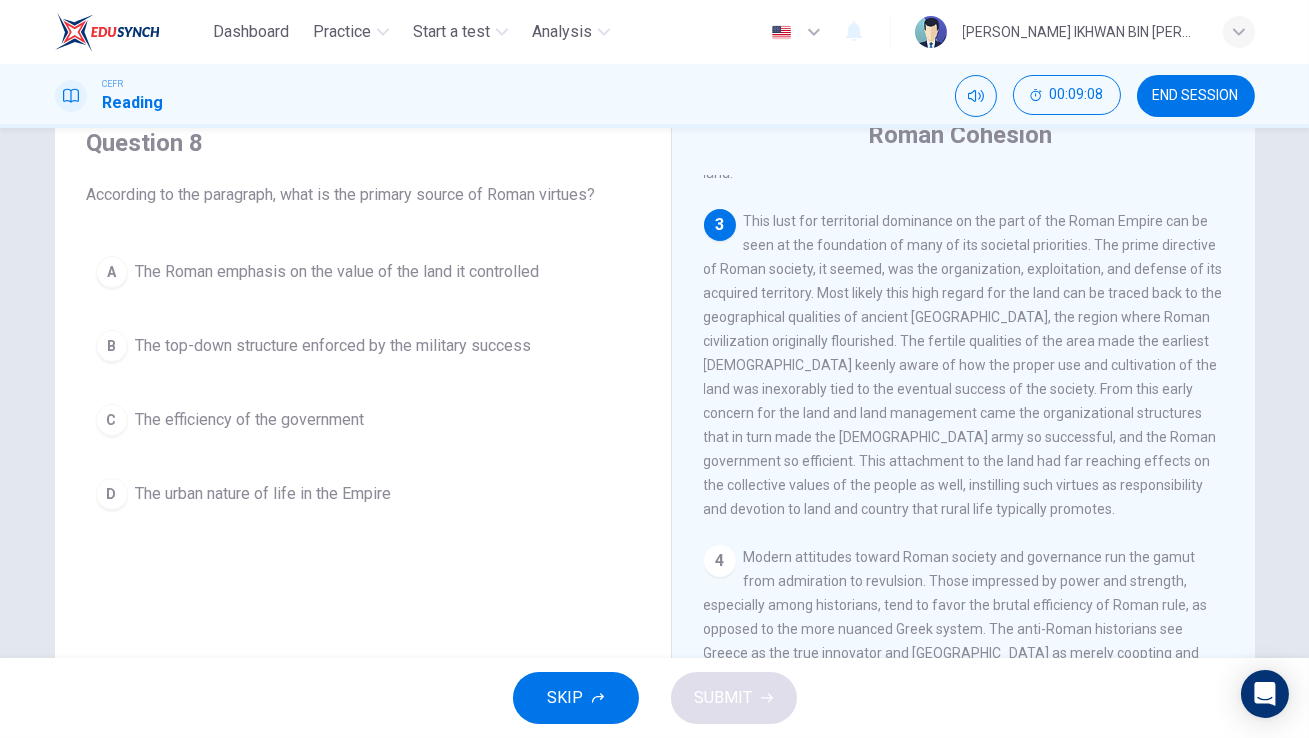 click on "The urban nature of life in the Empire" at bounding box center [264, 494] 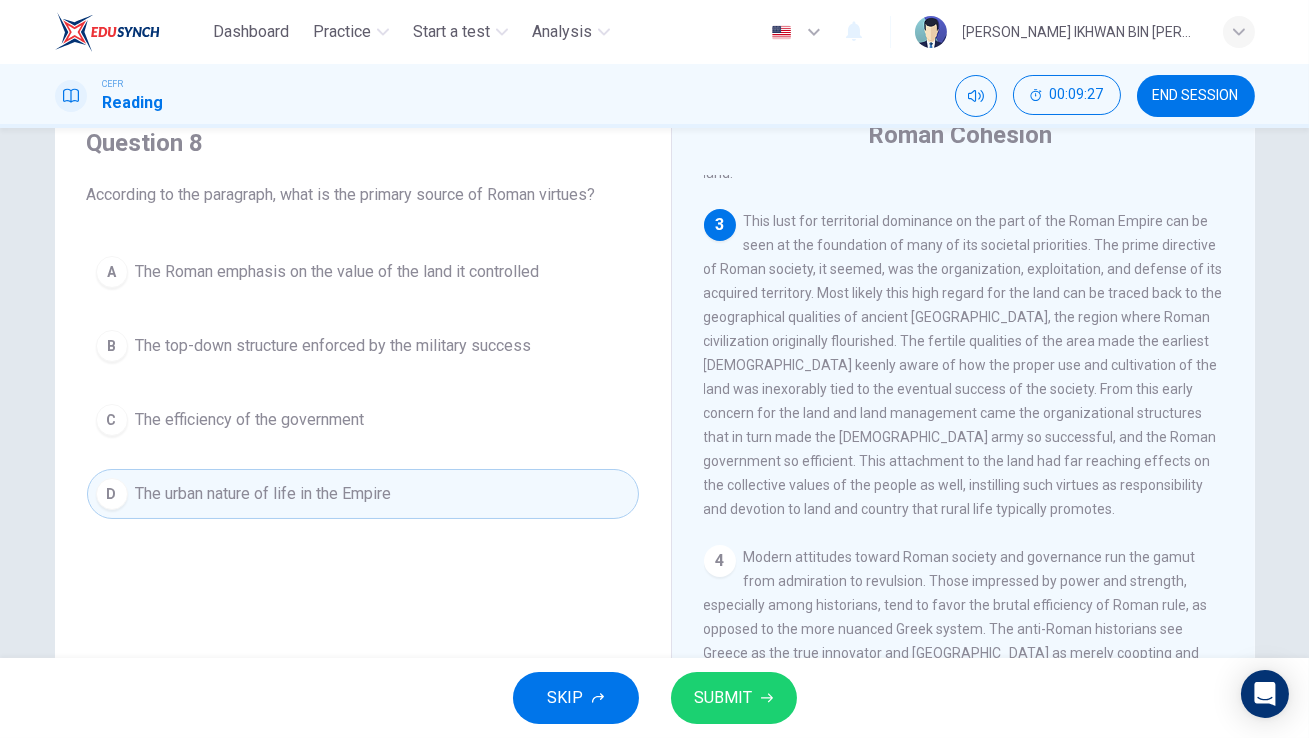 click on "SUBMIT" at bounding box center [734, 698] 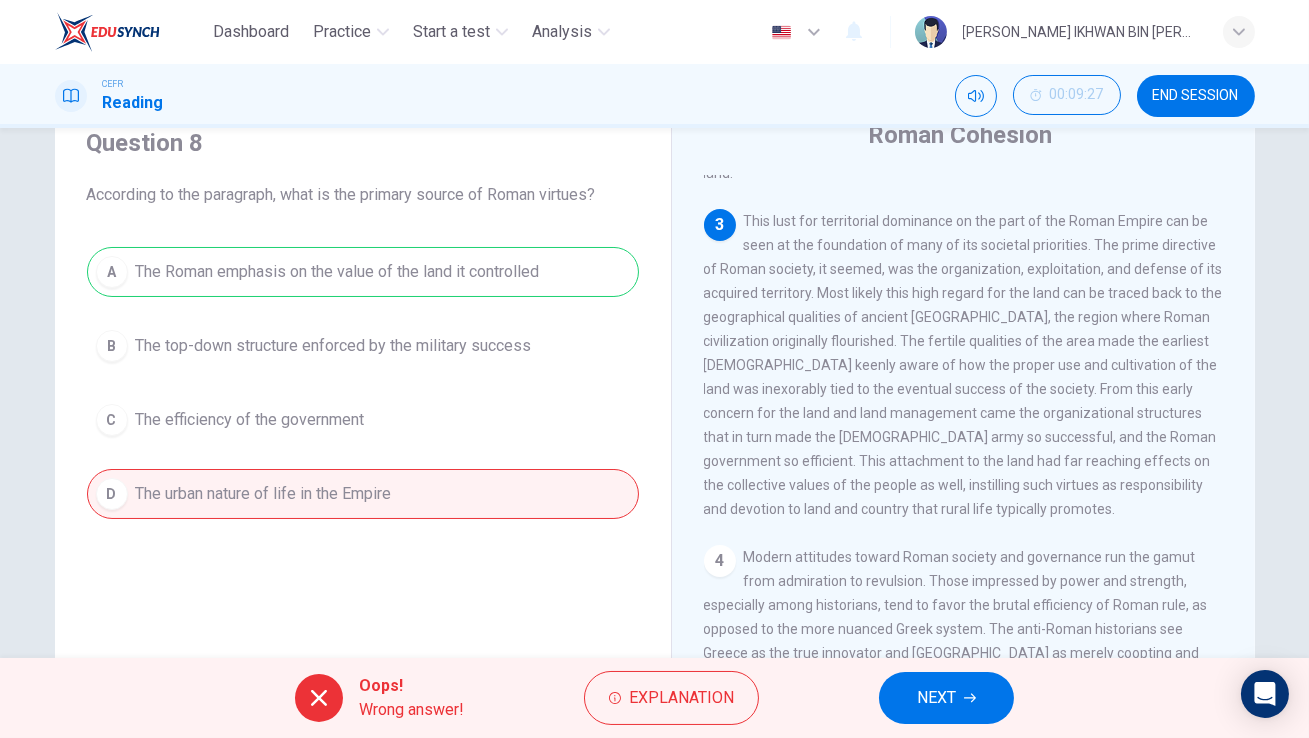 click on "NEXT" at bounding box center (936, 698) 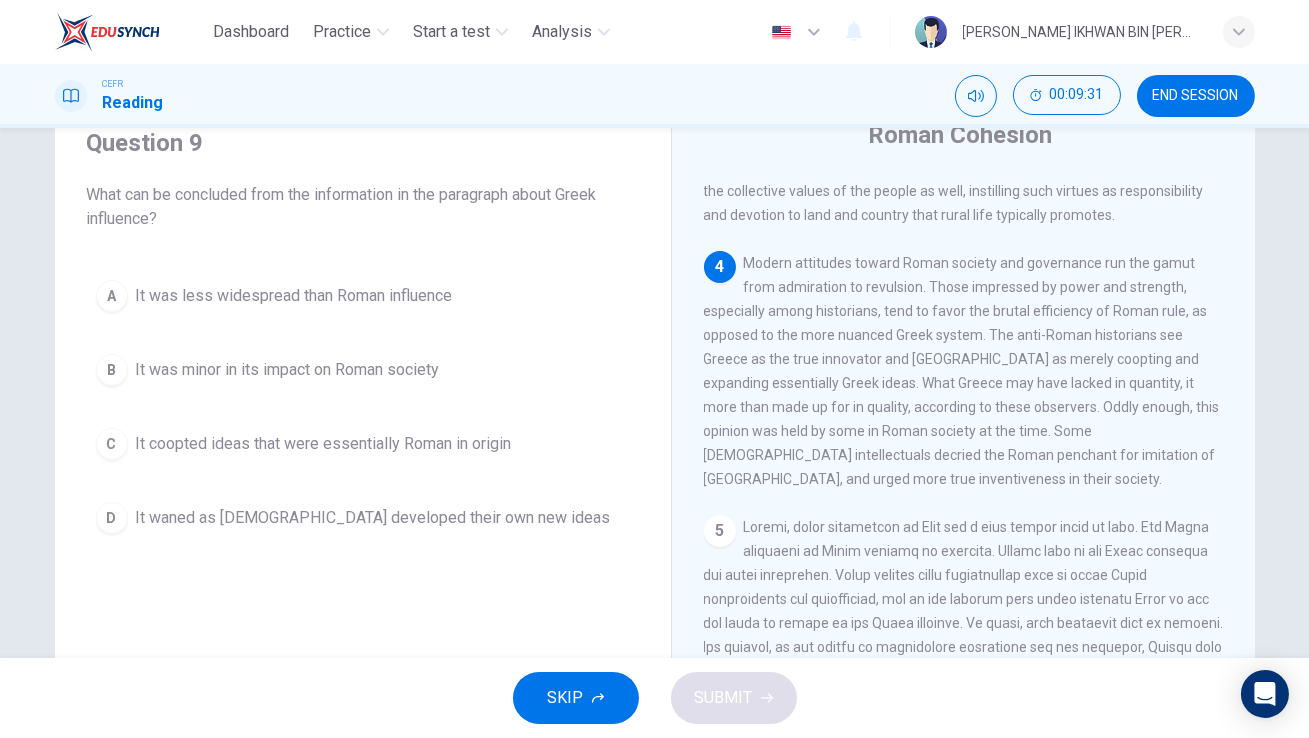 scroll, scrollTop: 808, scrollLeft: 0, axis: vertical 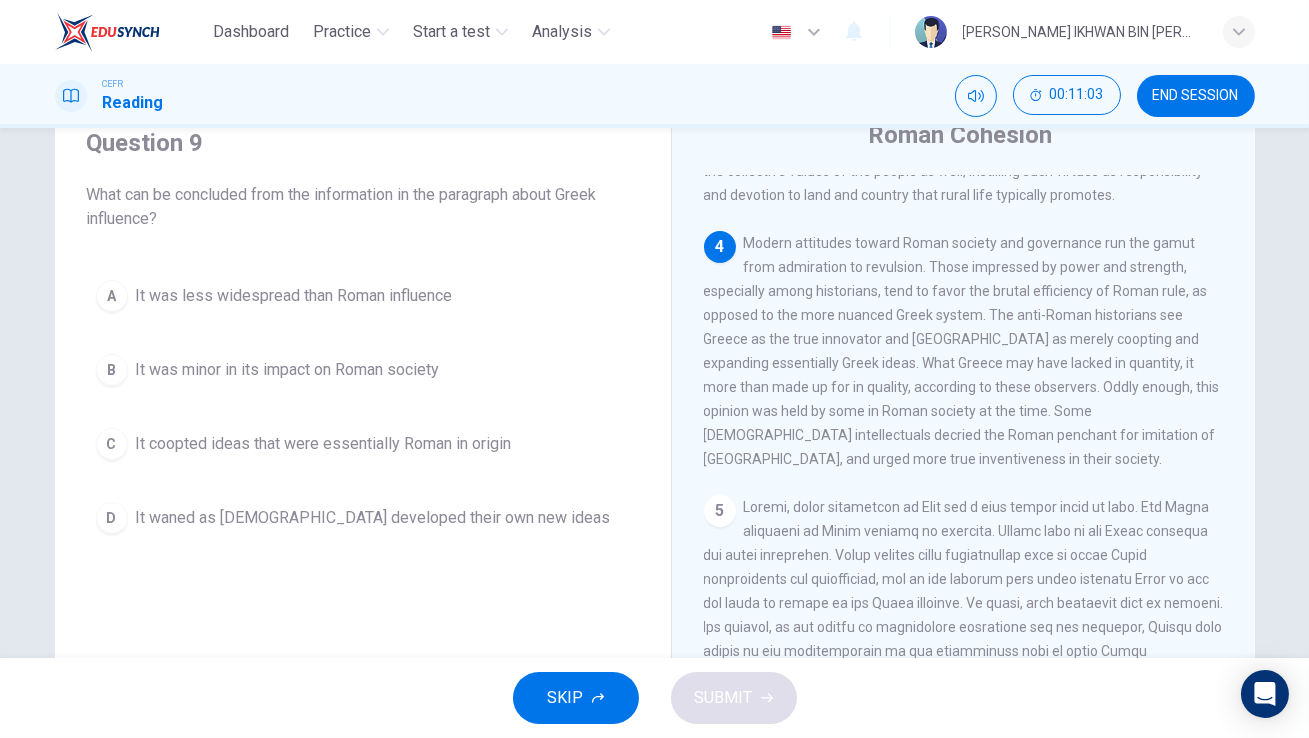click on "It coopted ideas that were essentially Roman in origin" at bounding box center (324, 444) 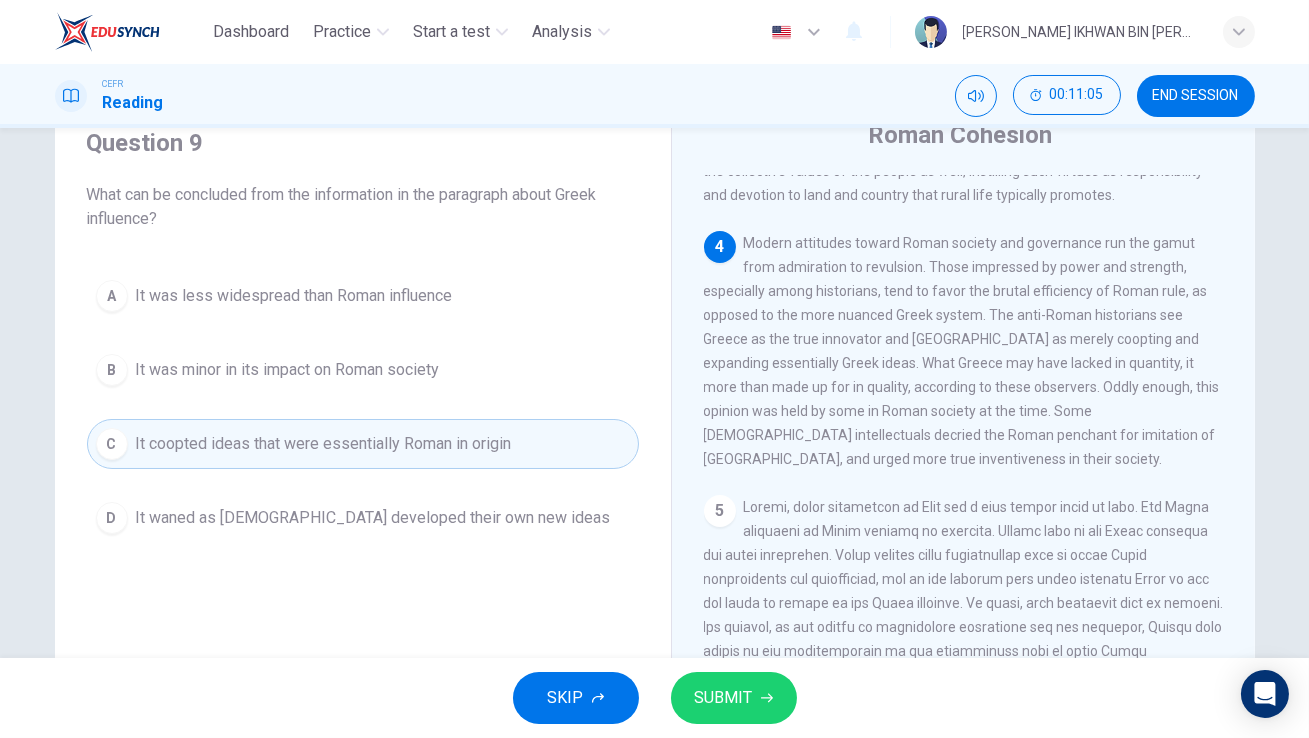 click 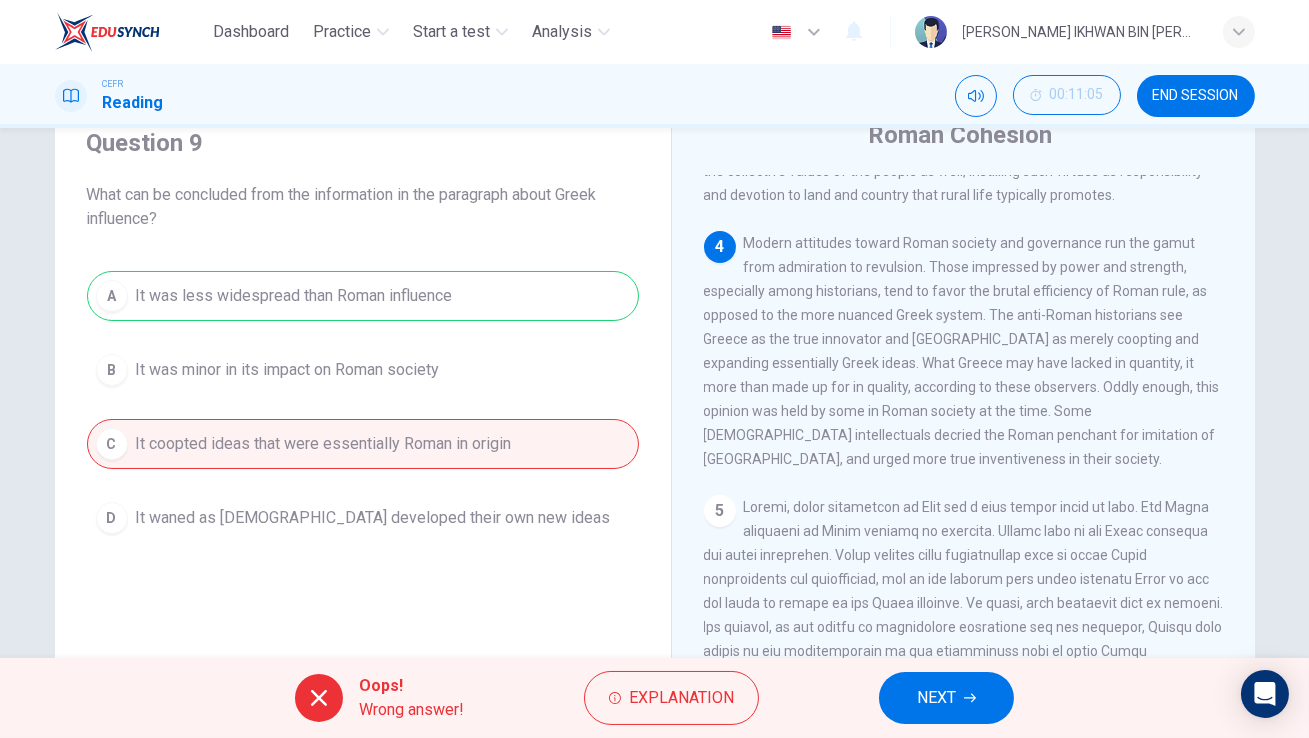 click on "NEXT" at bounding box center (936, 698) 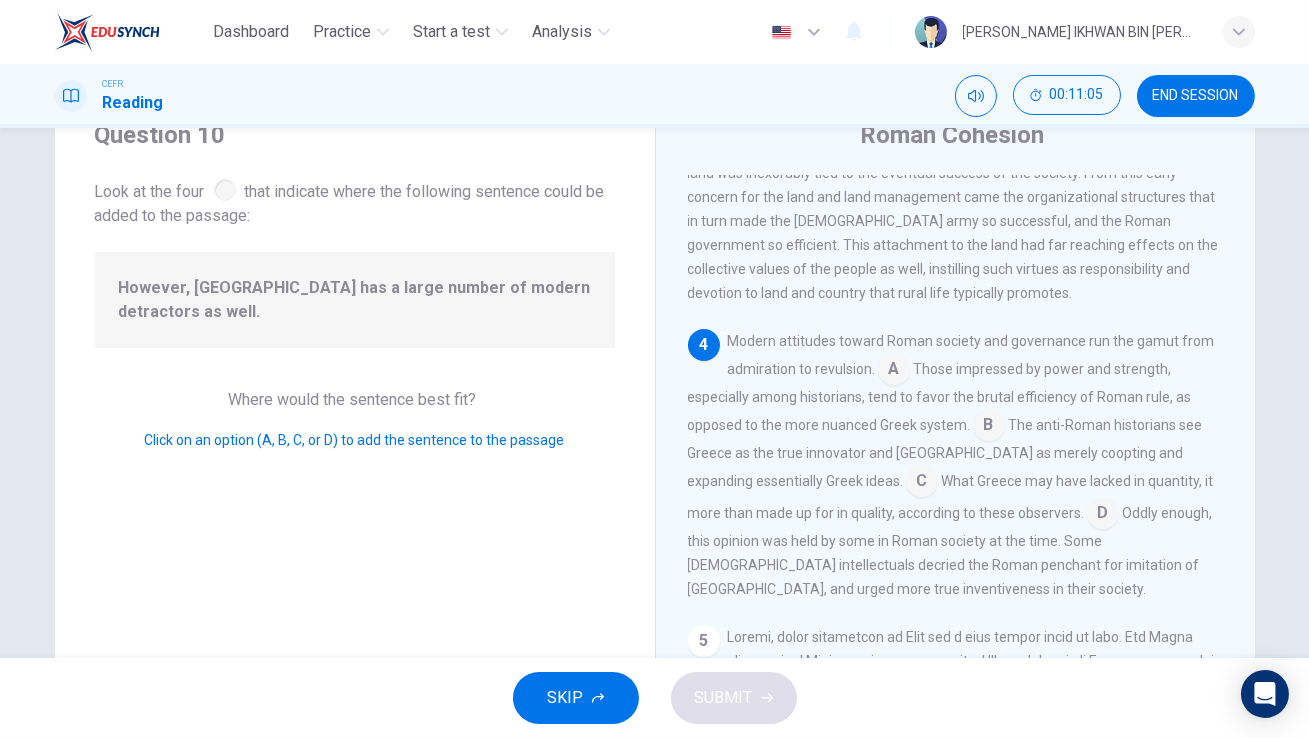 scroll, scrollTop: 790, scrollLeft: 0, axis: vertical 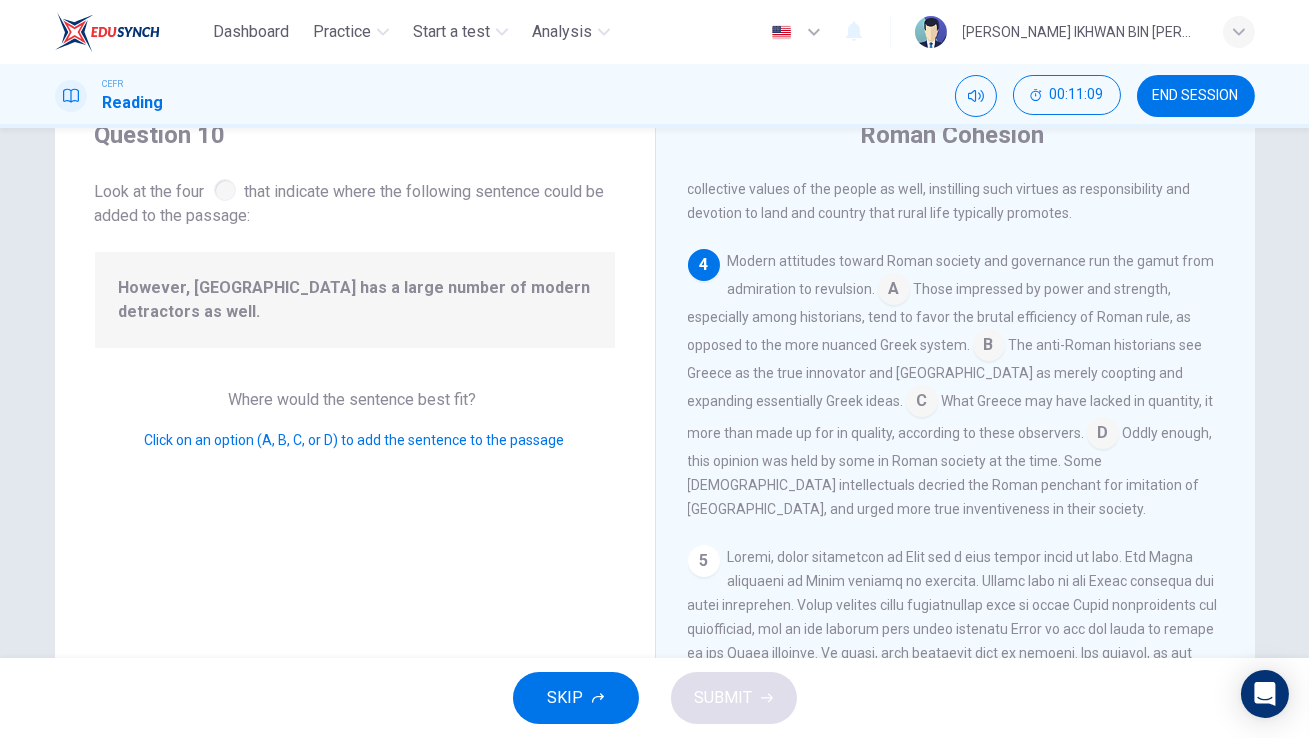 click at bounding box center (894, 291) 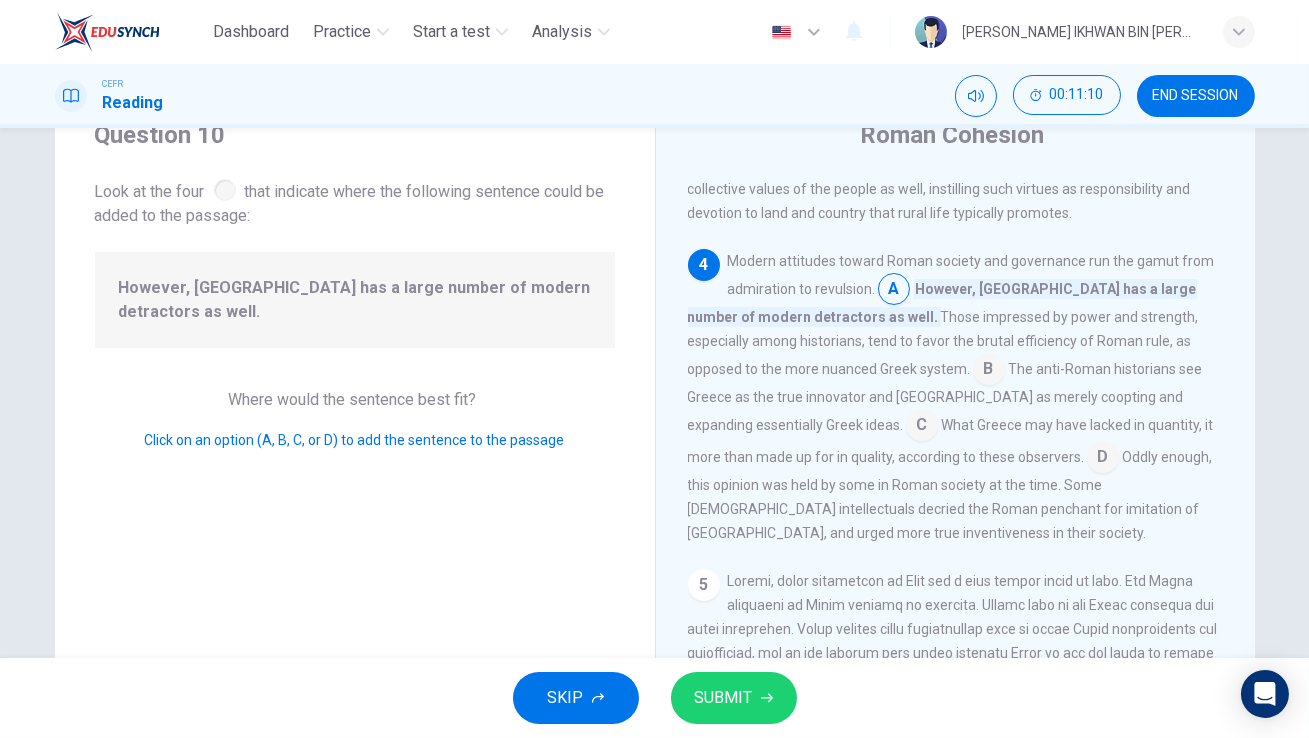 click at bounding box center (894, 291) 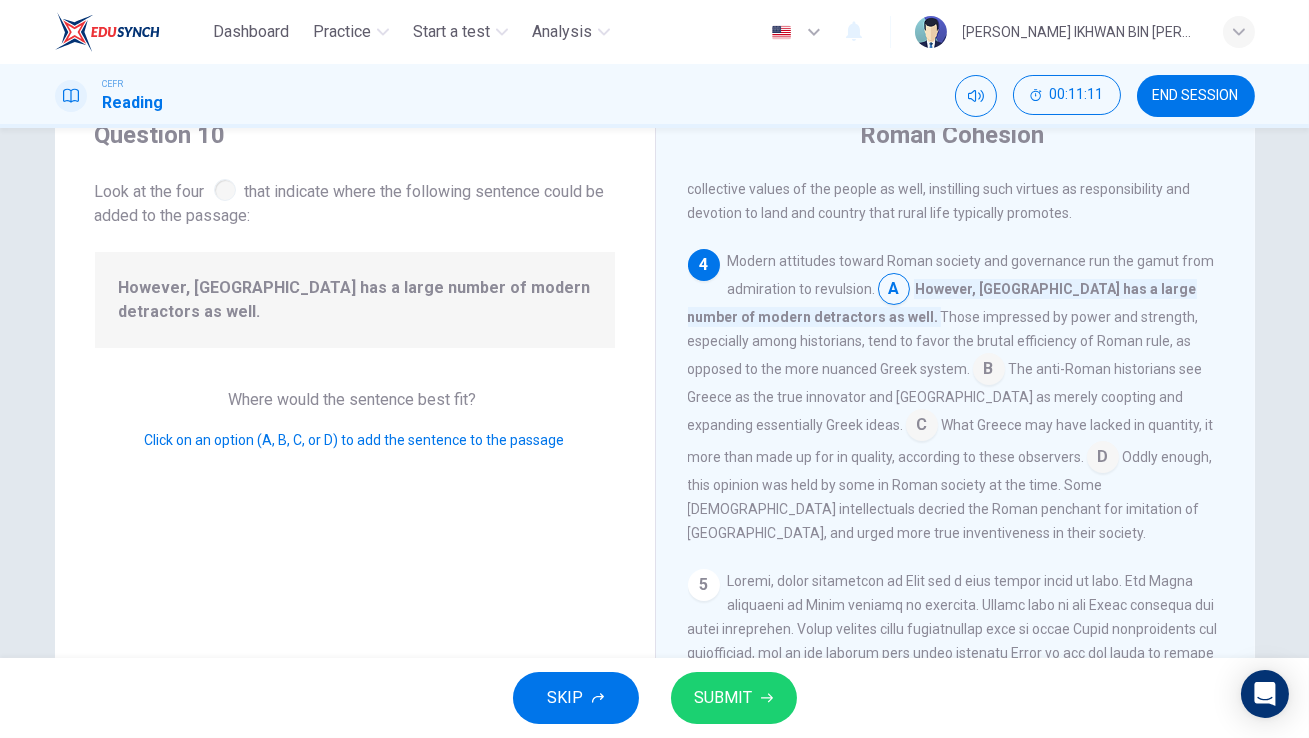 click on "4" at bounding box center (704, 265) 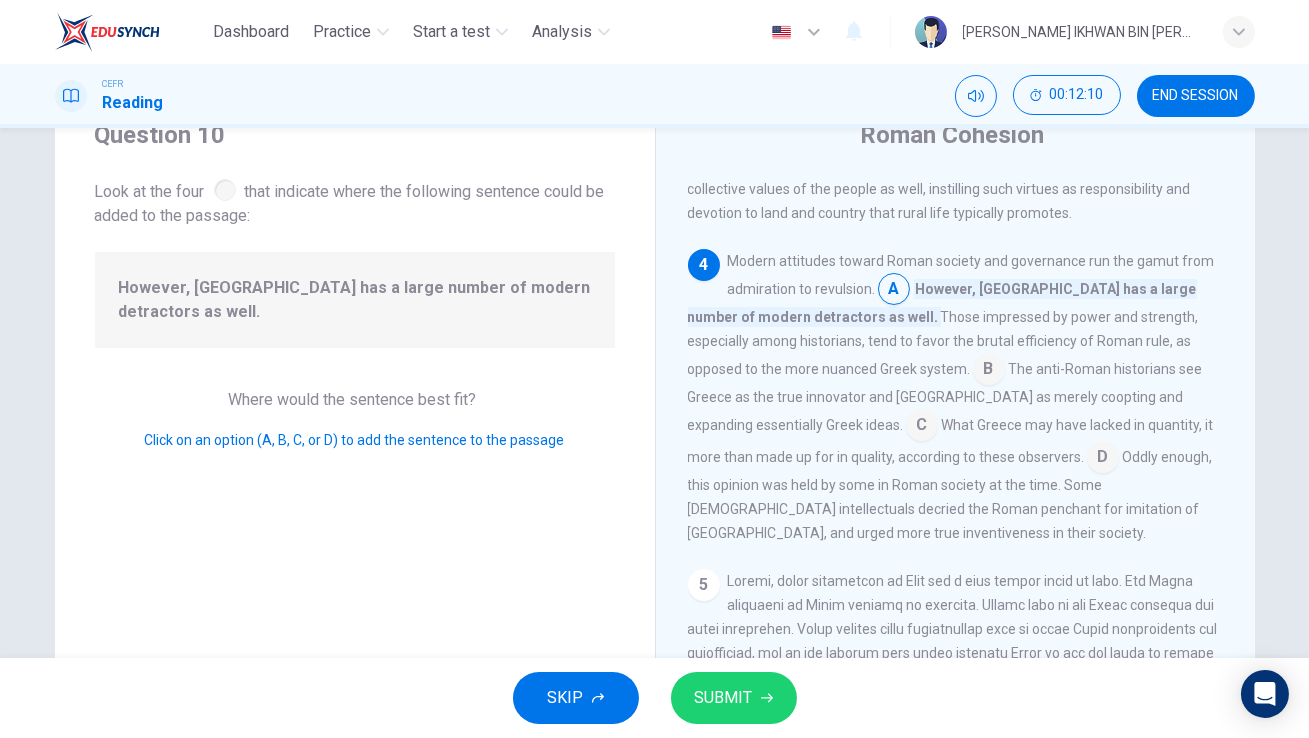 click at bounding box center (1103, 459) 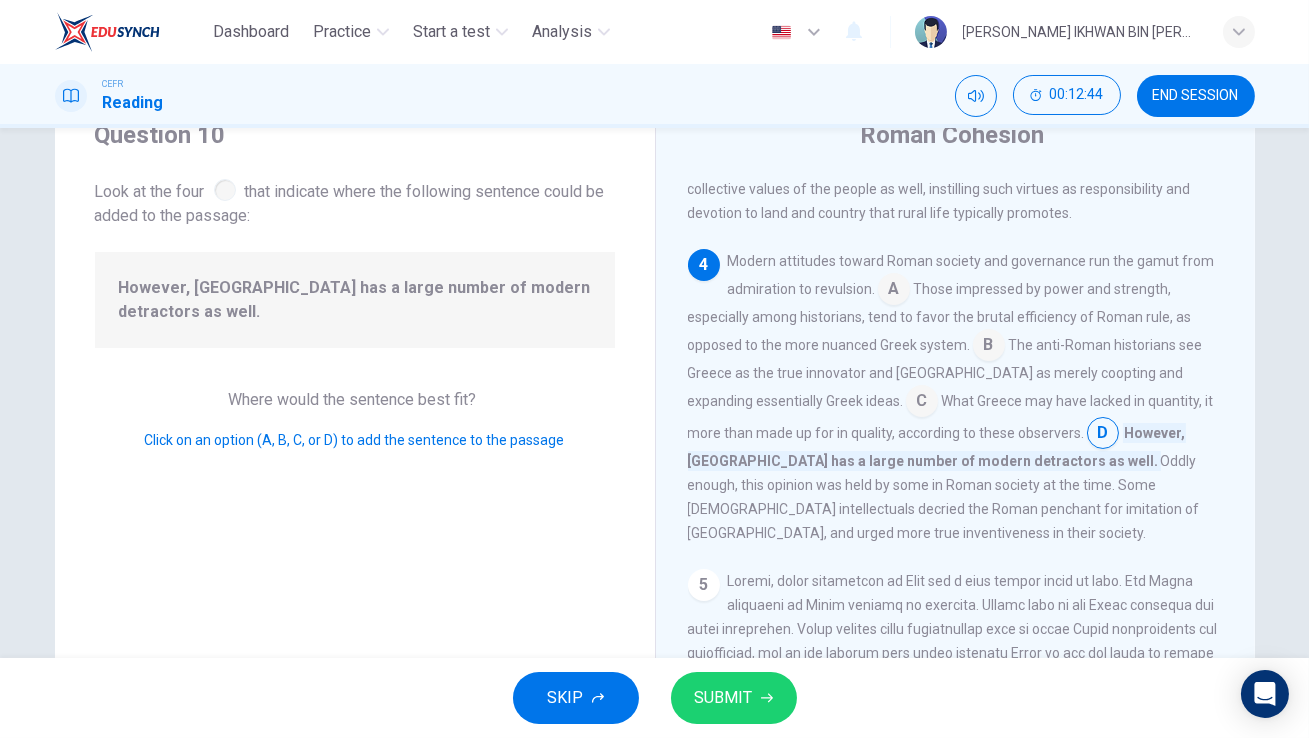 click 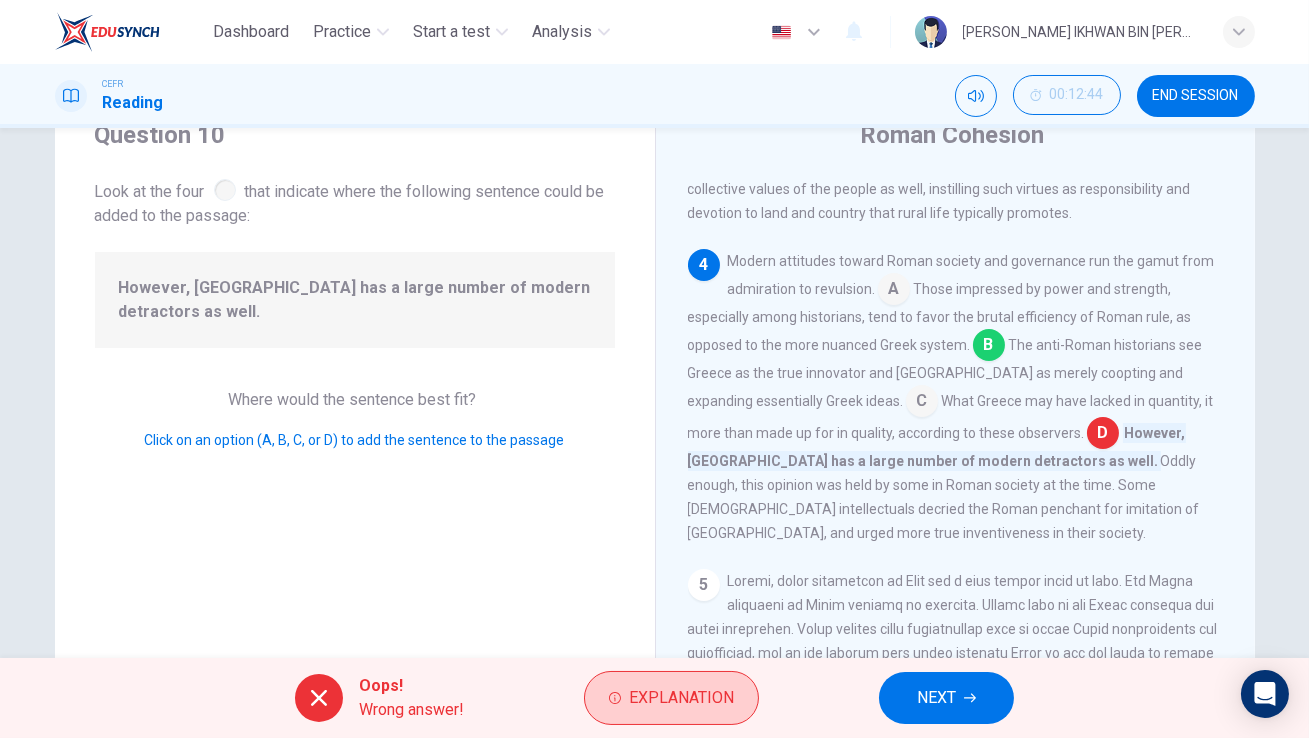 click on "Explanation" at bounding box center [671, 698] 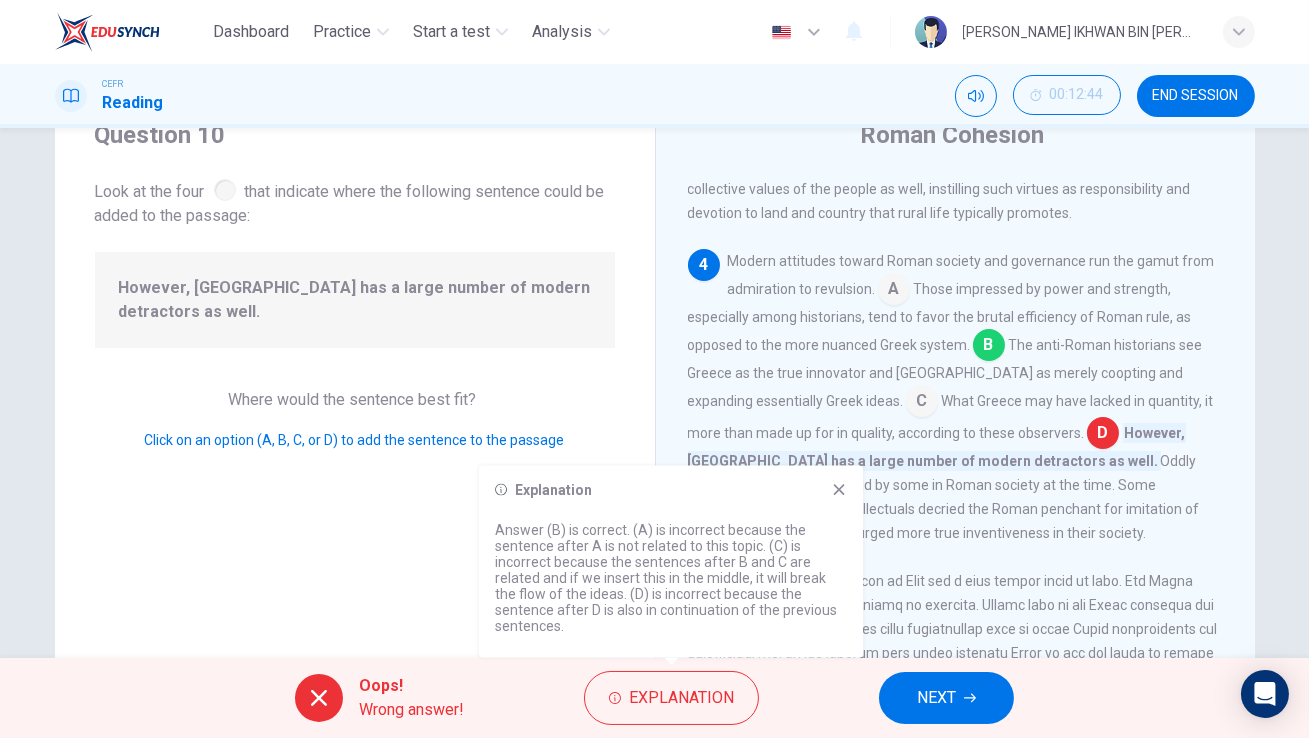 click 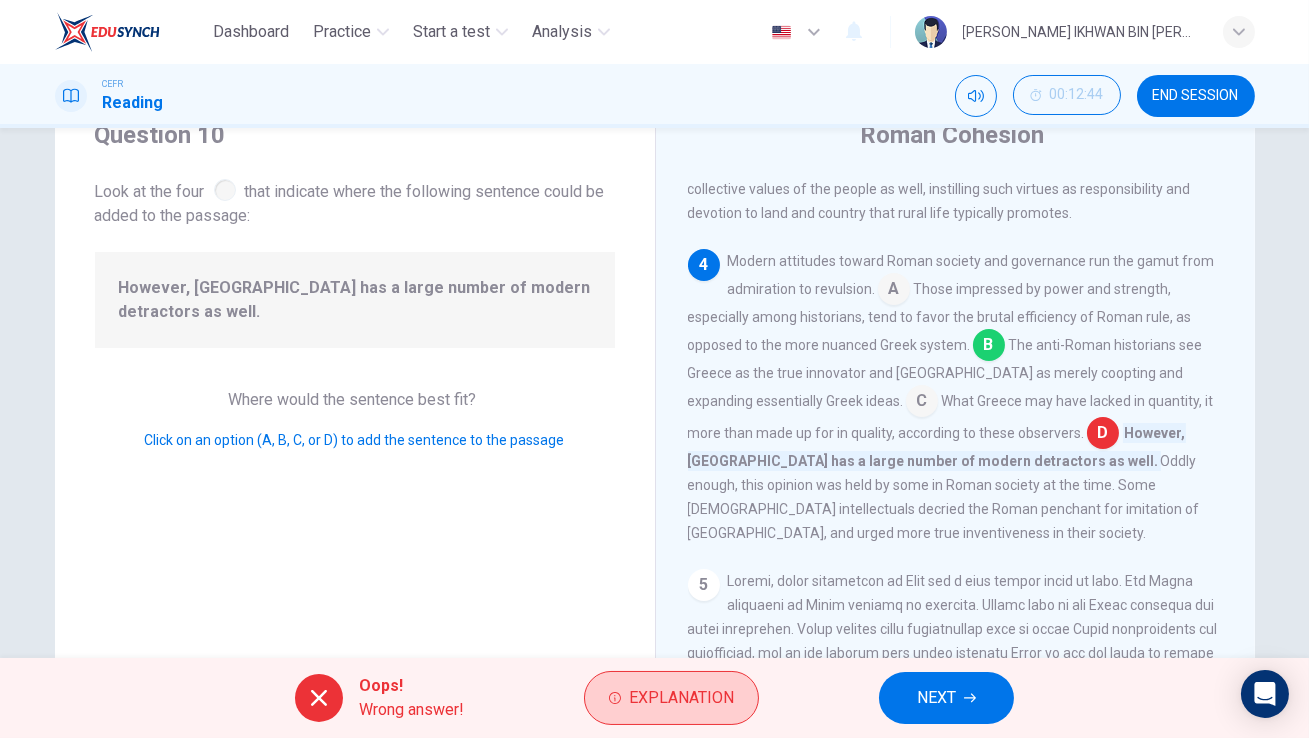 click on "Explanation" at bounding box center (681, 698) 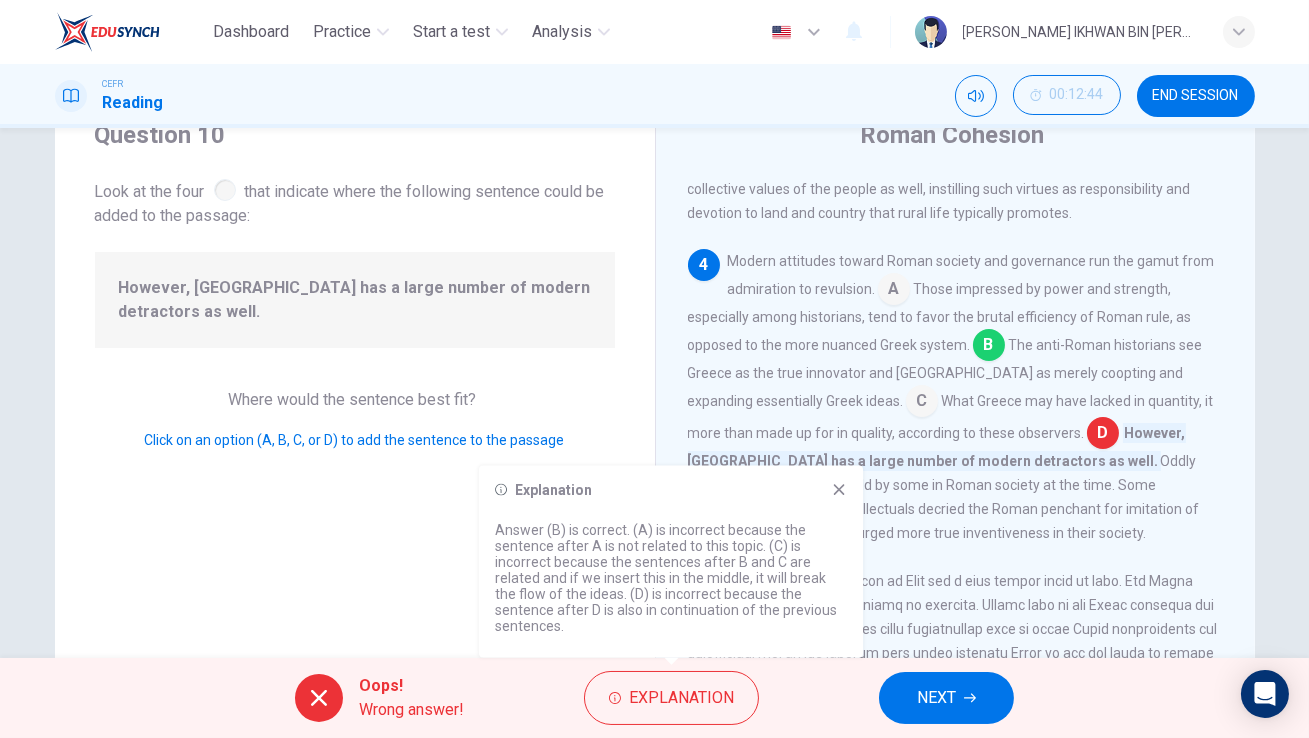 click 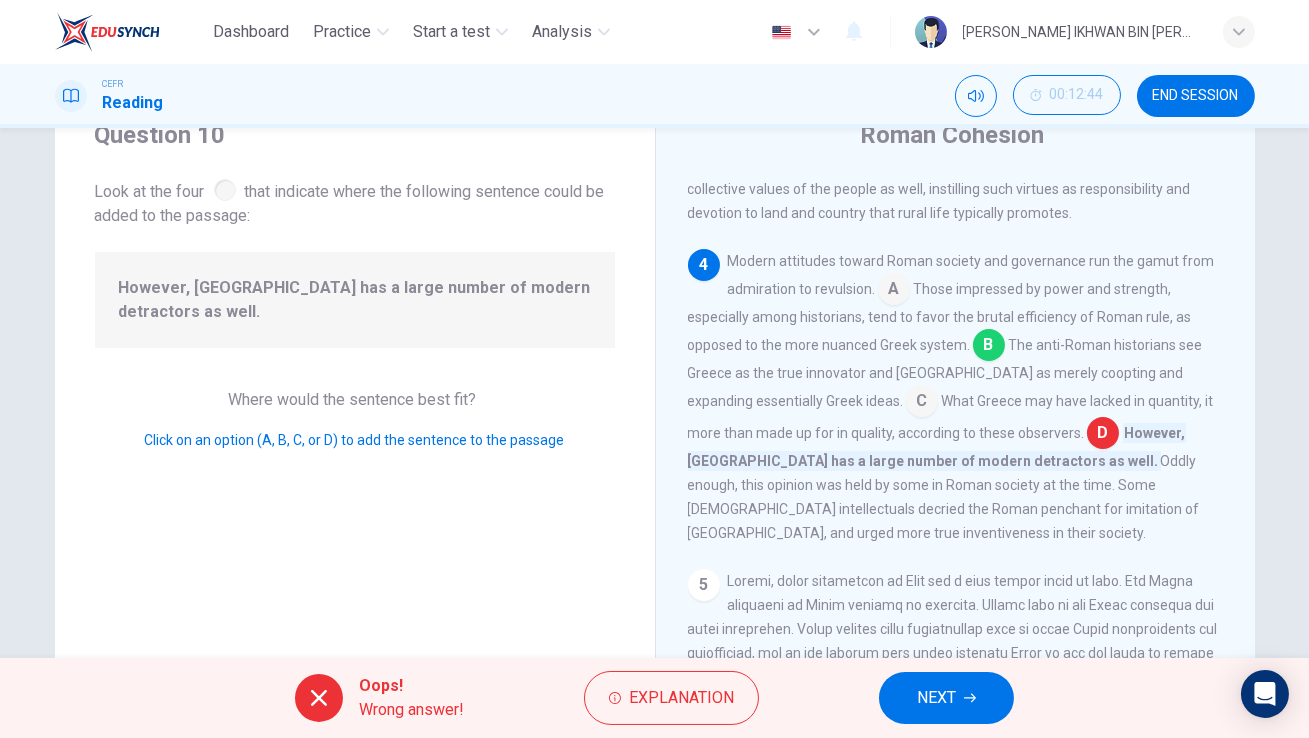 click on "NEXT" at bounding box center (936, 698) 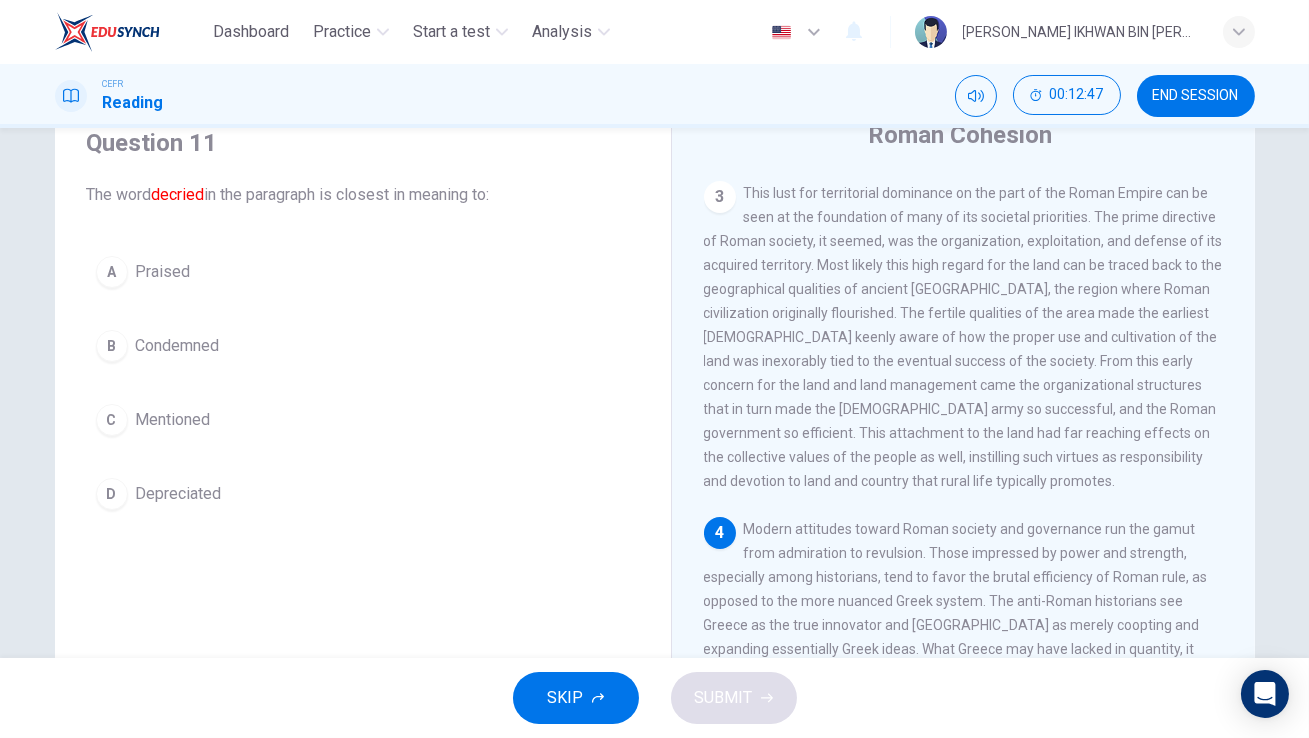 scroll, scrollTop: 759, scrollLeft: 0, axis: vertical 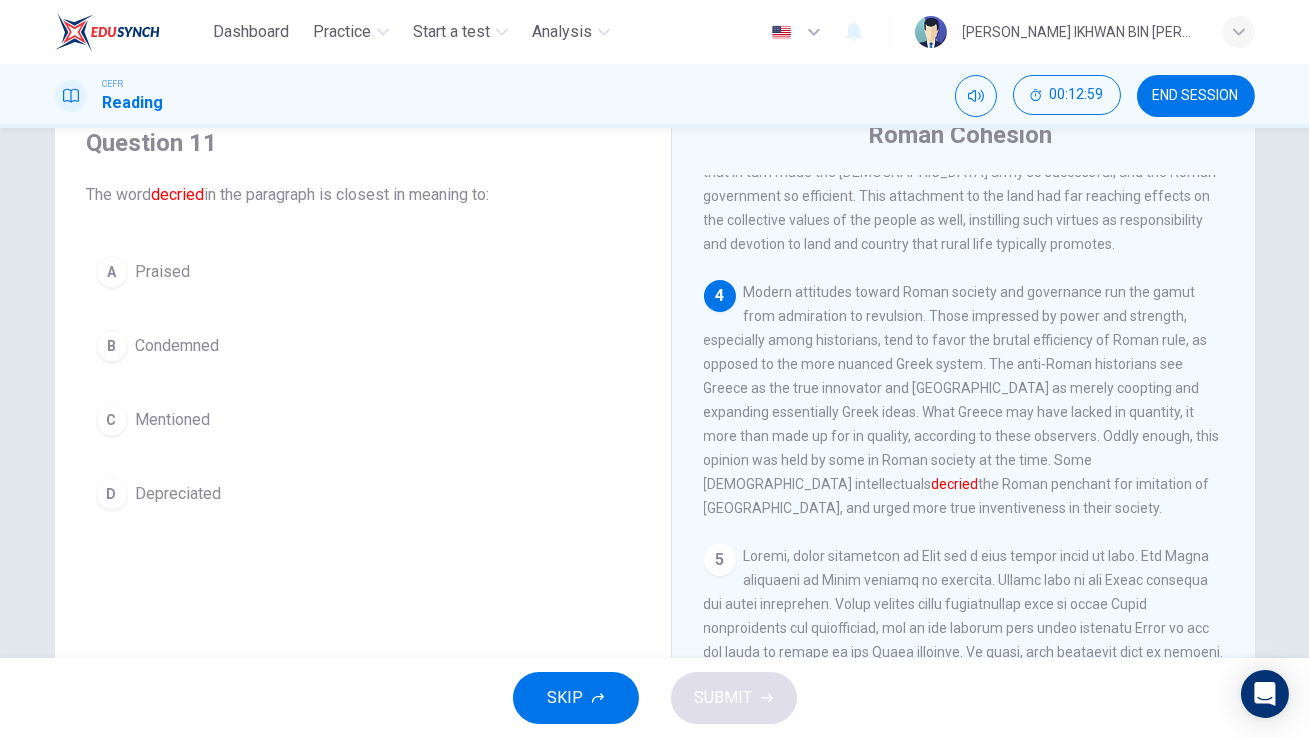 click on "B Condemned" at bounding box center [363, 346] 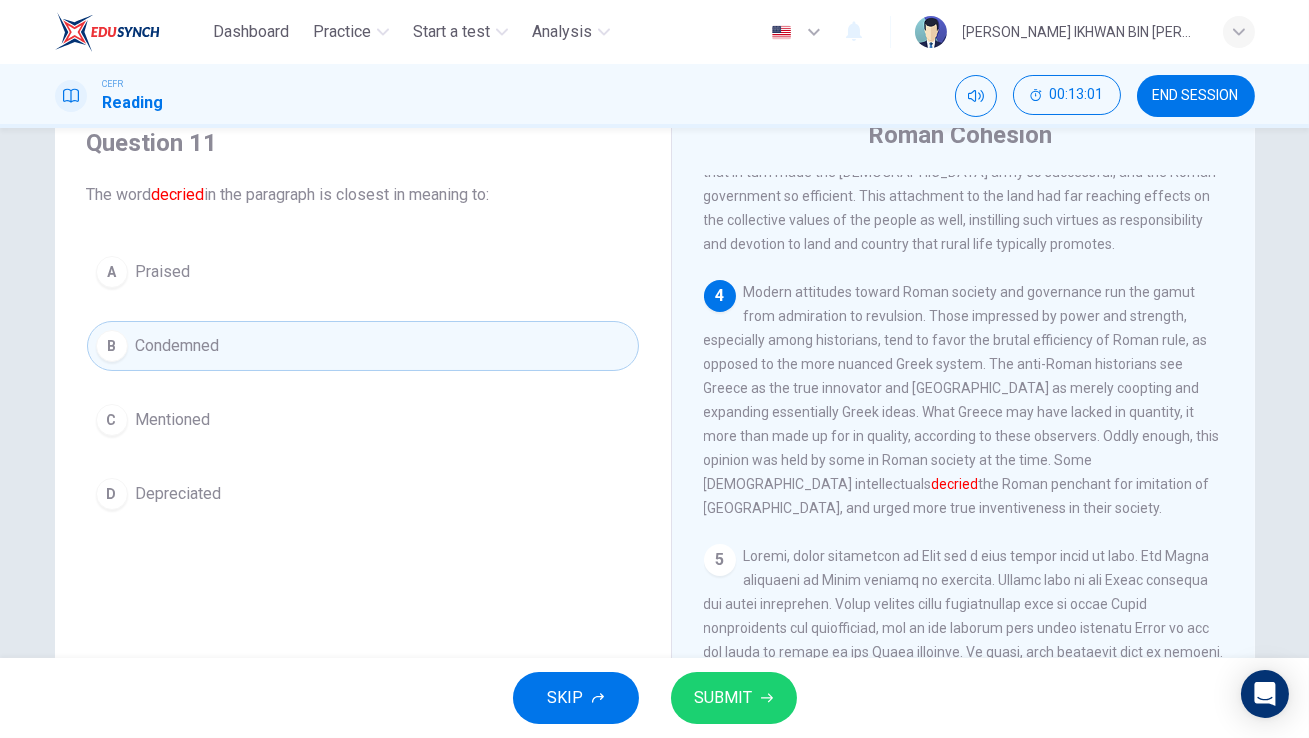 click on "SUBMIT" at bounding box center [724, 698] 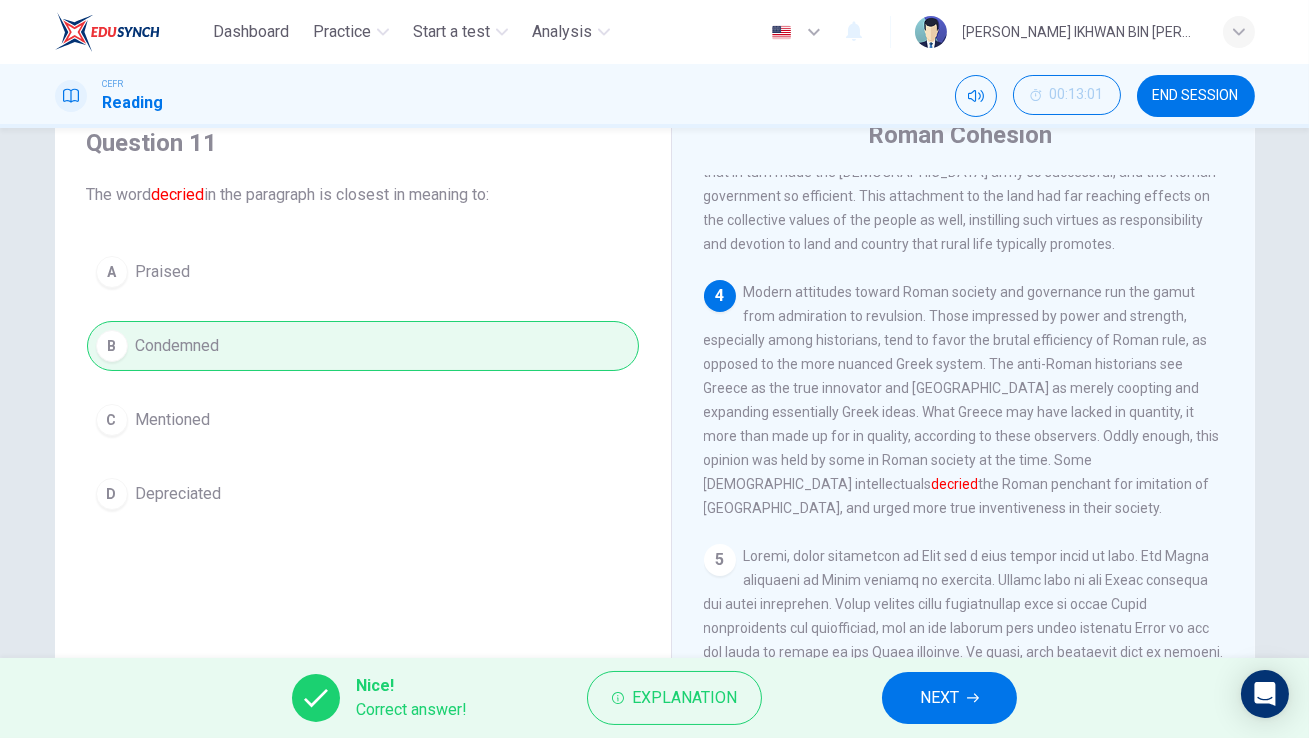 click on "NEXT" at bounding box center (949, 698) 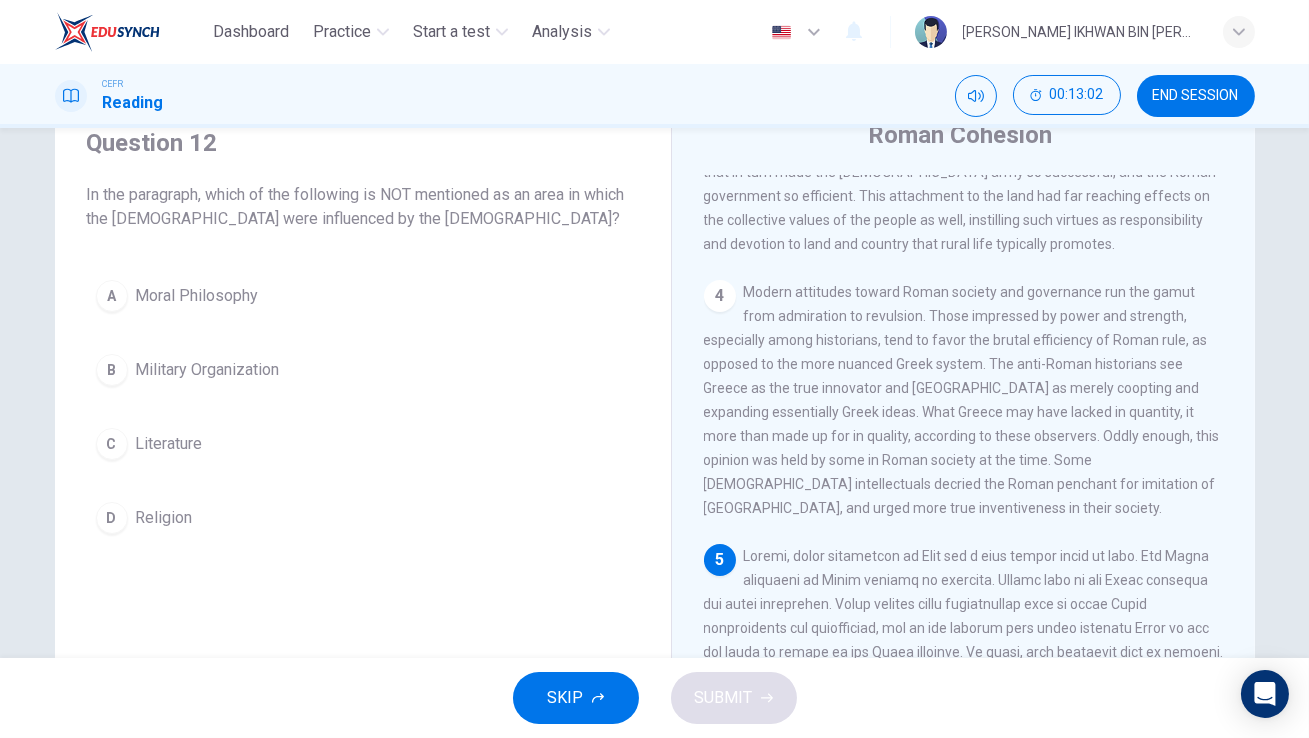 scroll, scrollTop: 982, scrollLeft: 0, axis: vertical 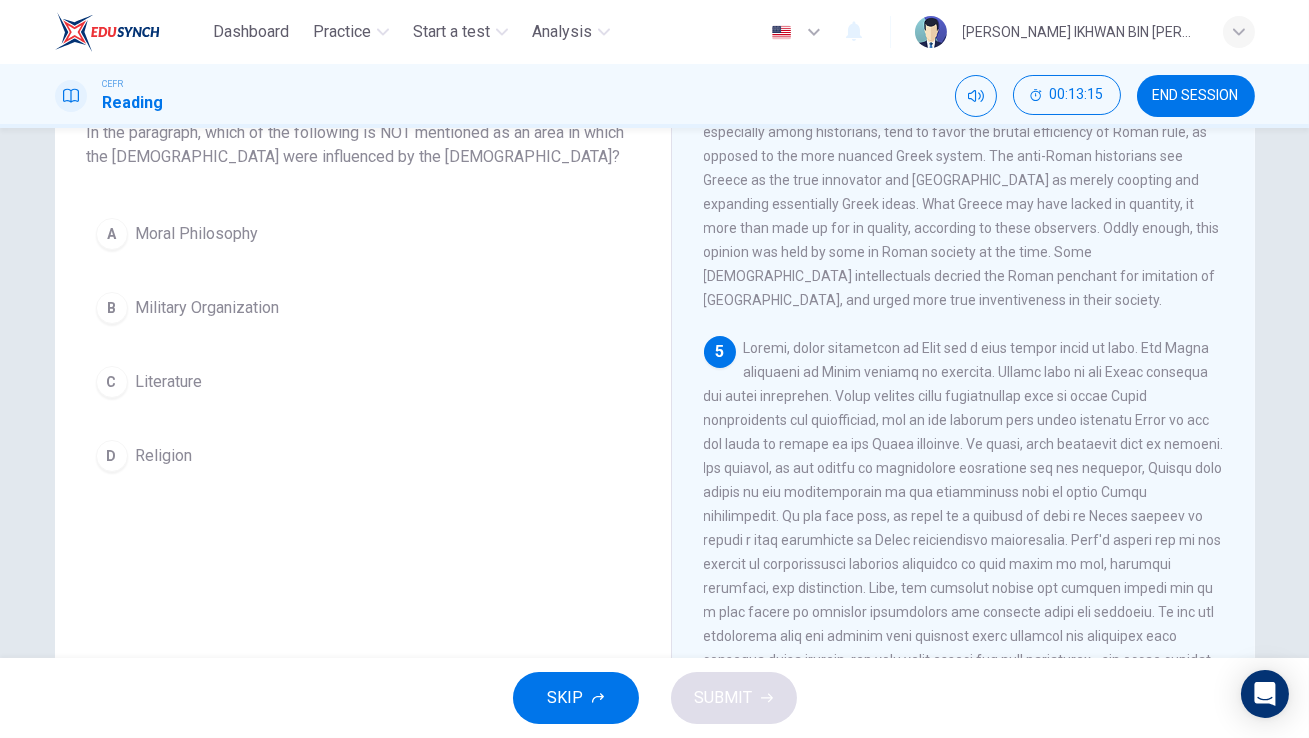 click at bounding box center (964, 516) 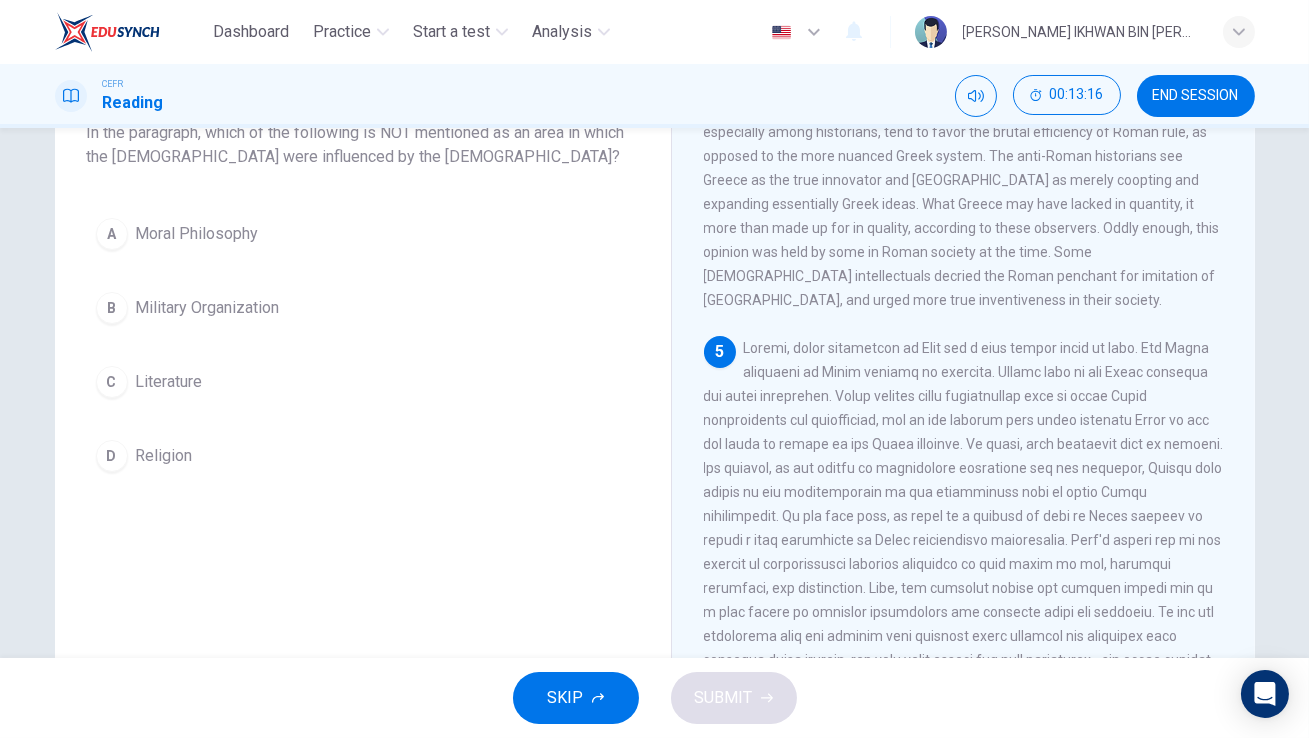 scroll, scrollTop: 244, scrollLeft: 0, axis: vertical 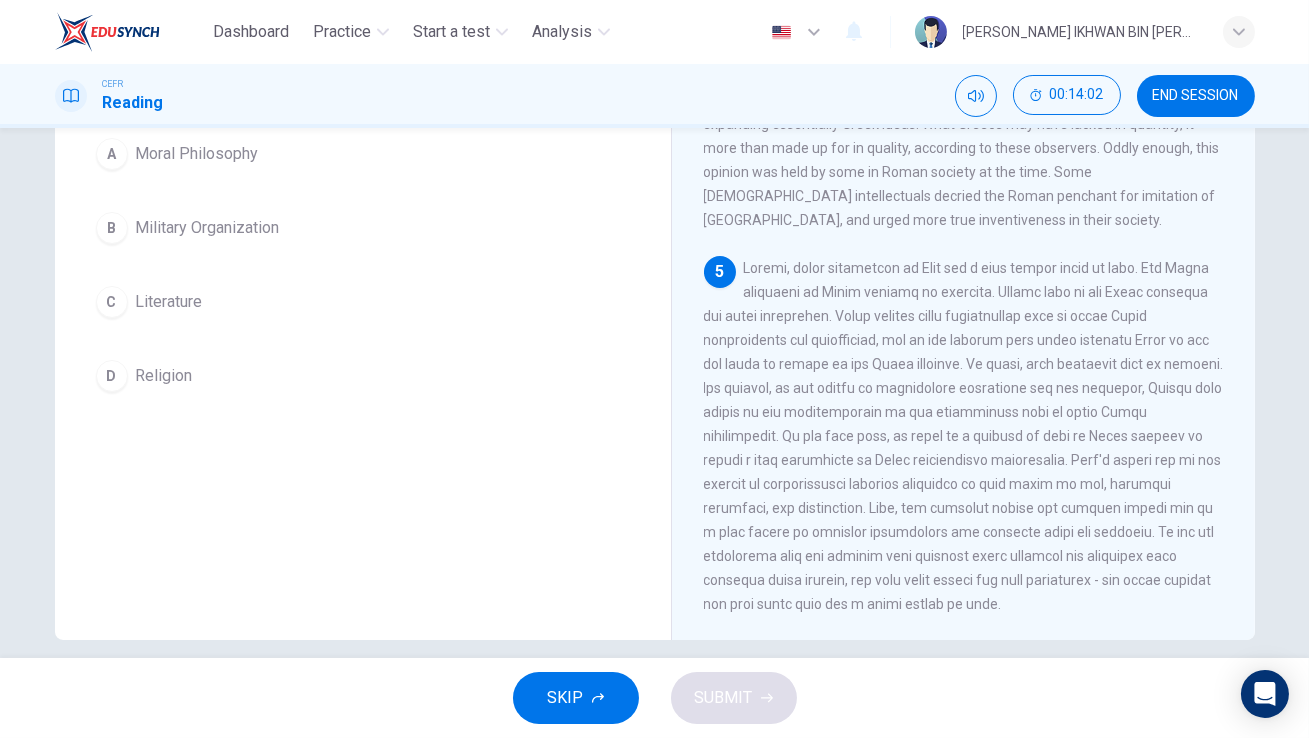 click on "Military Organization" at bounding box center (208, 228) 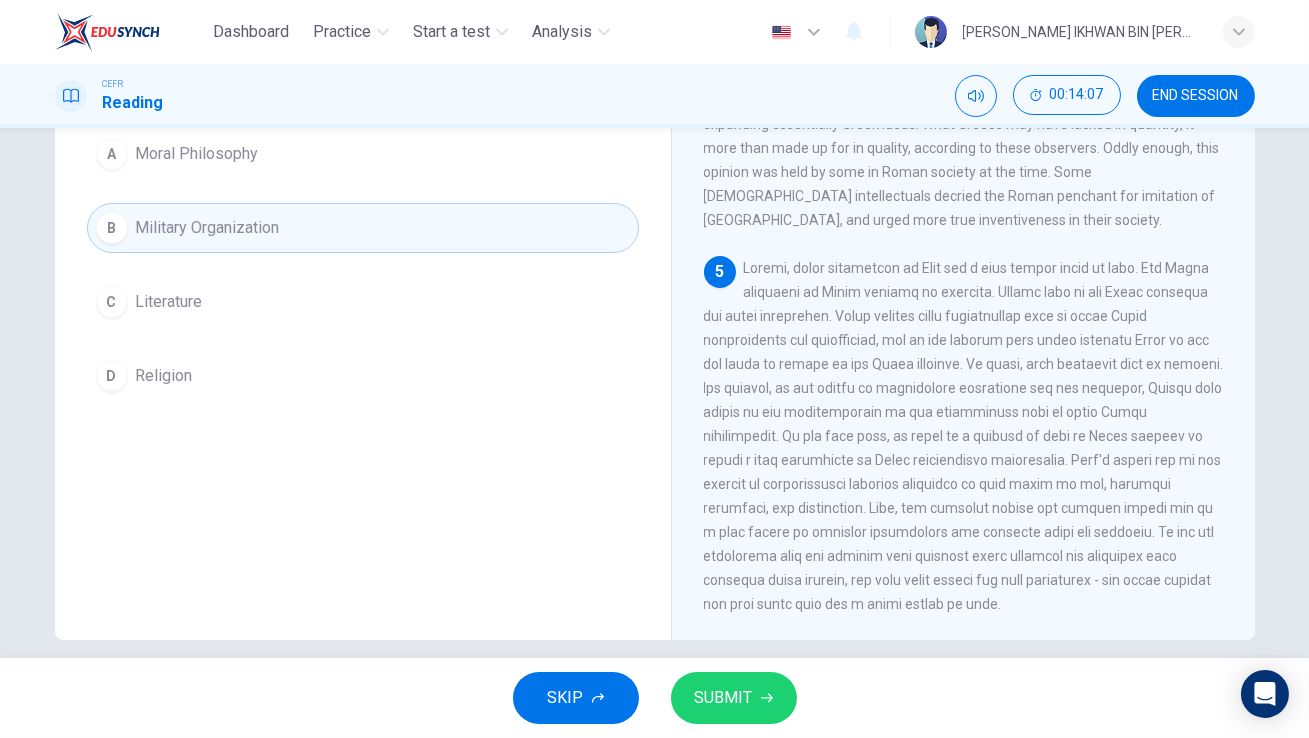 click on "SUBMIT" at bounding box center (734, 698) 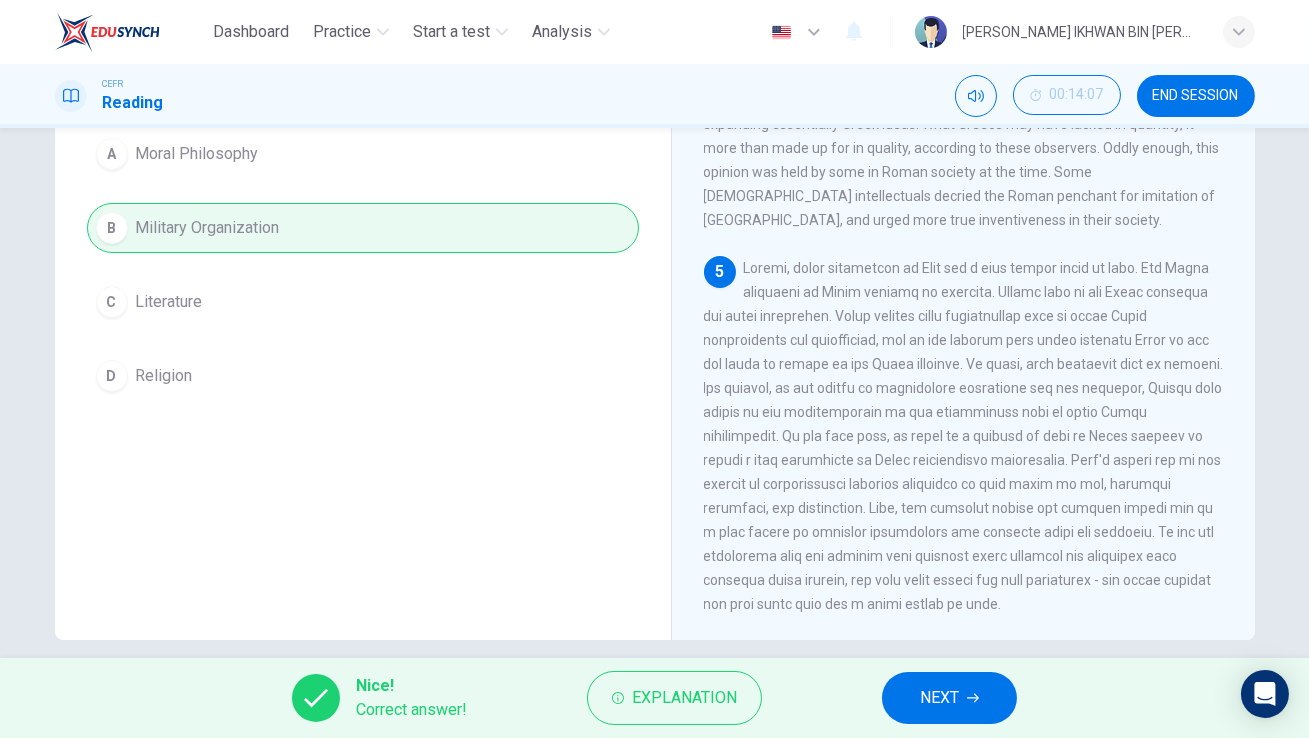 click on "NEXT" at bounding box center [939, 698] 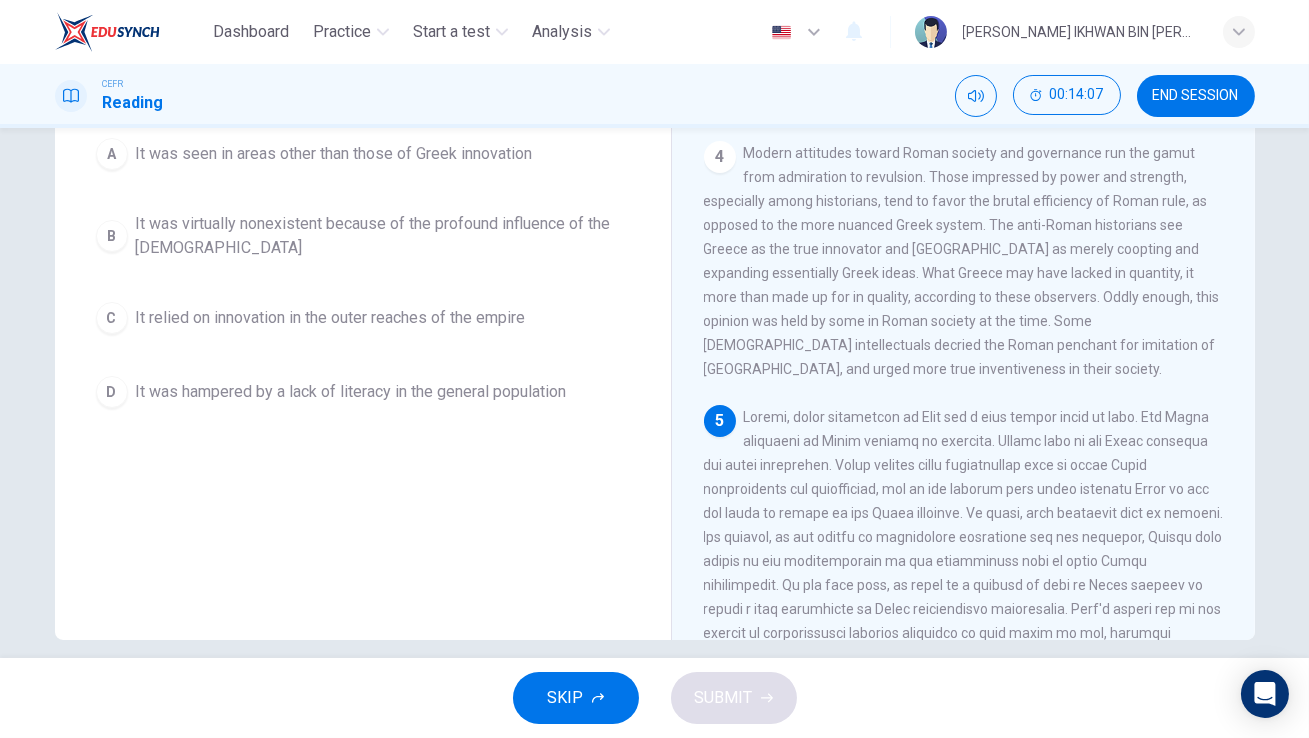 scroll, scrollTop: 755, scrollLeft: 0, axis: vertical 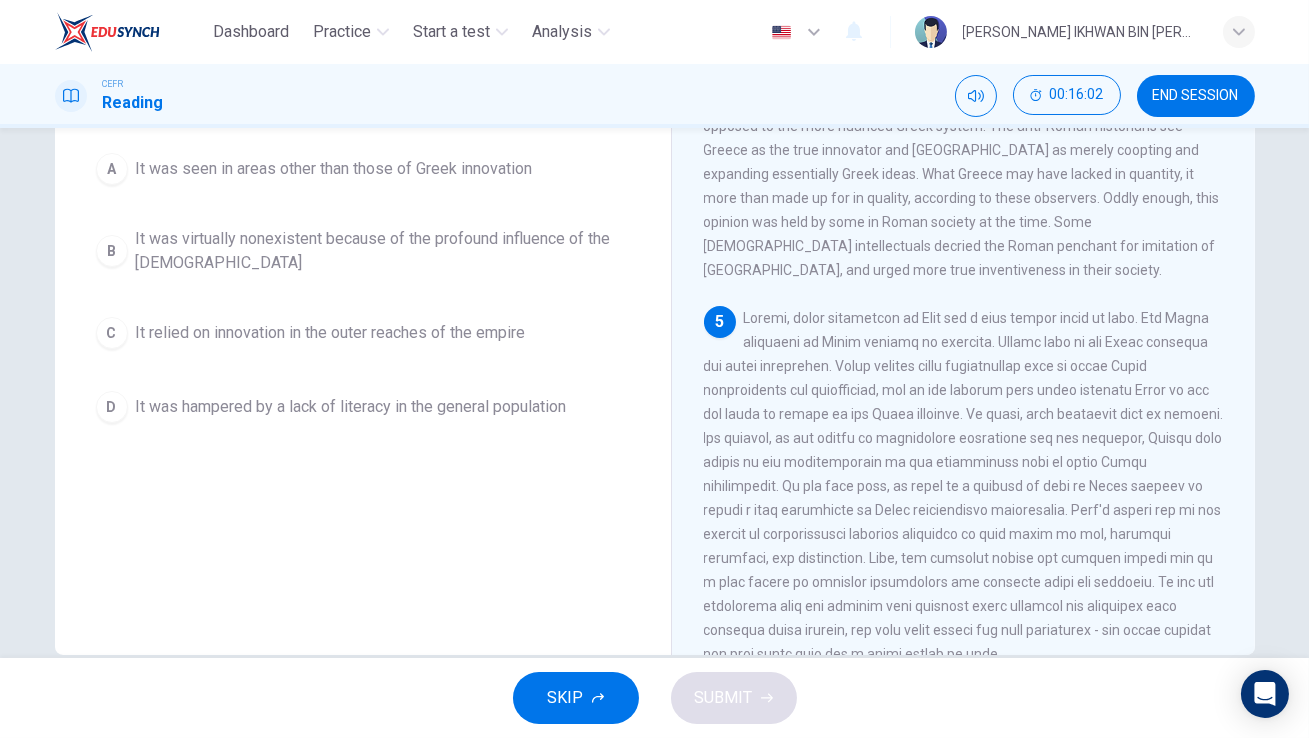 click on "It was seen in areas other than those of Greek innovation" at bounding box center [334, 169] 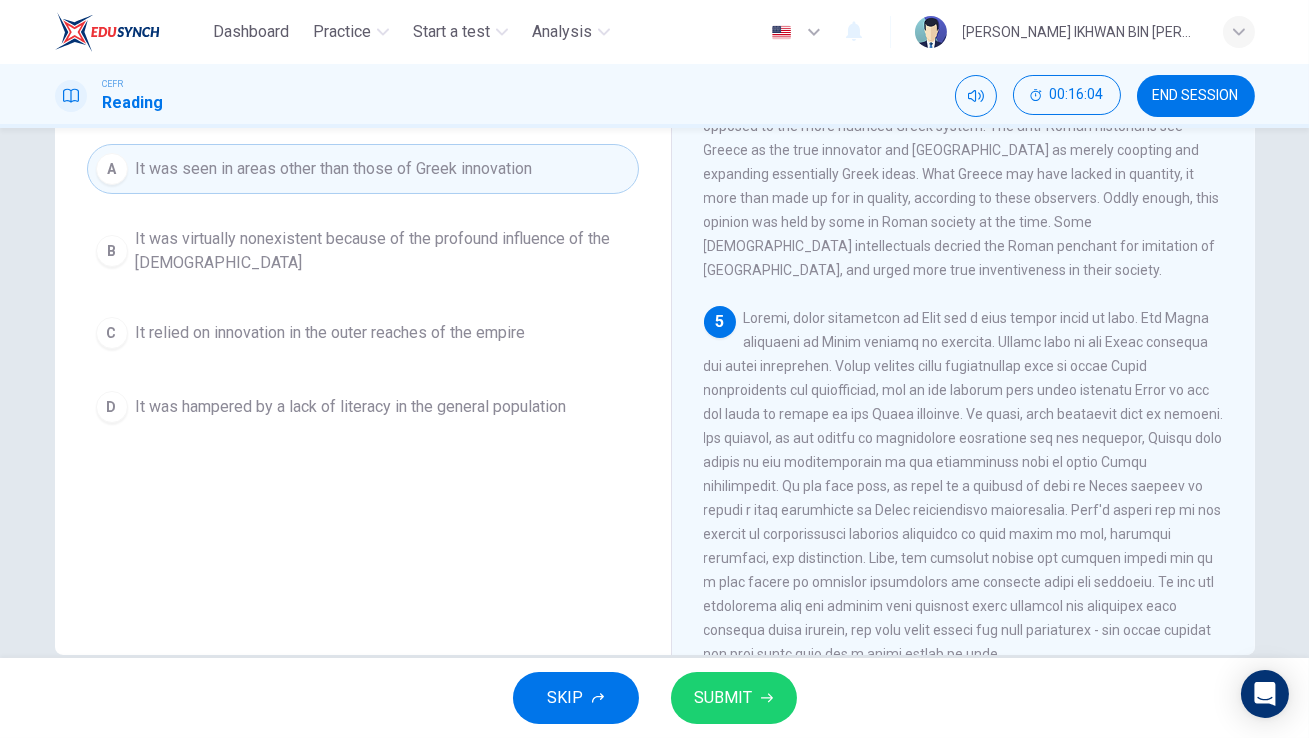 click on "SUBMIT" at bounding box center [734, 698] 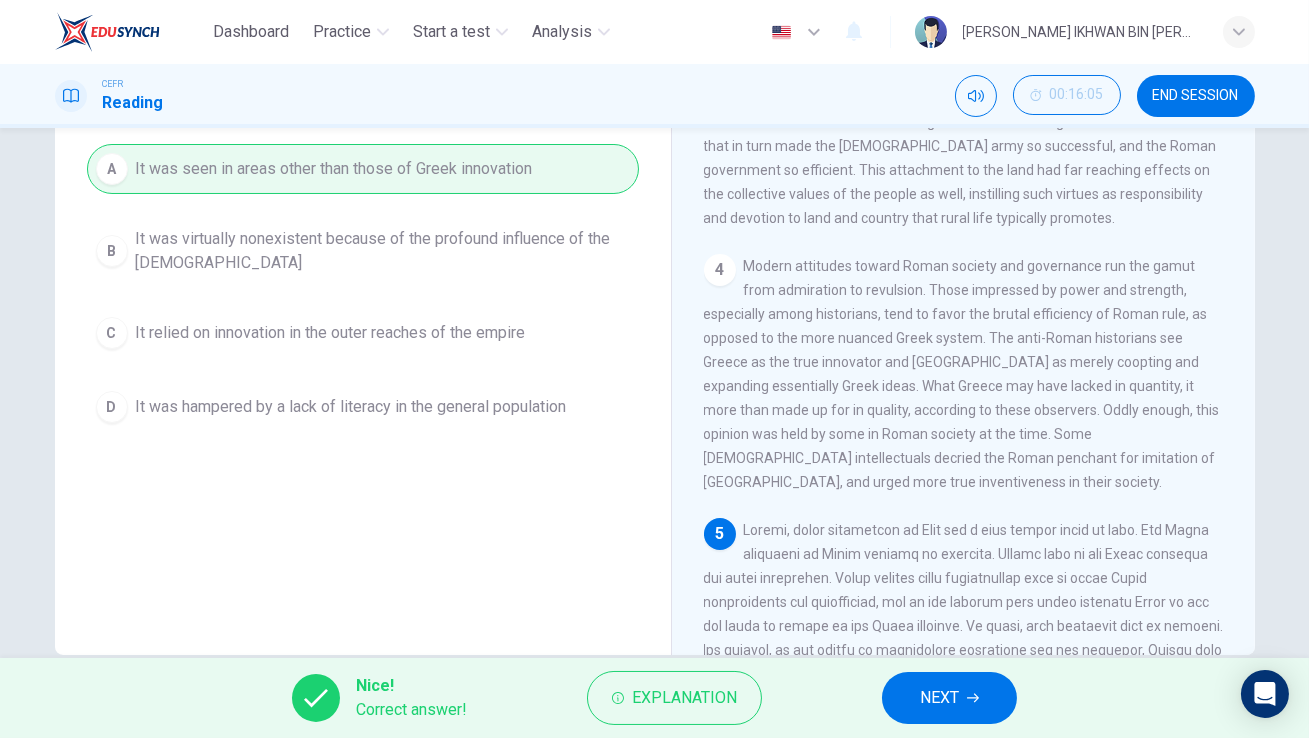 scroll, scrollTop: 656, scrollLeft: 0, axis: vertical 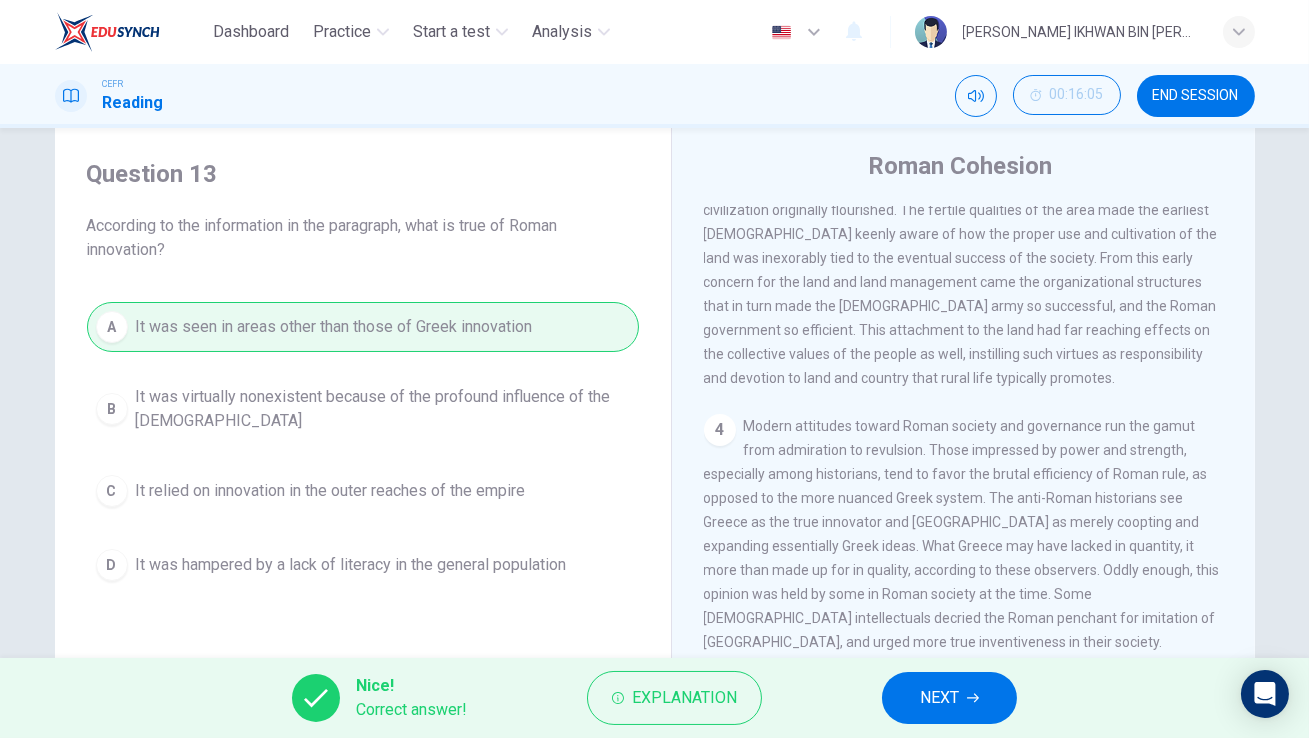 click on "NEXT" at bounding box center [939, 698] 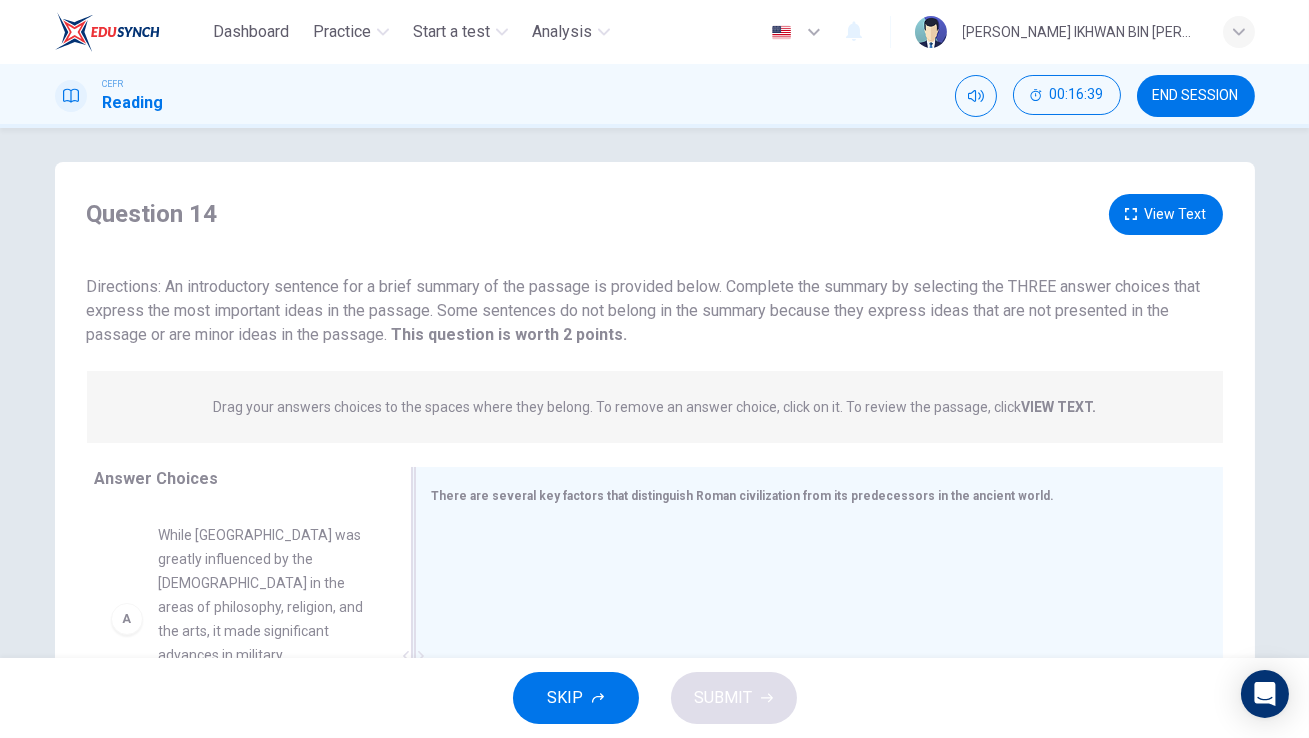 scroll, scrollTop: 244, scrollLeft: 0, axis: vertical 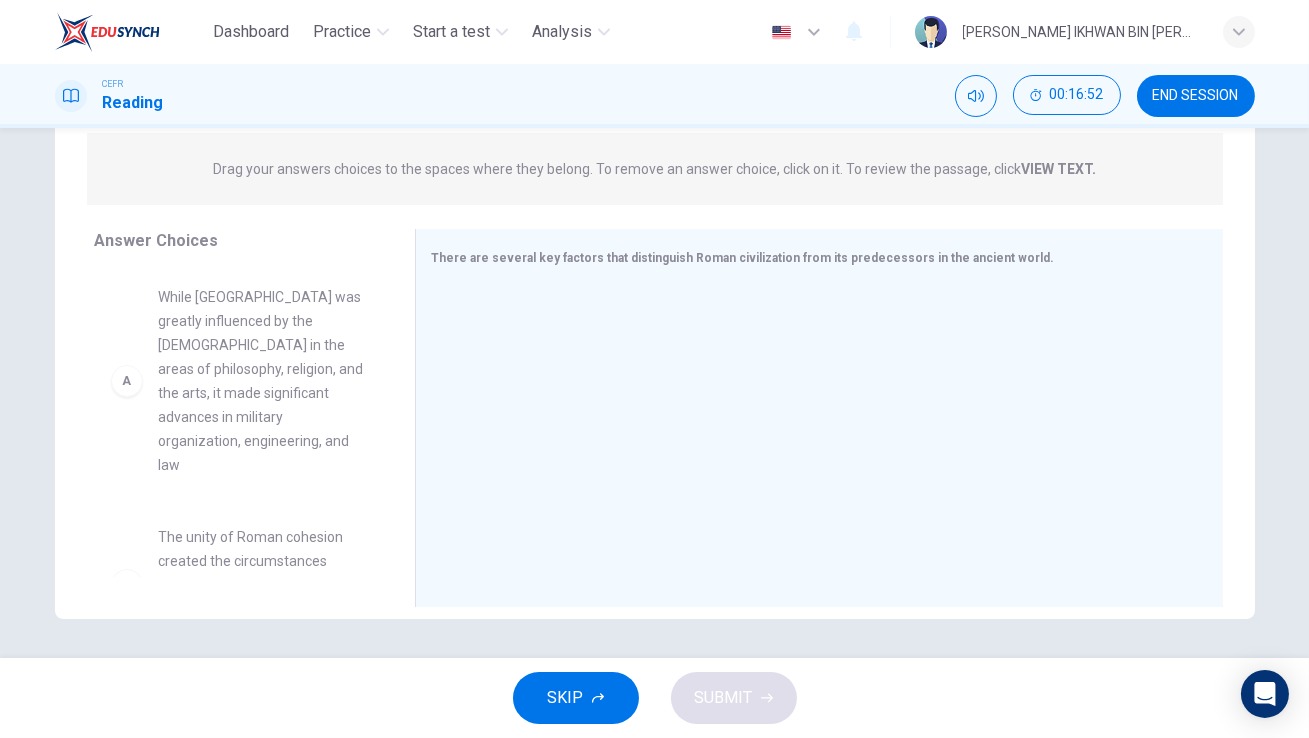 click on "A" at bounding box center (127, 381) 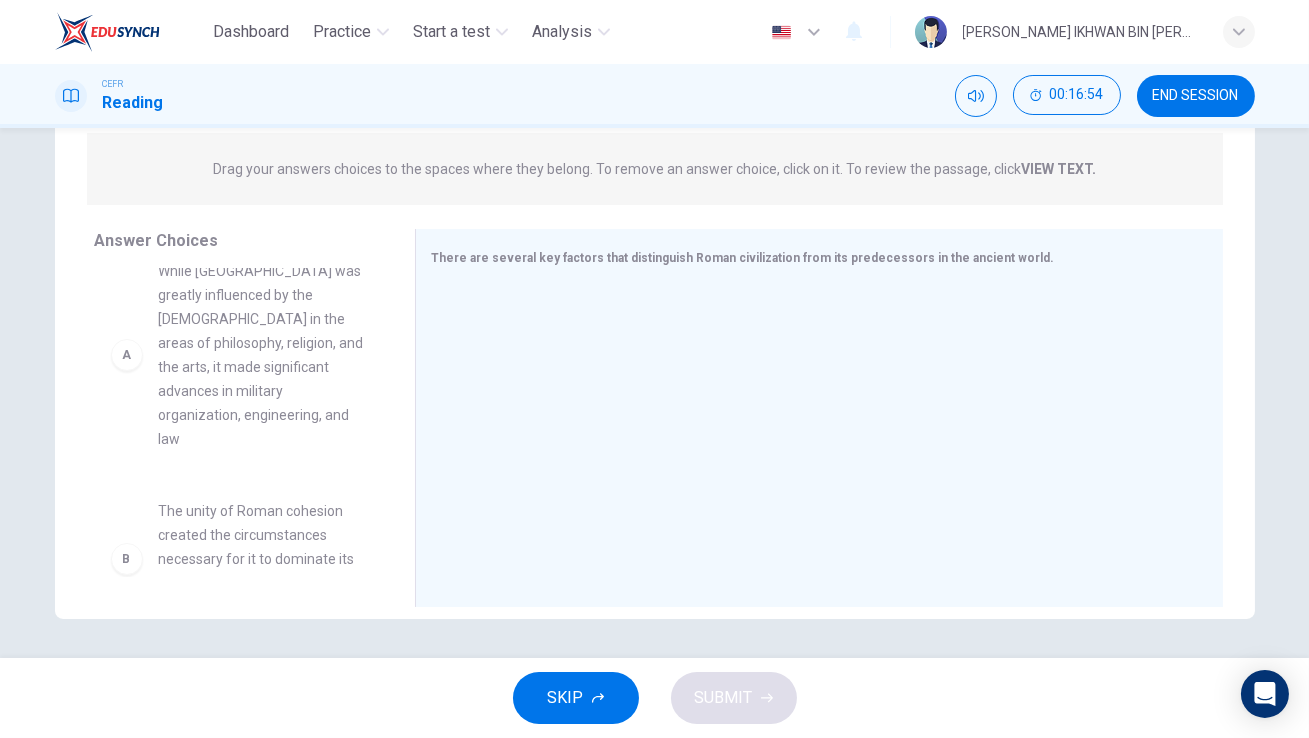 scroll, scrollTop: 17, scrollLeft: 0, axis: vertical 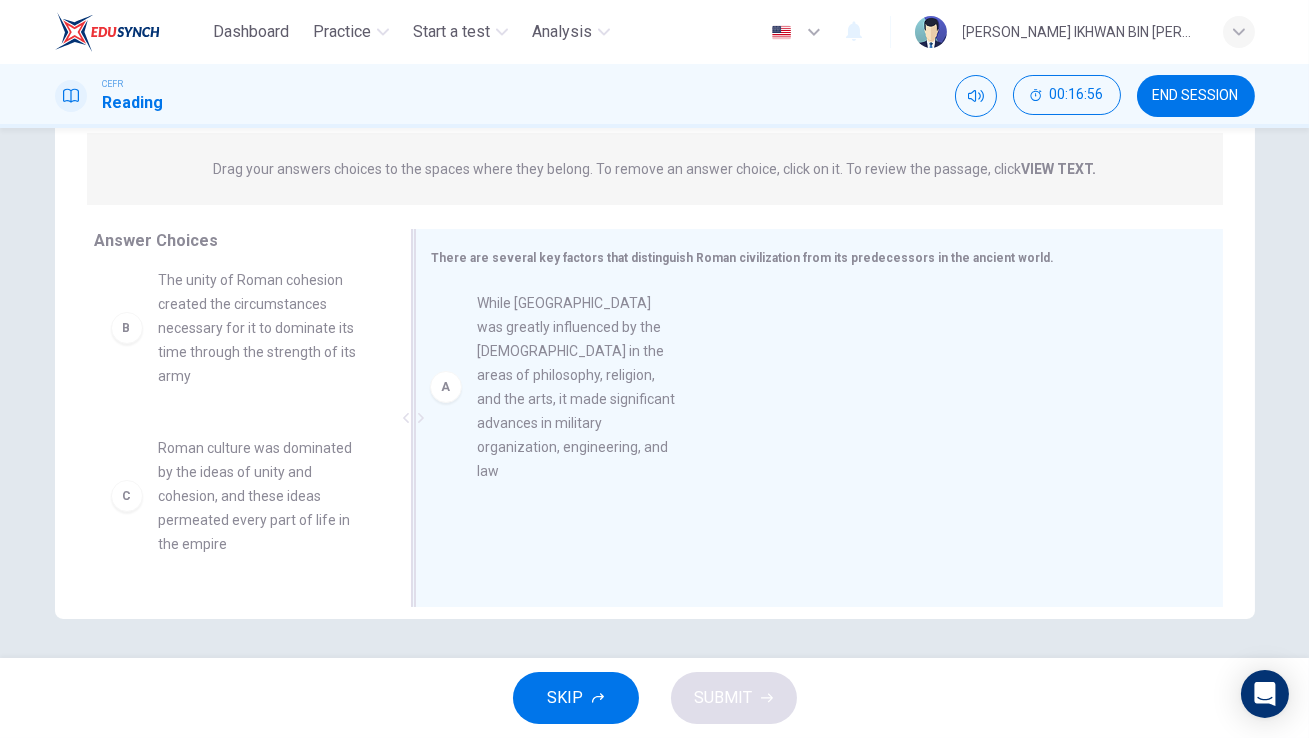 drag, startPoint x: 132, startPoint y: 349, endPoint x: 466, endPoint y: 374, distance: 334.93433 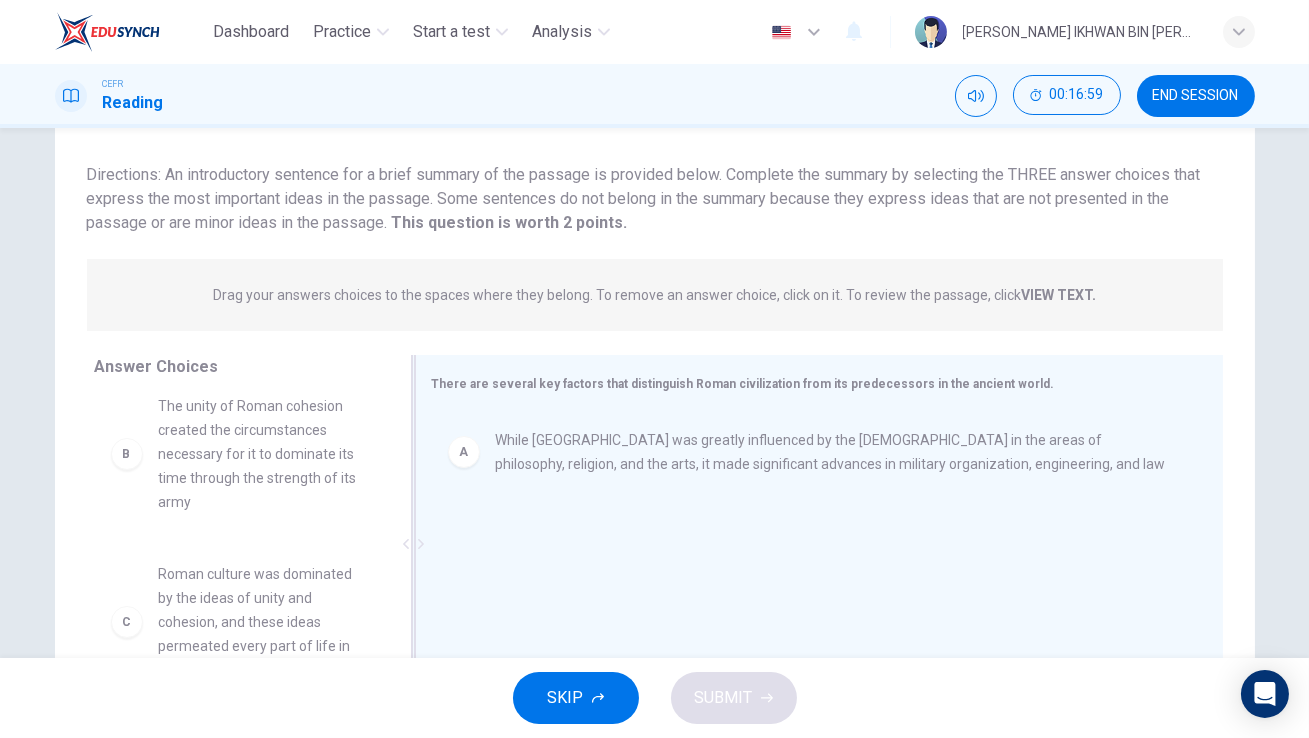 scroll, scrollTop: 244, scrollLeft: 0, axis: vertical 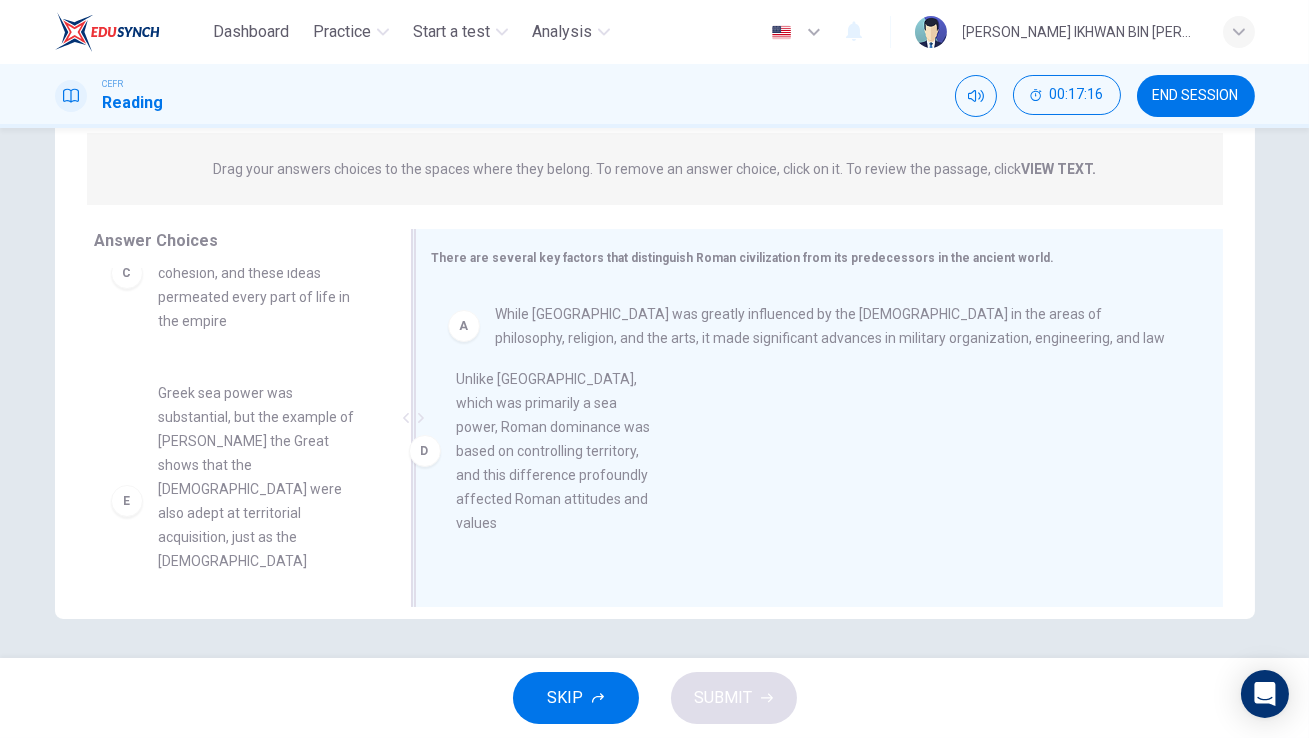 drag, startPoint x: 253, startPoint y: 441, endPoint x: 566, endPoint y: 429, distance: 313.22995 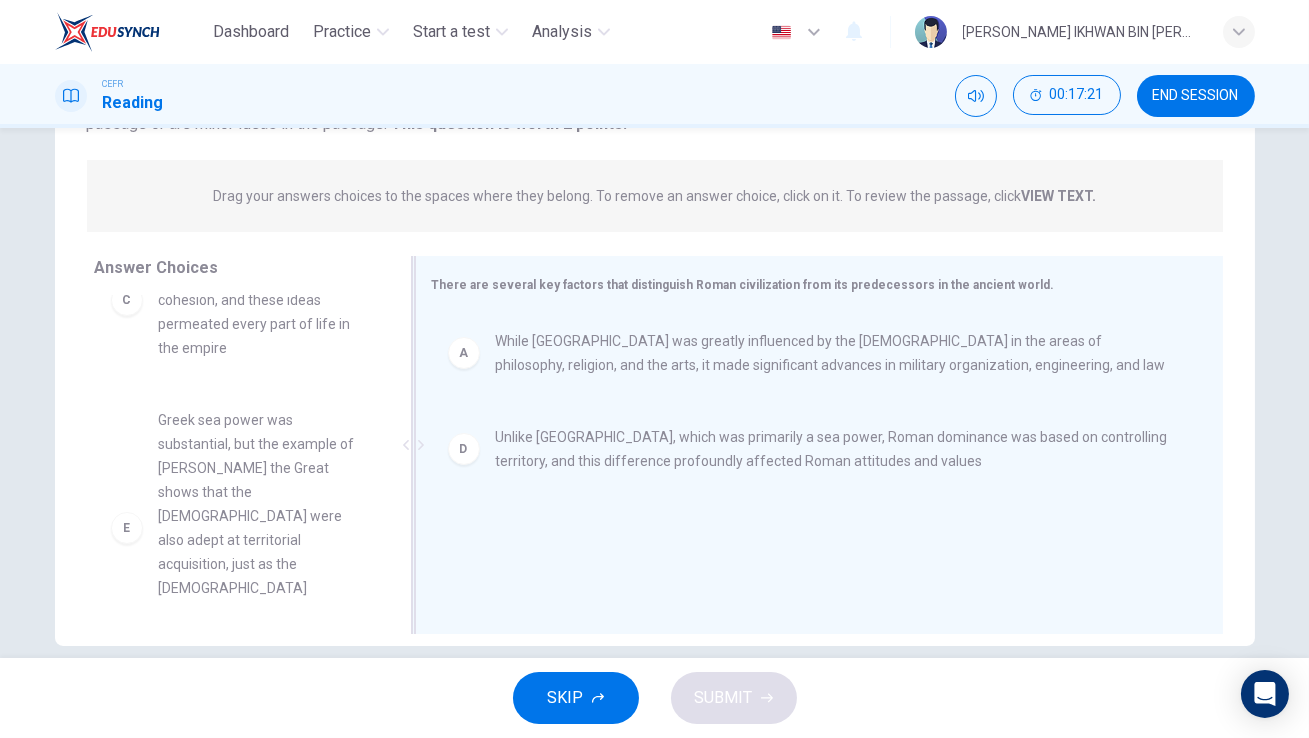 scroll, scrollTop: 240, scrollLeft: 0, axis: vertical 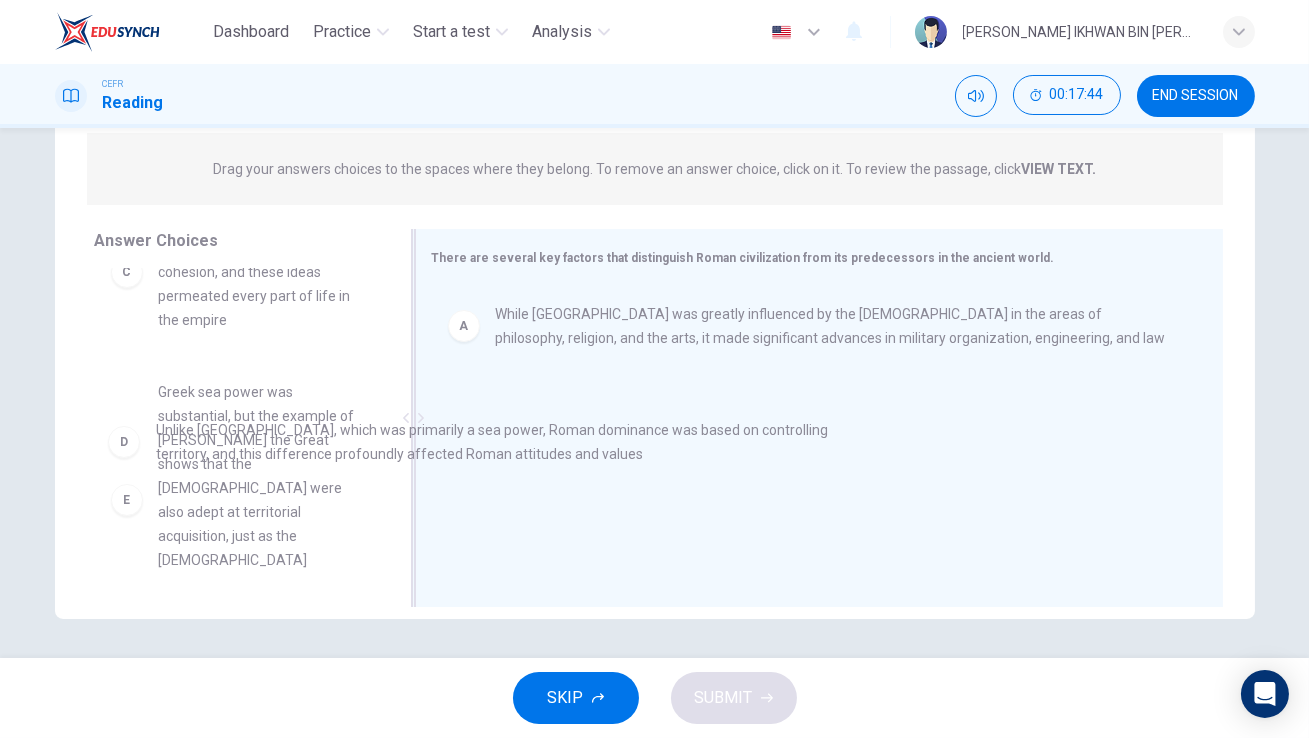 drag, startPoint x: 682, startPoint y: 417, endPoint x: 331, endPoint y: 436, distance: 351.51385 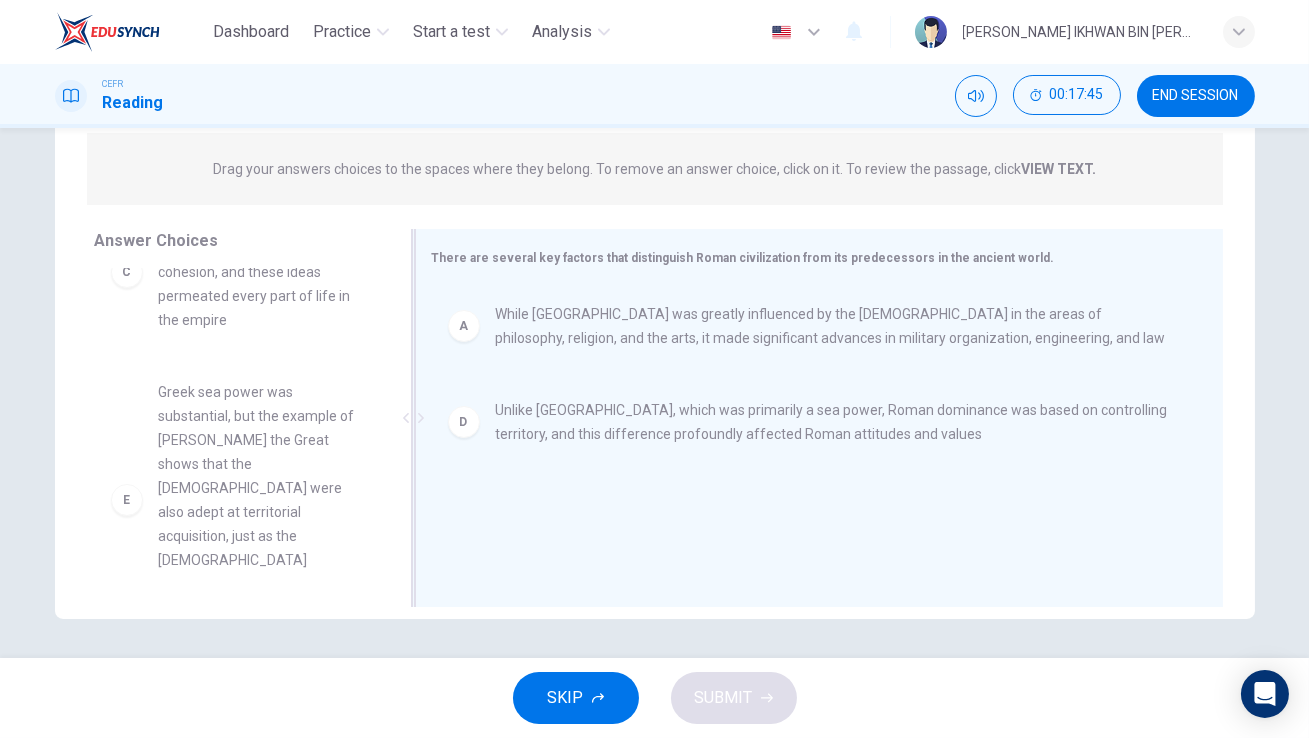 click on "Unlike [GEOGRAPHIC_DATA], which was primarily a sea power, Roman dominance was based on controlling territory, and this difference profoundly affected Roman attitudes and values" at bounding box center [835, 422] 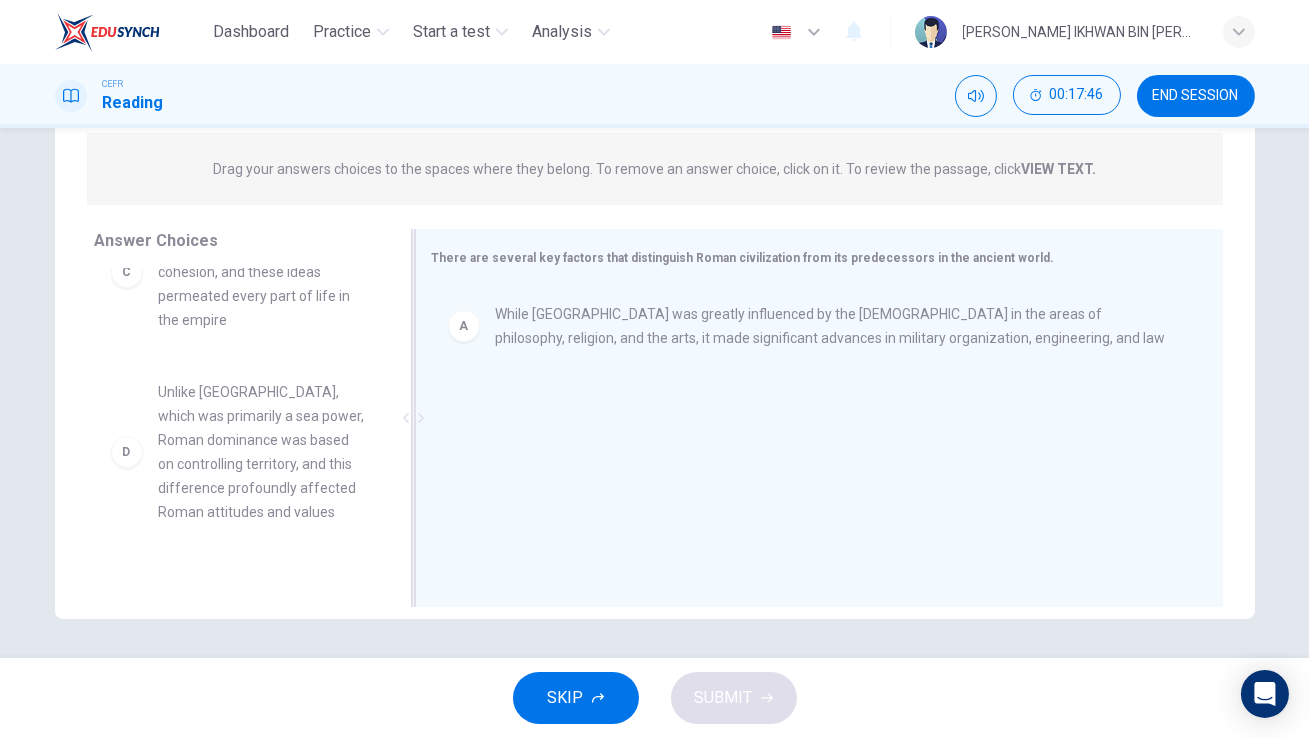 scroll, scrollTop: 563, scrollLeft: 0, axis: vertical 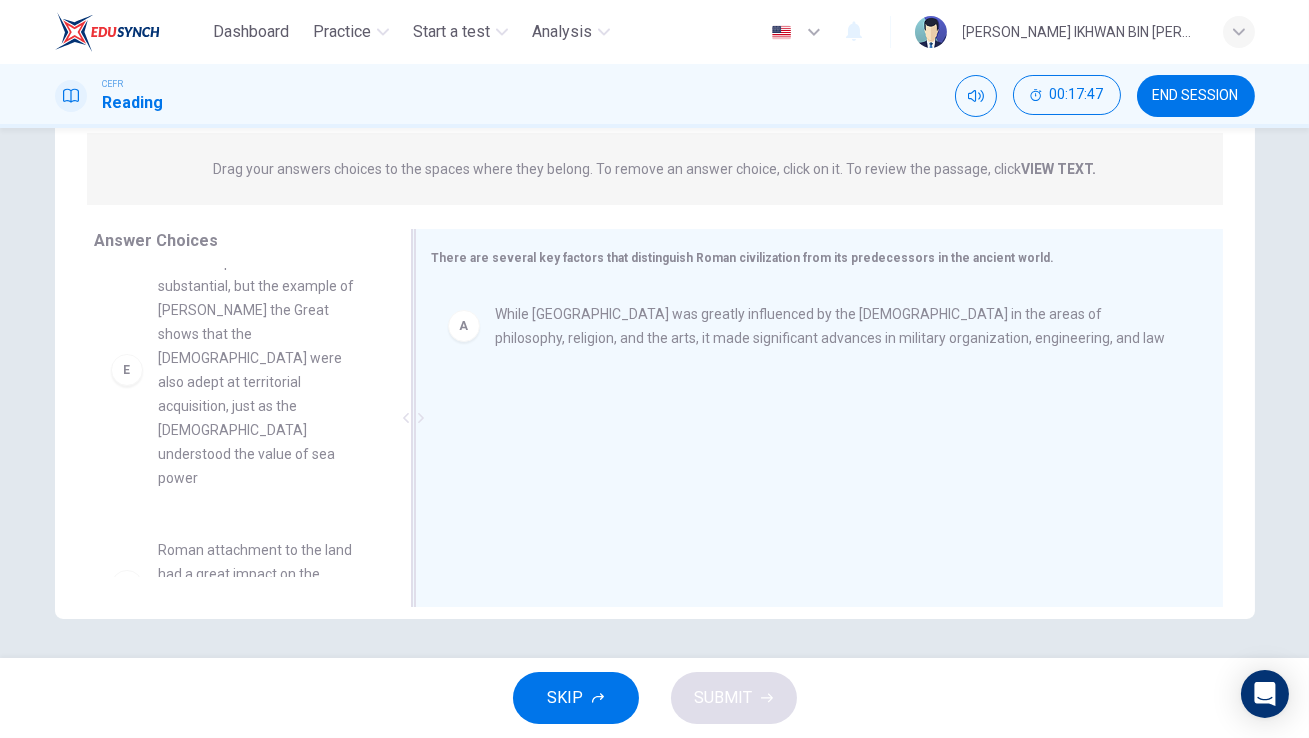 click on "Roman attachment to the land had a great impact on the collective values of the people living under Imperial rule" at bounding box center (263, 586) 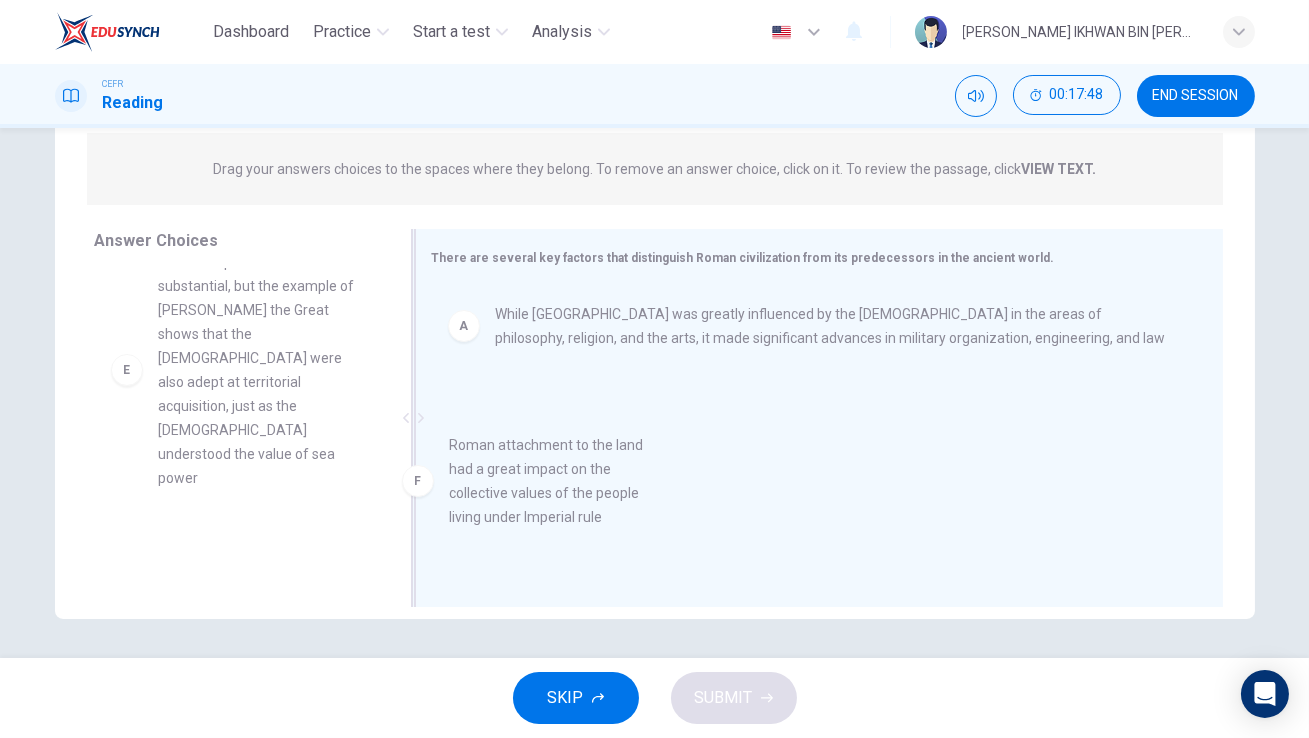 drag, startPoint x: 251, startPoint y: 502, endPoint x: 565, endPoint y: 471, distance: 315.52655 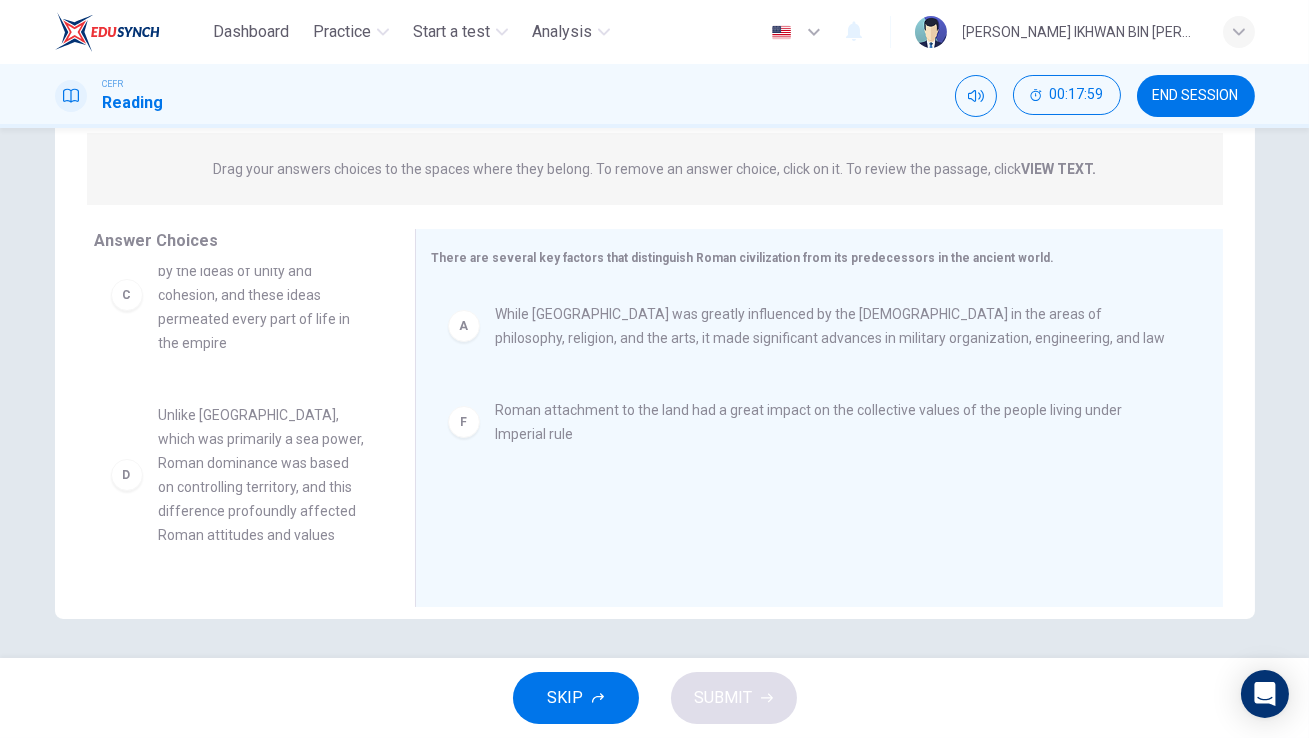 scroll, scrollTop: 217, scrollLeft: 0, axis: vertical 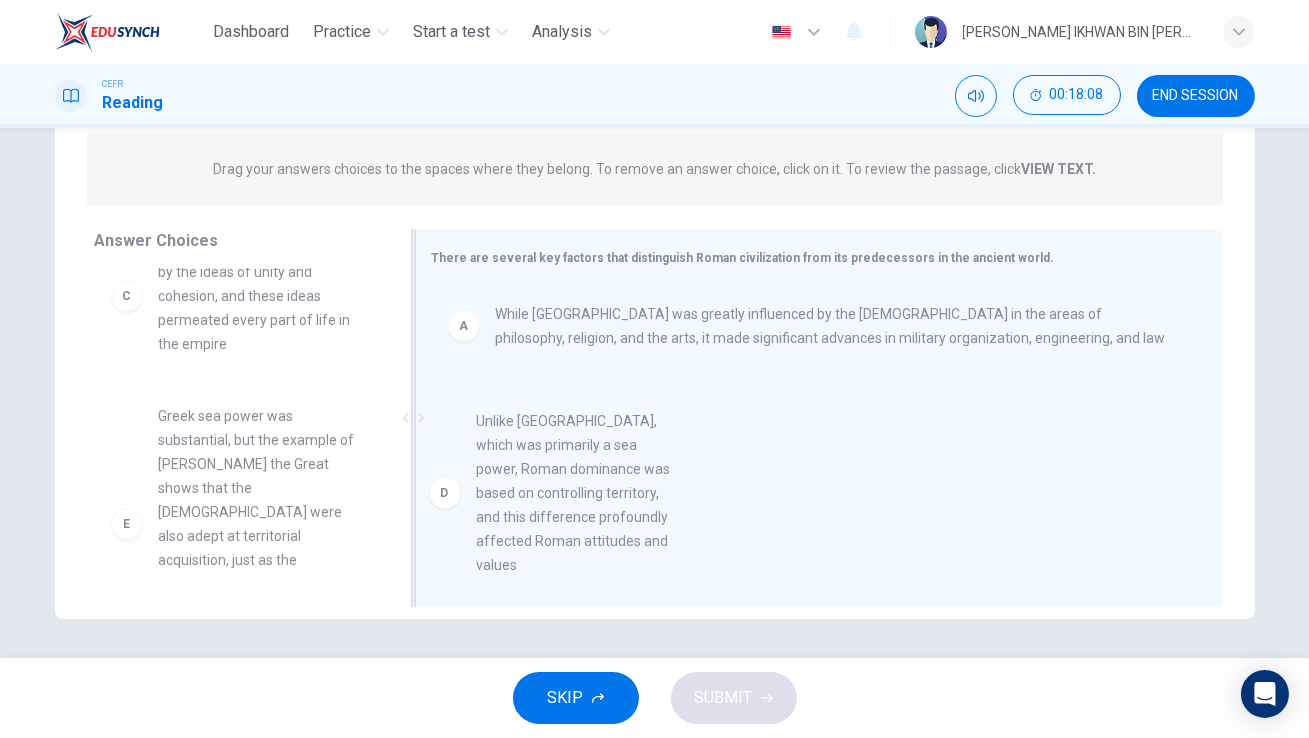 drag, startPoint x: 286, startPoint y: 451, endPoint x: 614, endPoint y: 458, distance: 328.07468 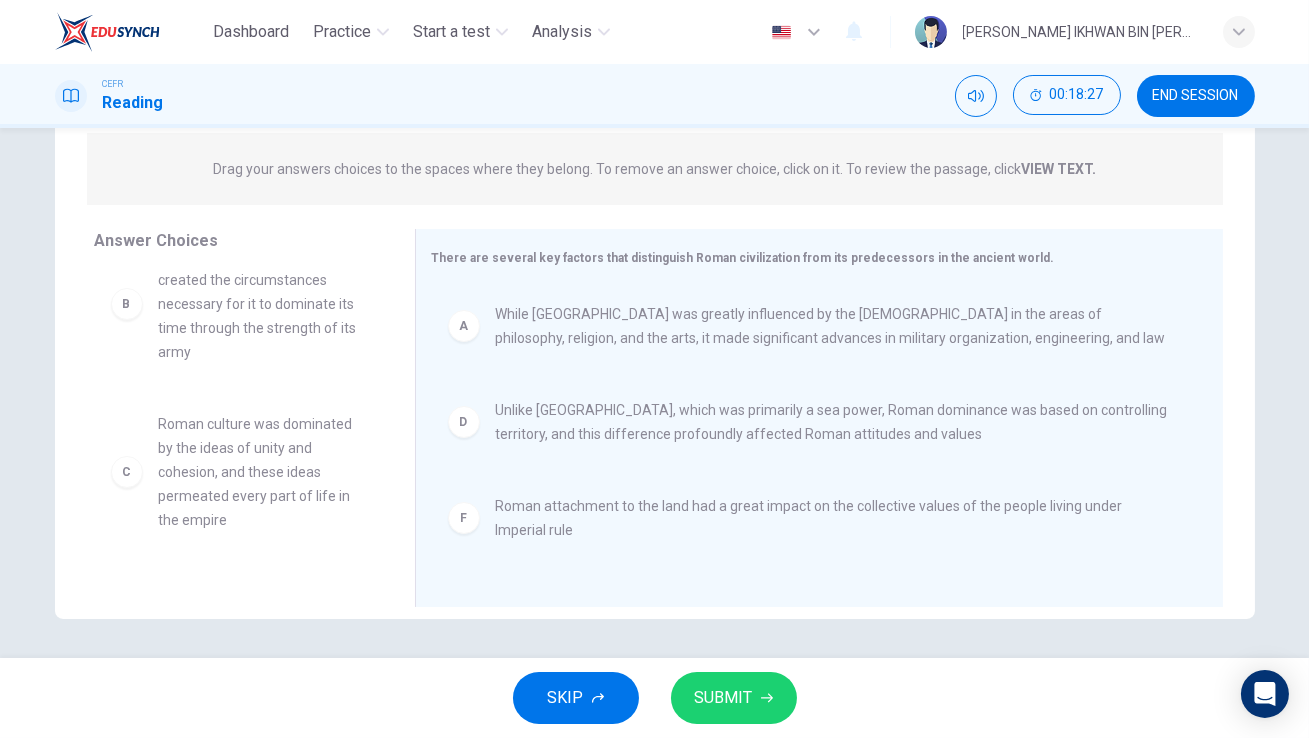 scroll, scrollTop: 40, scrollLeft: 0, axis: vertical 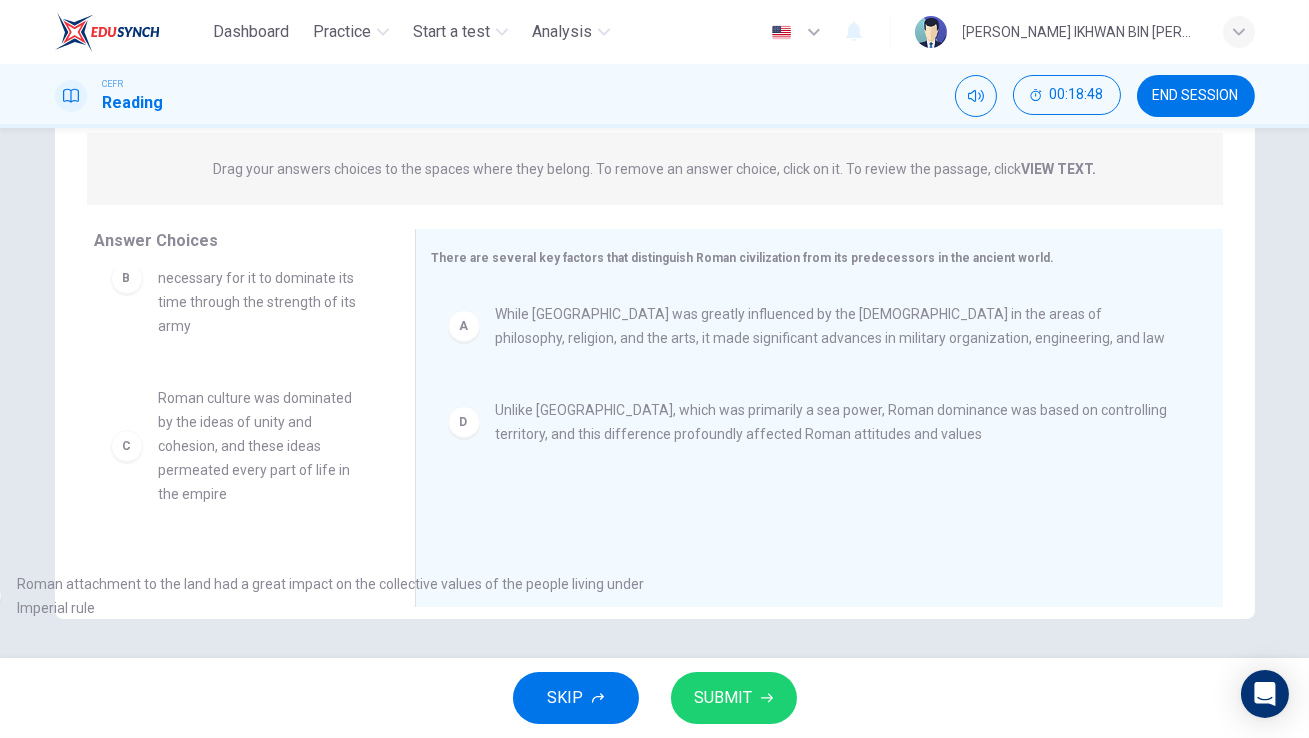 drag, startPoint x: 638, startPoint y: 520, endPoint x: 153, endPoint y: 598, distance: 491.23212 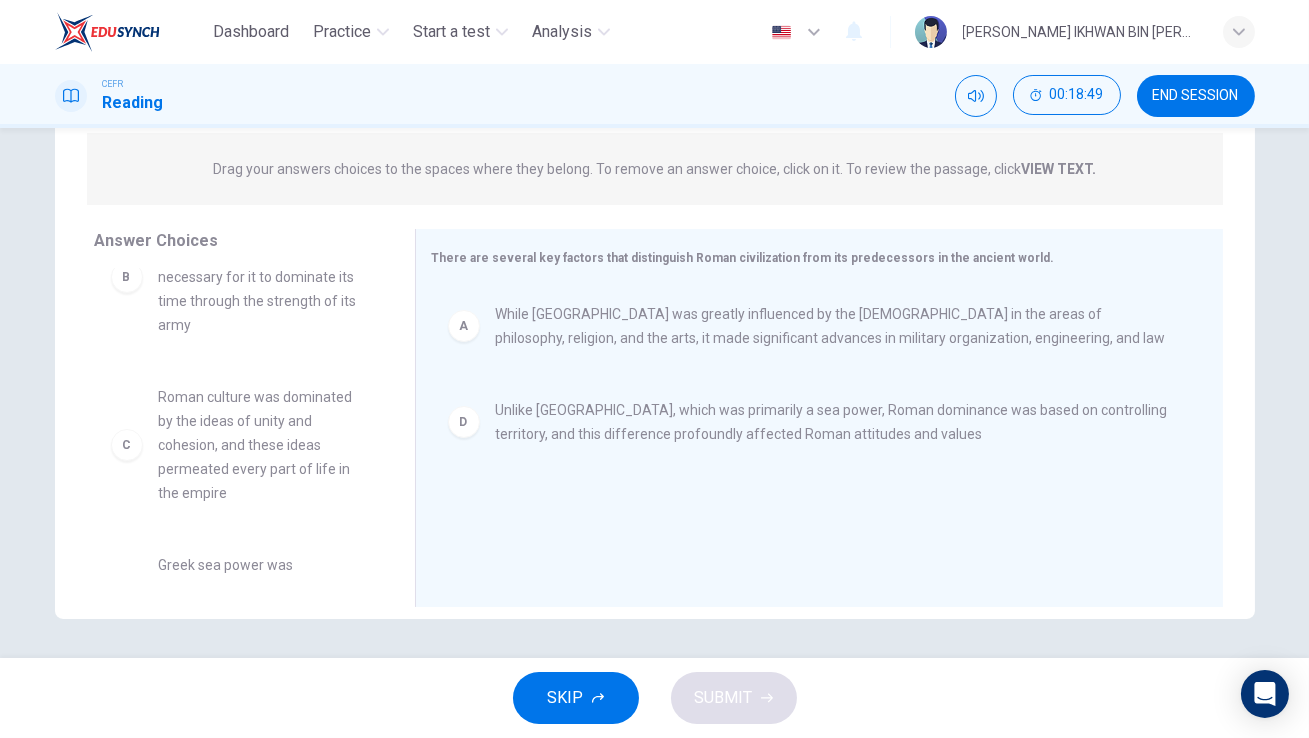 scroll, scrollTop: 0, scrollLeft: 0, axis: both 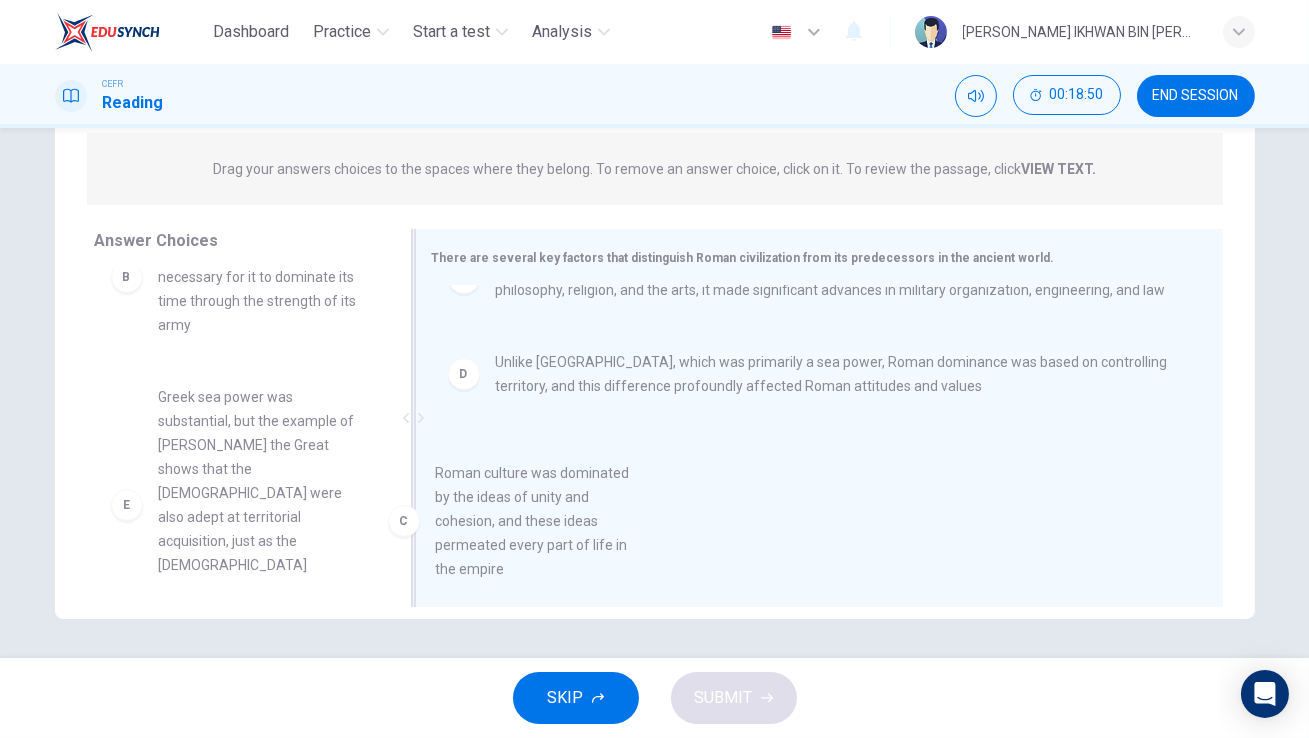 drag, startPoint x: 230, startPoint y: 430, endPoint x: 517, endPoint y: 507, distance: 297.14978 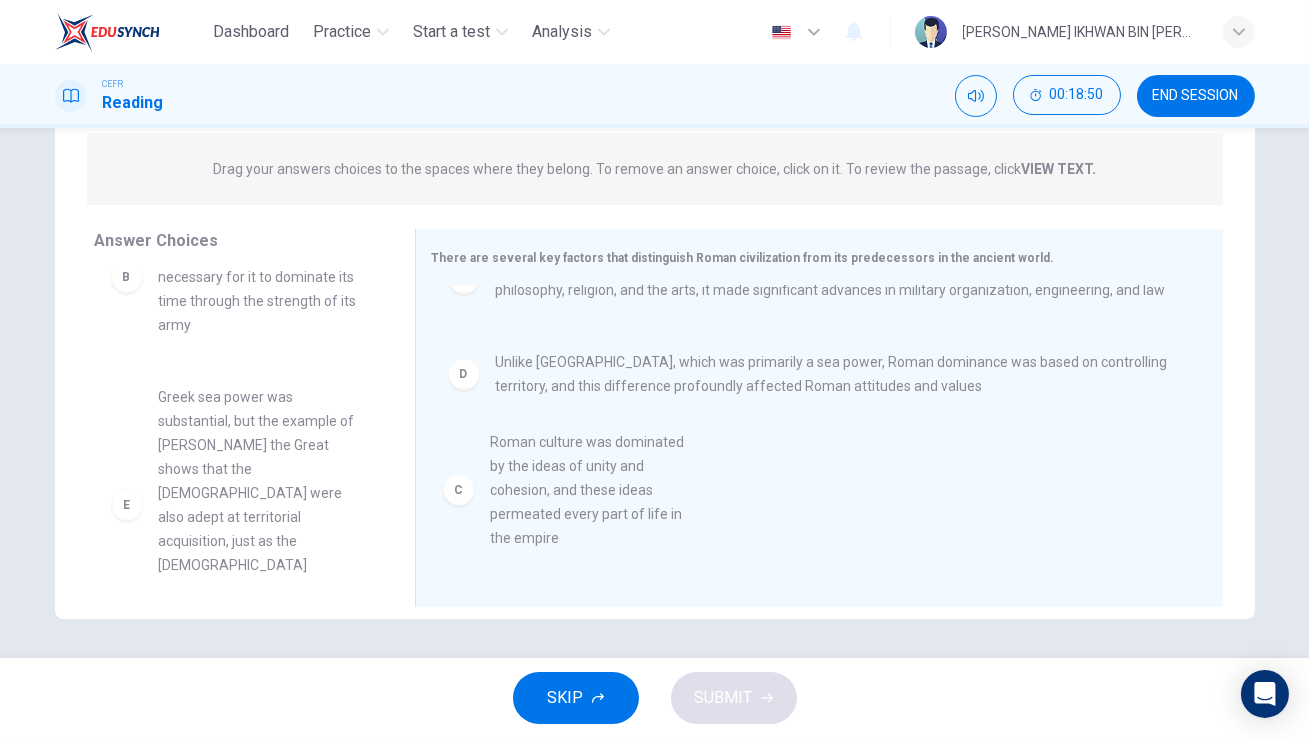 scroll, scrollTop: 3, scrollLeft: 0, axis: vertical 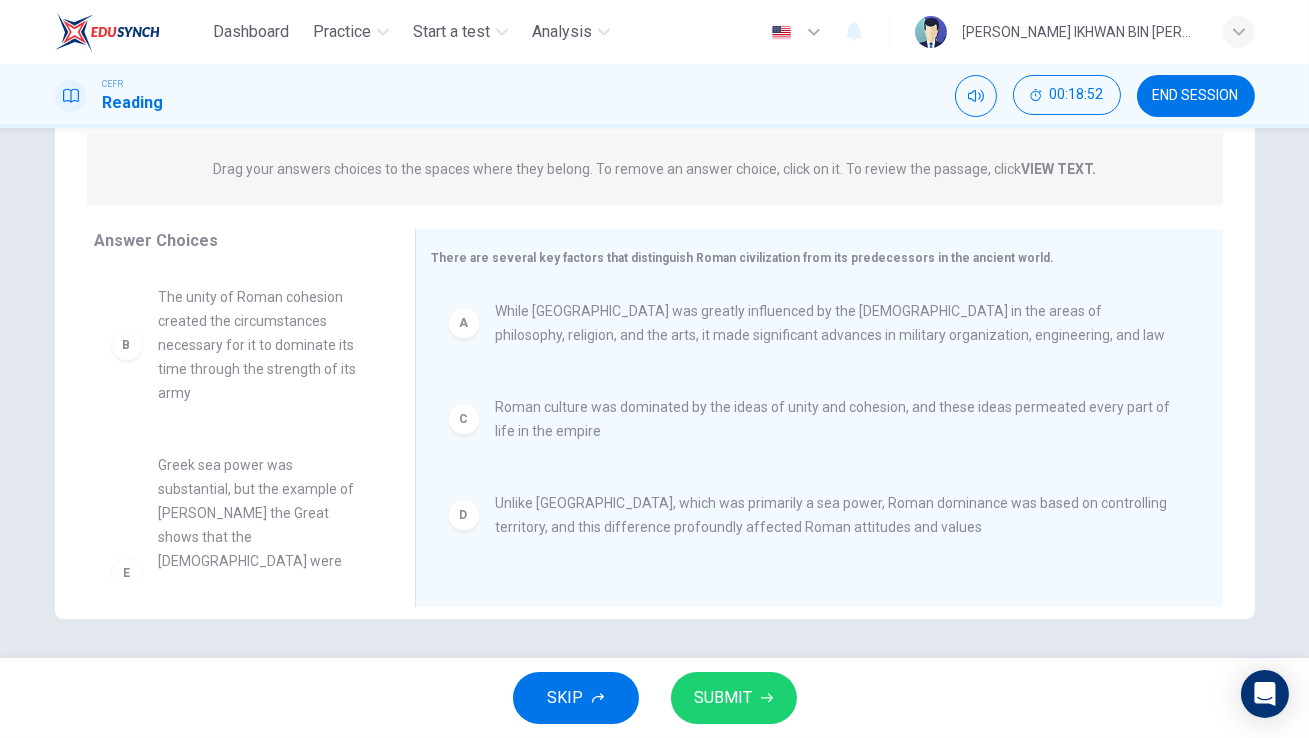 click on "SUBMIT" at bounding box center (724, 698) 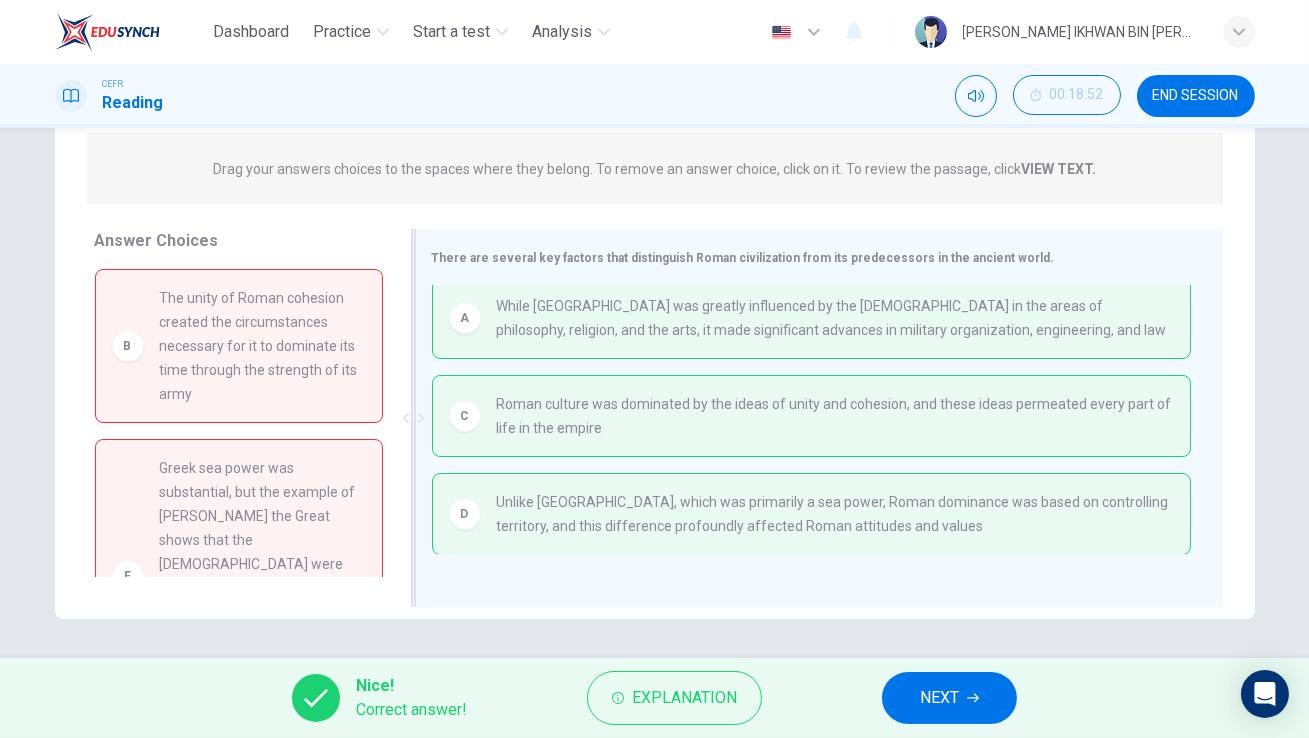 scroll, scrollTop: 0, scrollLeft: 0, axis: both 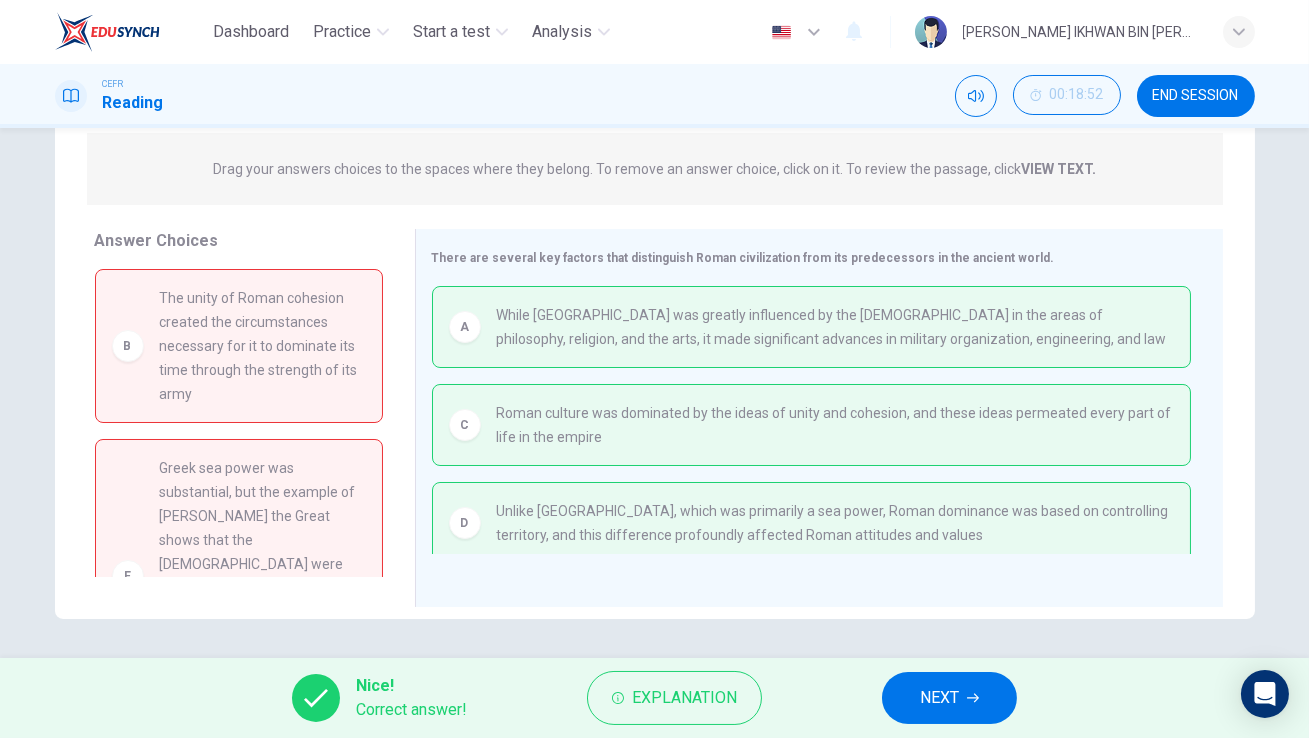 click on "NEXT" at bounding box center [939, 698] 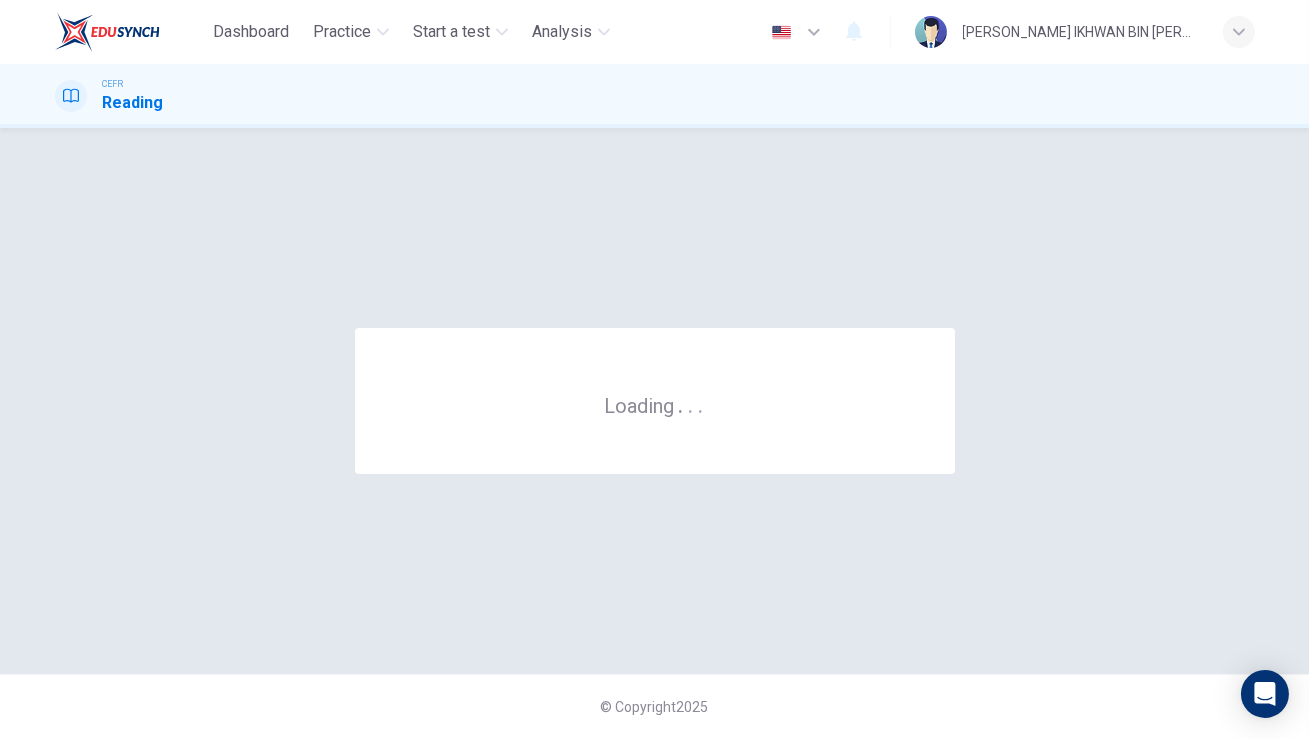 scroll, scrollTop: 0, scrollLeft: 0, axis: both 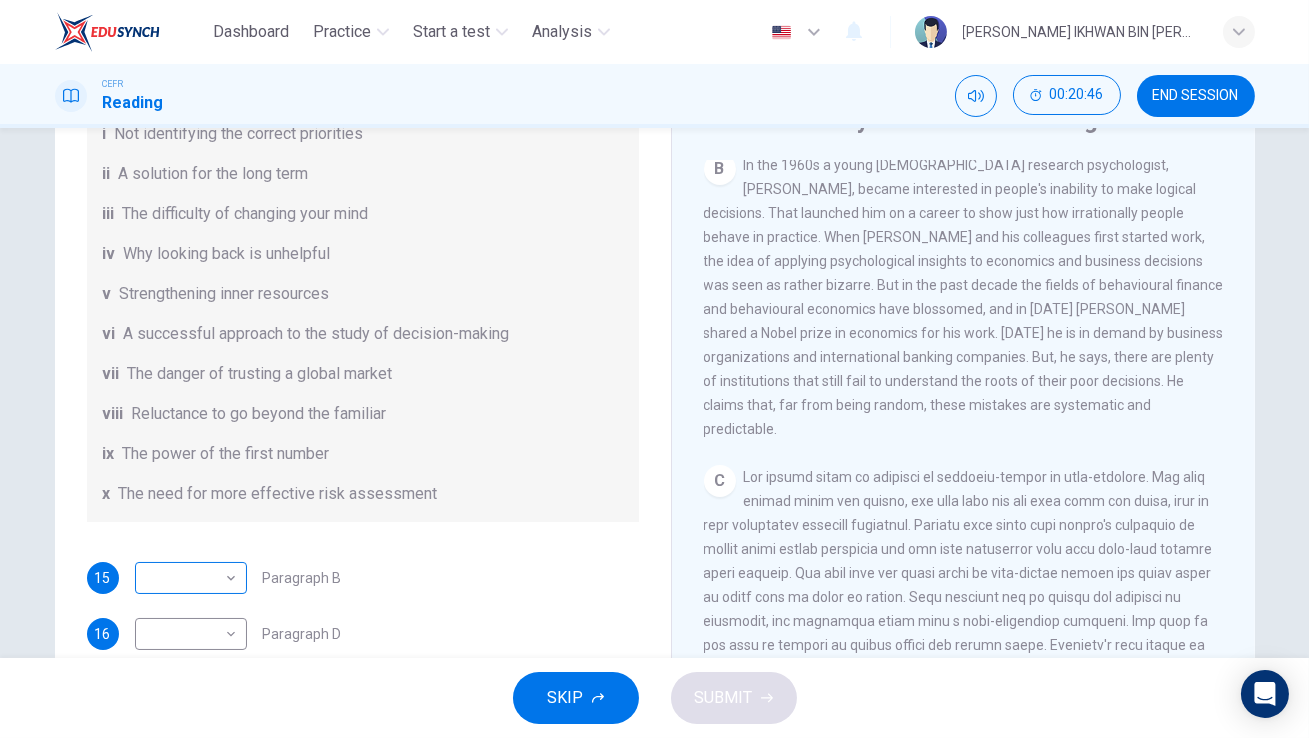 click on "Dashboard Practice Start a test Analysis English en ​ [PERSON_NAME] IKHWAN BIN [PERSON_NAME] CEFR Reading 00:20:46 END SESSION Questions 15 - 20 Reading Passage 1 has nine paragraphs  A-I
Choose the correct heading for Paragraphs  B  and  D-H  from the list of headings below.
Write the correct number  (i-xi)  in the boxes below. List of Headings i Not identifying the correct priorities ii A solution for the long term iii The difficulty of changing your mind iv Why looking back is unhelpful v Strengthening inner resources vi A successful approach to the study of decision-making vii The danger of trusting a global market viii Reluctance to go beyond the familiar ix The power of the first number x The need for more effective risk assessment 15 ​ ​ Paragraph B 16 ​ ​ Paragraph D 17 ​ ​ Paragraph E 18 ​ ​ Paragraph F 19 ​ ​ Paragraph G 20 ​ ​ Paragraph H Why Risks Can Go Wrong CLICK TO ZOOM Click to Zoom A B C D E F G H I SKIP SUBMIT EduSynch - Online Language Proficiency Testing
2025" at bounding box center [654, 369] 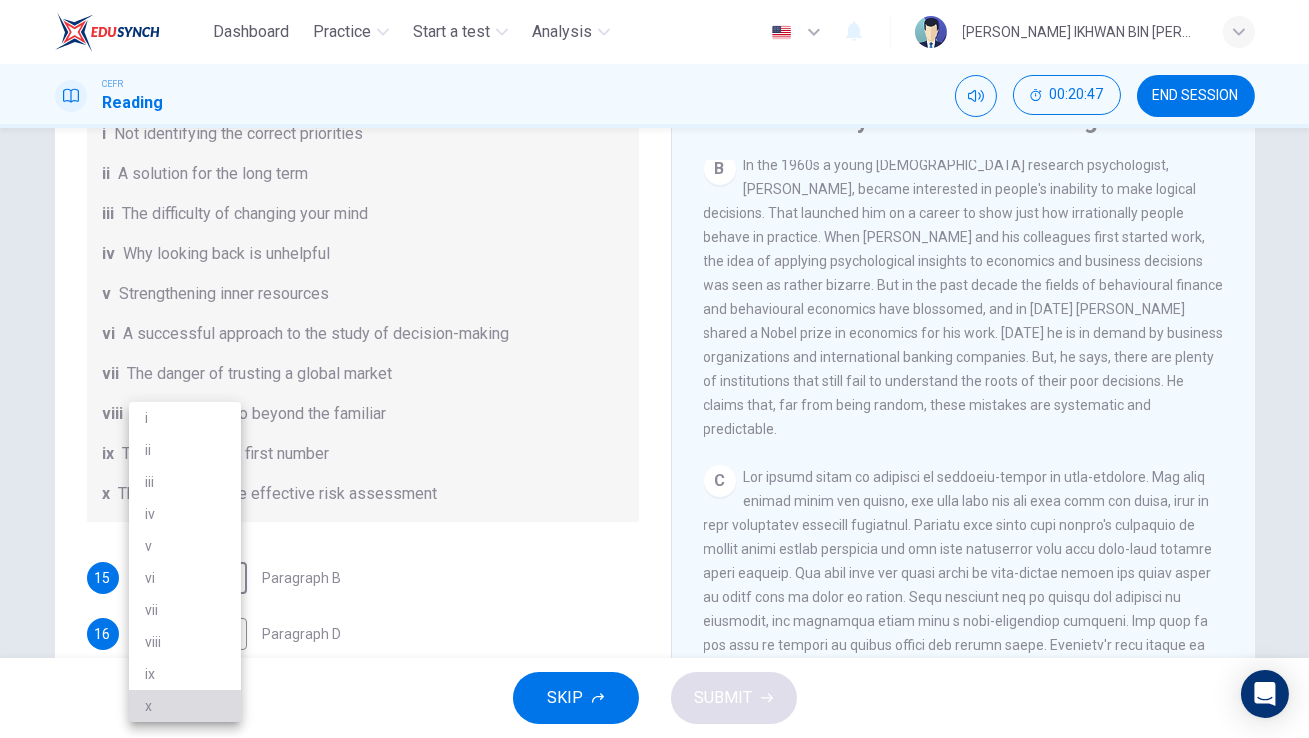 click on "x" at bounding box center [185, 706] 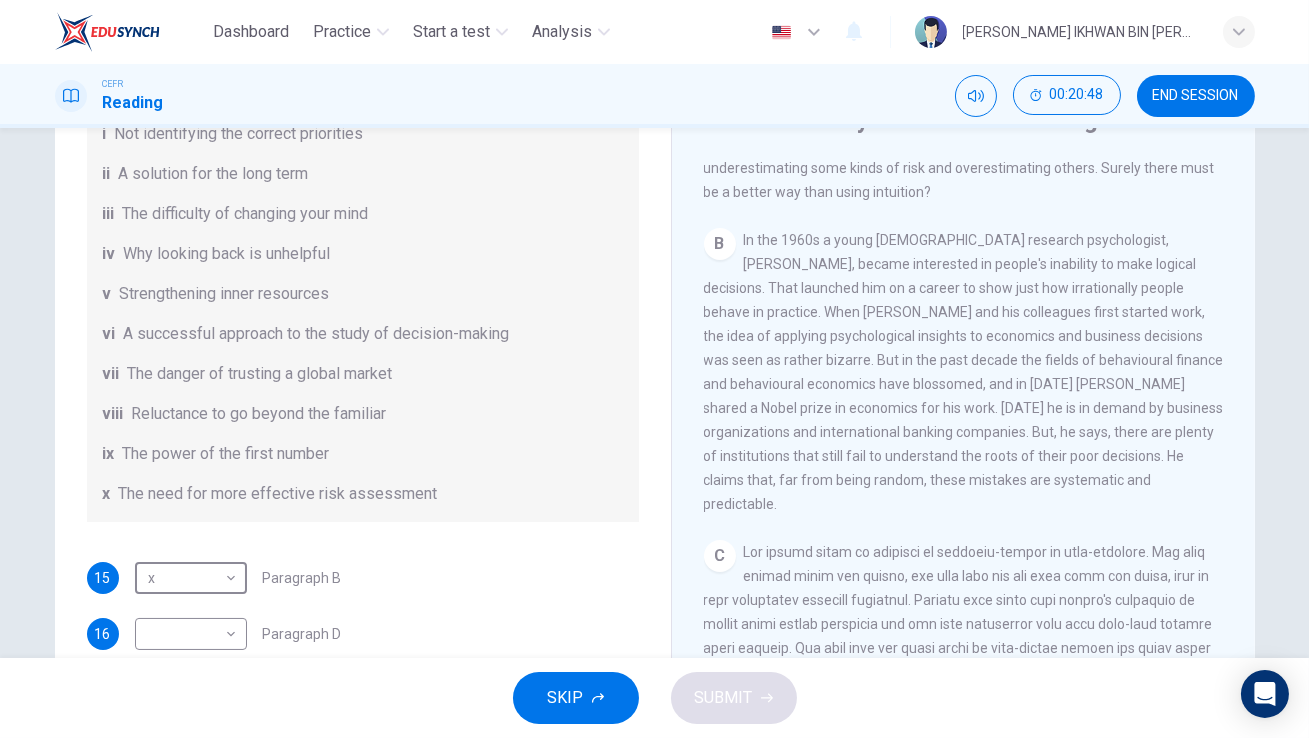 scroll, scrollTop: 491, scrollLeft: 0, axis: vertical 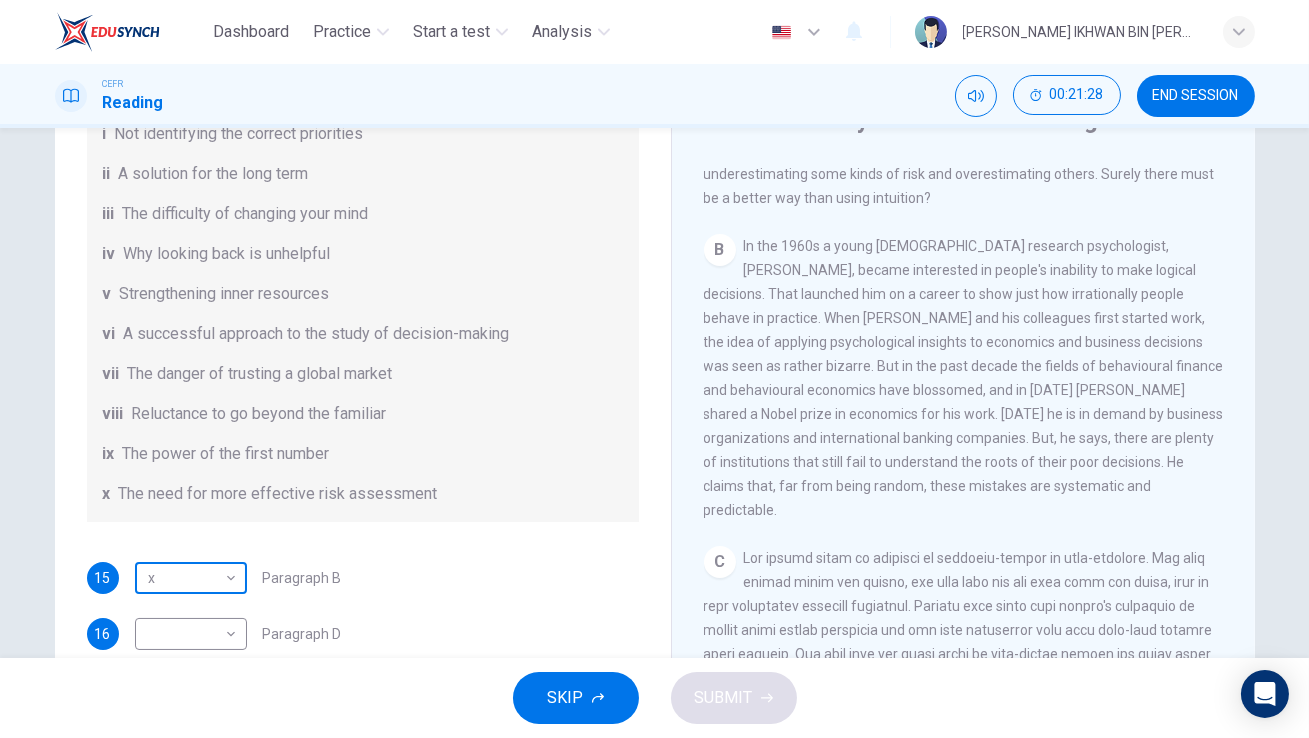 click on "Dashboard Practice Start a test Analysis English en ​ [PERSON_NAME] IKHWAN BIN [PERSON_NAME] CEFR Reading 00:21:28 END SESSION Questions 15 - 20 Reading Passage 1 has nine paragraphs  A-I
Choose the correct heading for Paragraphs  B  and  D-H  from the list of headings below.
Write the correct number  (i-xi)  in the boxes below. List of Headings i Not identifying the correct priorities ii A solution for the long term iii The difficulty of changing your mind iv Why looking back is unhelpful v Strengthening inner resources vi A successful approach to the study of decision-making vii The danger of trusting a global market viii Reluctance to go beyond the familiar ix The power of the first number x The need for more effective risk assessment 15 x x ​ Paragraph B 16 ​ ​ Paragraph D 17 ​ ​ Paragraph E 18 ​ ​ Paragraph F 19 ​ ​ Paragraph G 20 ​ ​ Paragraph H Why Risks Can Go Wrong CLICK TO ZOOM Click to Zoom A B C D E F G H I SKIP SUBMIT EduSynch - Online Language Proficiency Testing
2025" at bounding box center (654, 369) 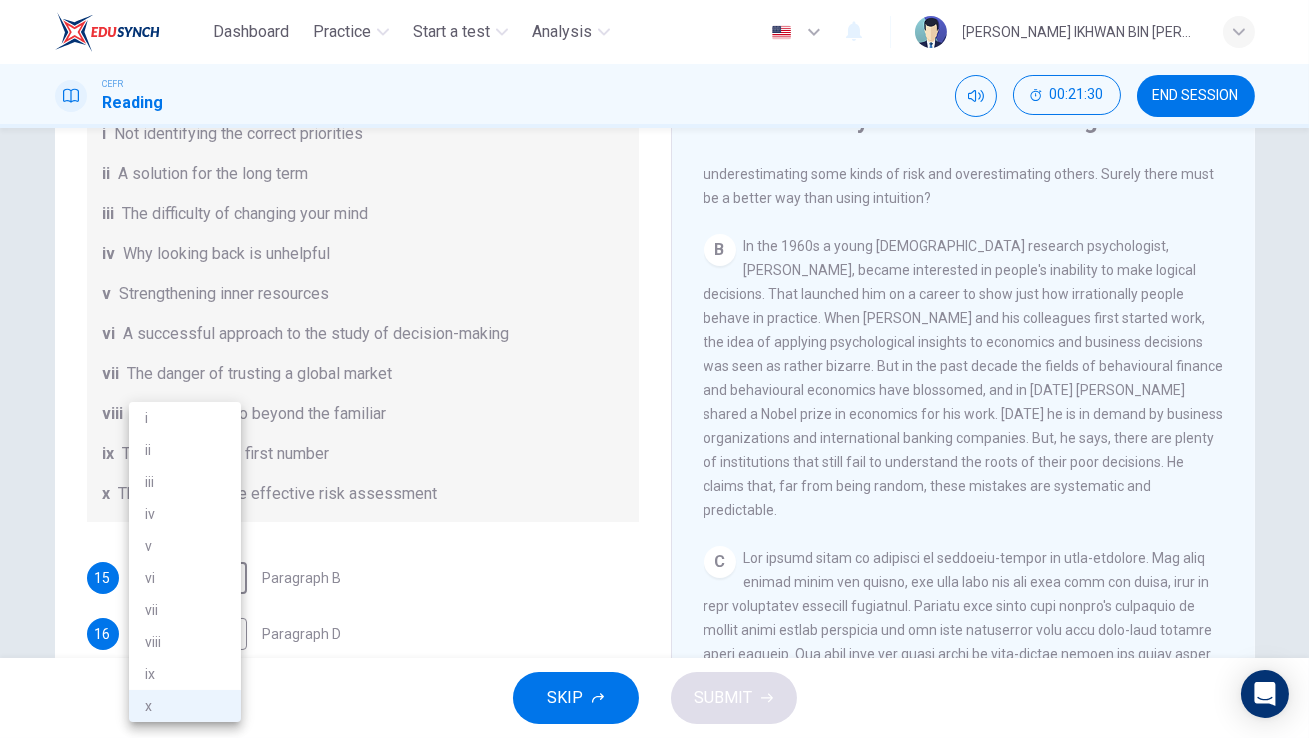 click on "vi" at bounding box center [185, 578] 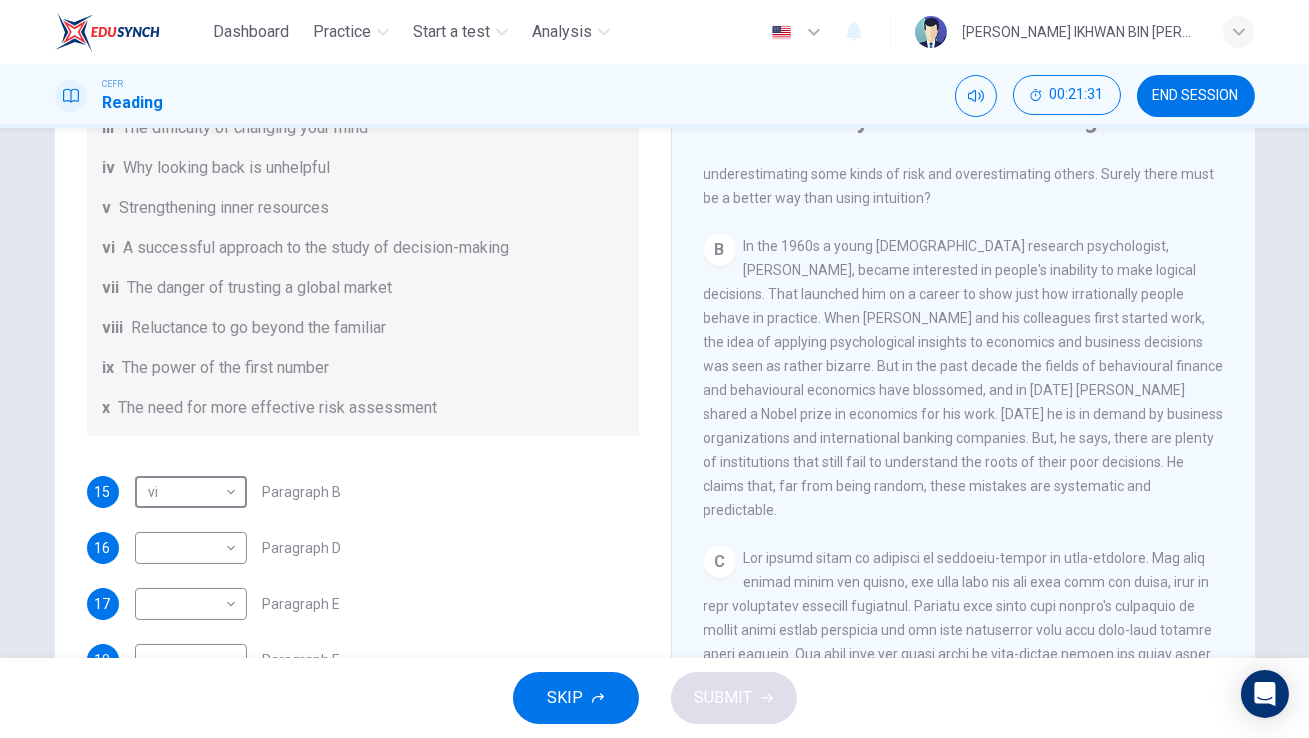 scroll, scrollTop: 334, scrollLeft: 0, axis: vertical 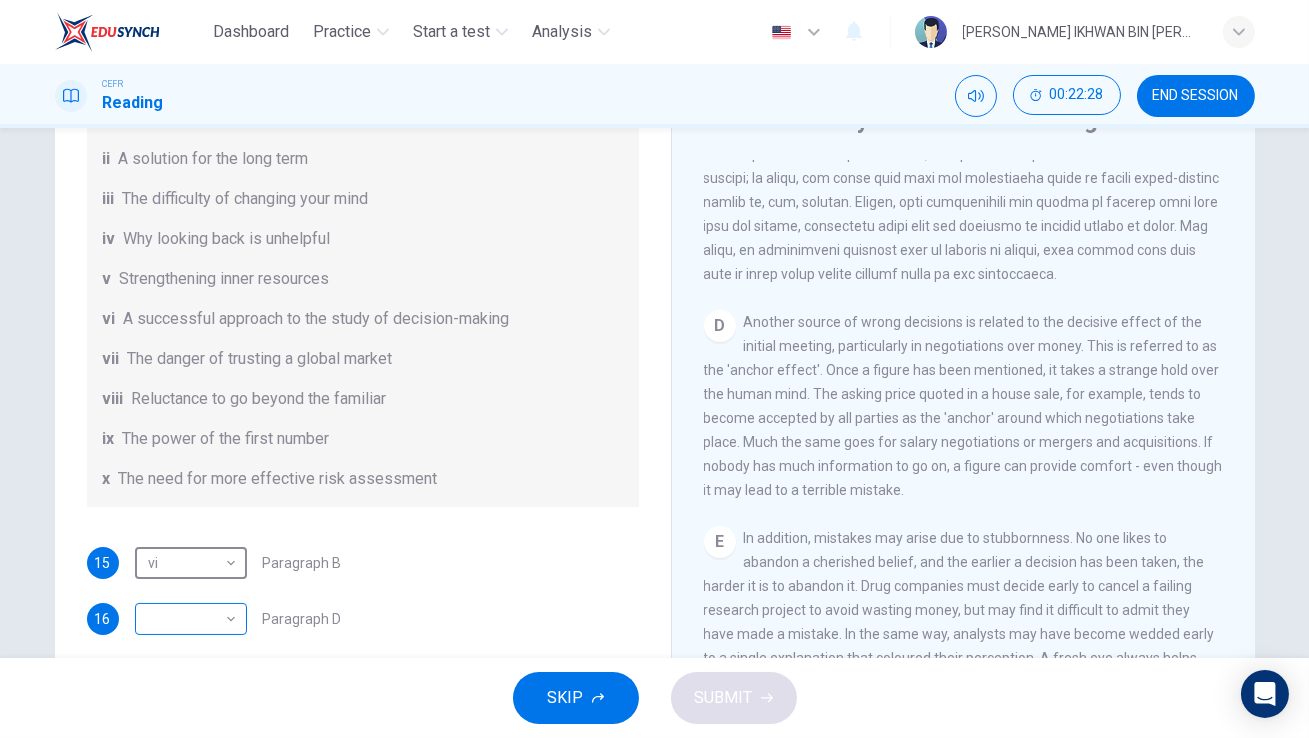 click on "Dashboard Practice Start a test Analysis English en ​ [PERSON_NAME] IKHWAN BIN [PERSON_NAME] CEFR Reading 00:22:28 END SESSION Questions 15 - 20 Reading Passage 1 has nine paragraphs  A-I
Choose the correct heading for Paragraphs  B  and  D-H  from the list of headings below.
Write the correct number  (i-xi)  in the boxes below. List of Headings i Not identifying the correct priorities ii A solution for the long term iii The difficulty of changing your mind iv Why looking back is unhelpful v Strengthening inner resources vi A successful approach to the study of decision-making vii The danger of trusting a global market viii Reluctance to go beyond the familiar ix The power of the first number x The need for more effective risk assessment 15 vi vi ​ Paragraph B 16 ​ ​ Paragraph D 17 ​ ​ Paragraph E 18 ​ ​ Paragraph F 19 ​ ​ Paragraph G 20 ​ ​ Paragraph H Why Risks Can Go Wrong CLICK TO ZOOM Click to Zoom A B C D E F G H I SKIP SUBMIT EduSynch - Online Language Proficiency Testing" at bounding box center (654, 369) 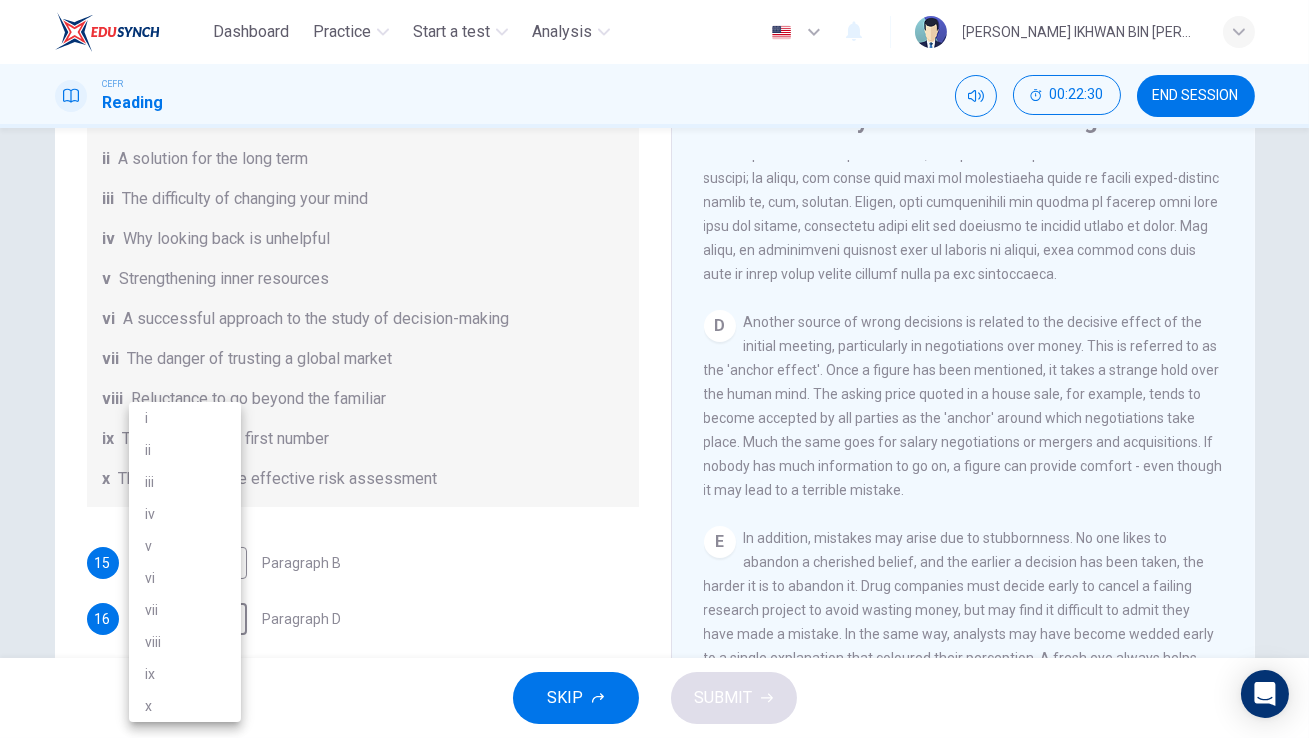 click on "ix" at bounding box center (185, 674) 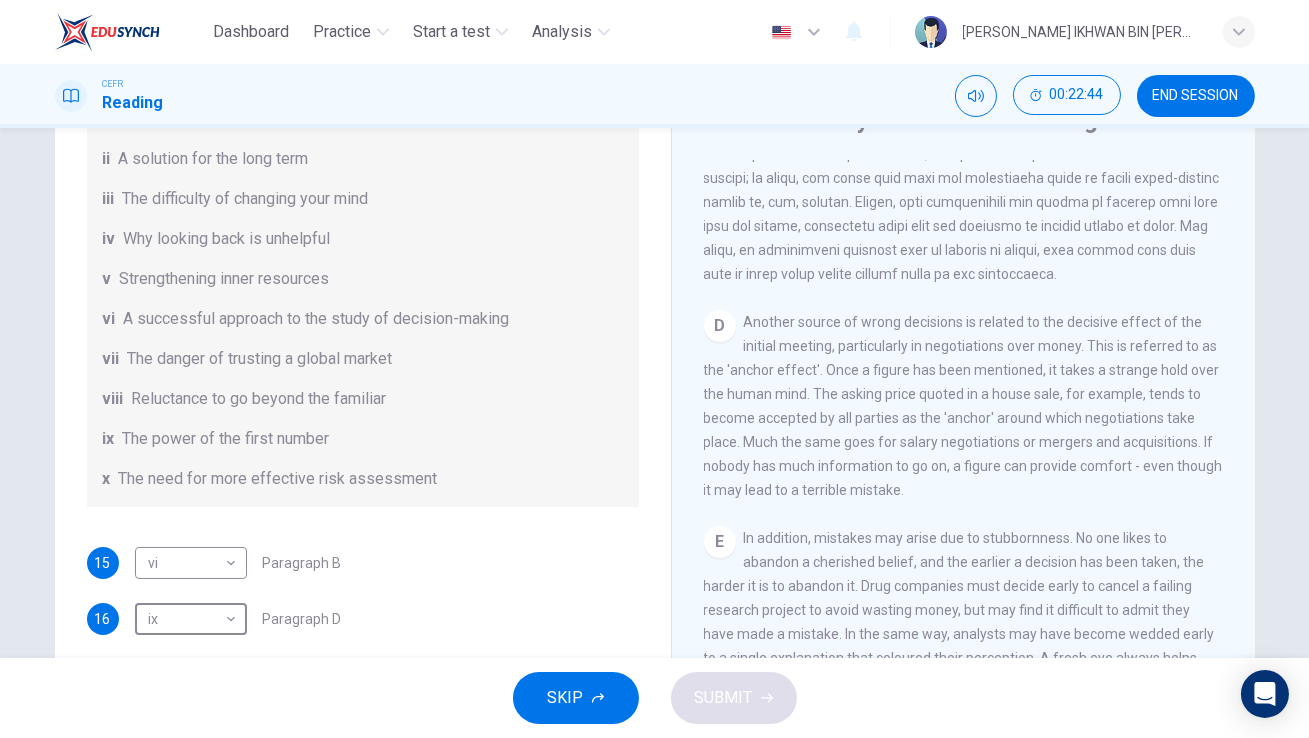 scroll, scrollTop: 384, scrollLeft: 0, axis: vertical 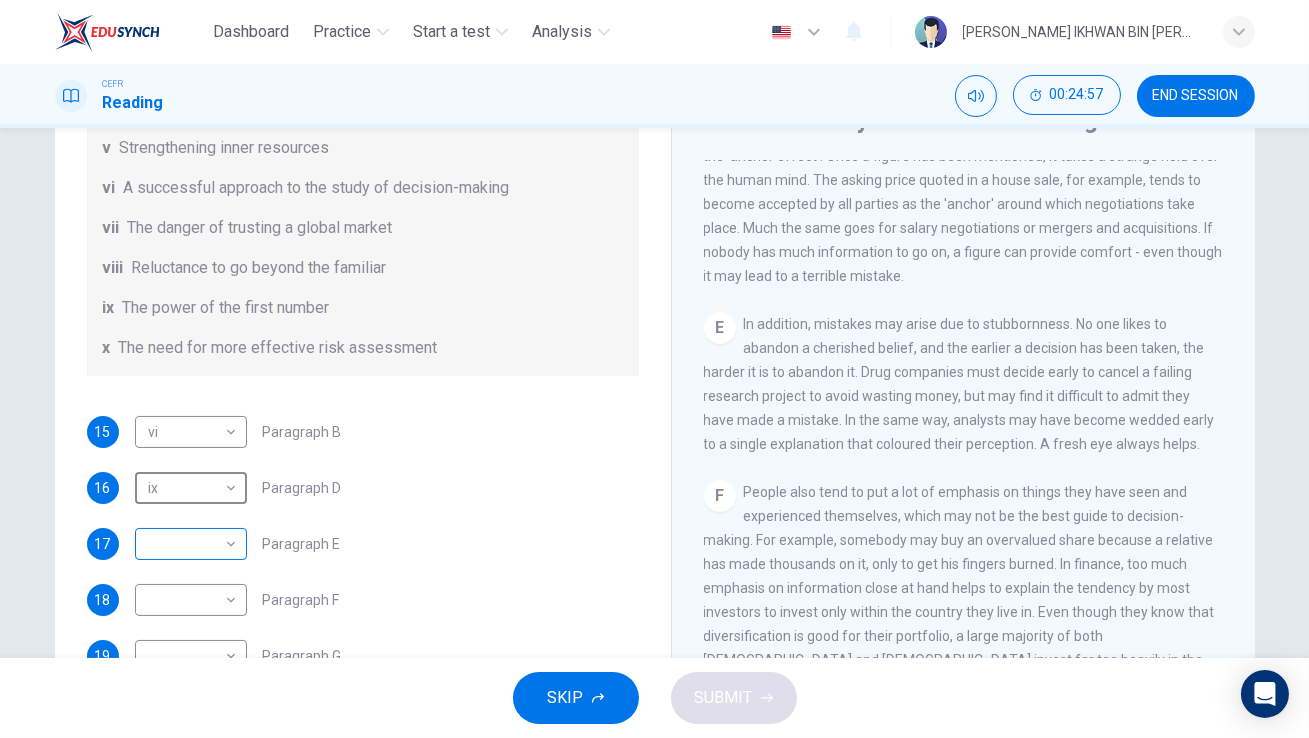 click on "Dashboard Practice Start a test Analysis English en ​ [PERSON_NAME] IKHWAN BIN [PERSON_NAME] CEFR Reading 00:24:57 END SESSION Questions 15 - 20 Reading Passage 1 has nine paragraphs  A-I
Choose the correct heading for Paragraphs  B  and  D-H  from the list of headings below.
Write the correct number  (i-xi)  in the boxes below. List of Headings i Not identifying the correct priorities ii A solution for the long term iii The difficulty of changing your mind iv Why looking back is unhelpful v Strengthening inner resources vi A successful approach to the study of decision-making vii The danger of trusting a global market viii Reluctance to go beyond the familiar ix The power of the first number x The need for more effective risk assessment 15 vi vi ​ Paragraph B 16 ix ix ​ Paragraph D 17 ​ ​ Paragraph E 18 ​ ​ Paragraph F 19 ​ ​ Paragraph G 20 ​ ​ Paragraph H Why Risks Can Go Wrong CLICK TO ZOOM Click to Zoom A B C D E F G H I SKIP SUBMIT EduSynch - Online Language Proficiency Testing" at bounding box center [654, 369] 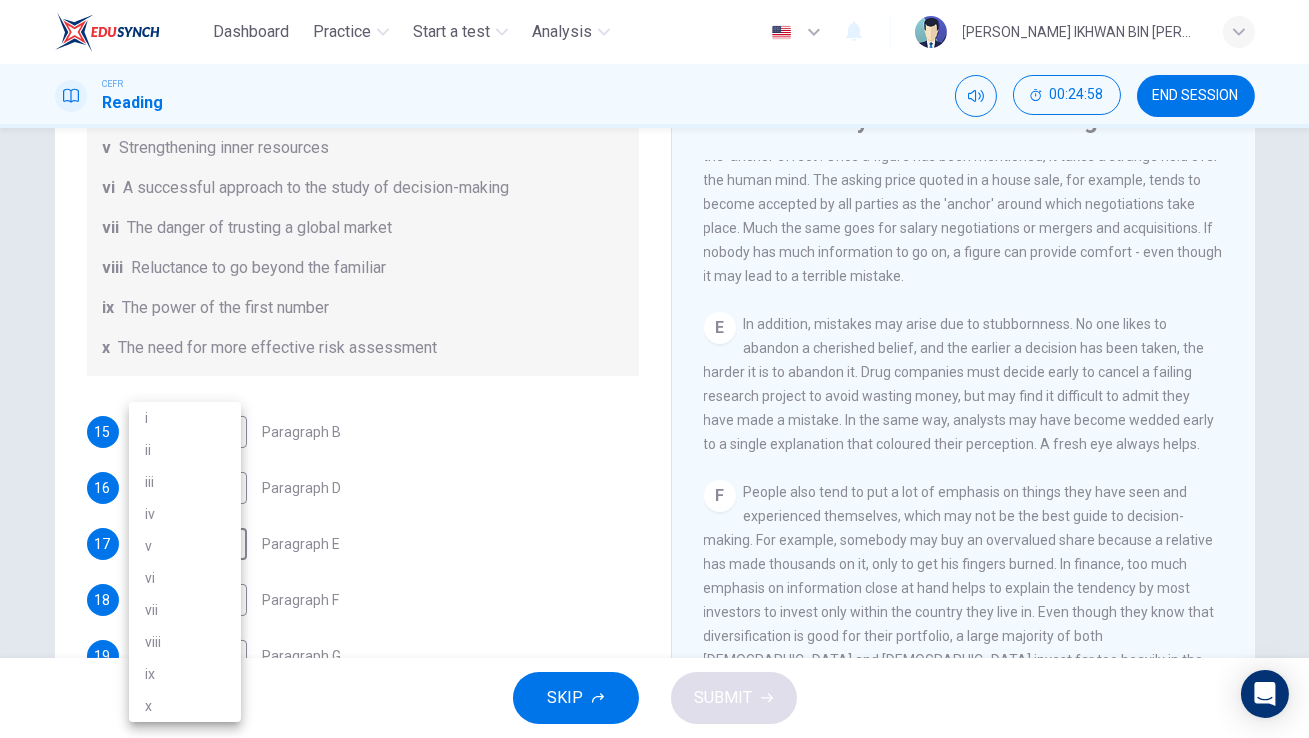 click on "ii" at bounding box center (185, 450) 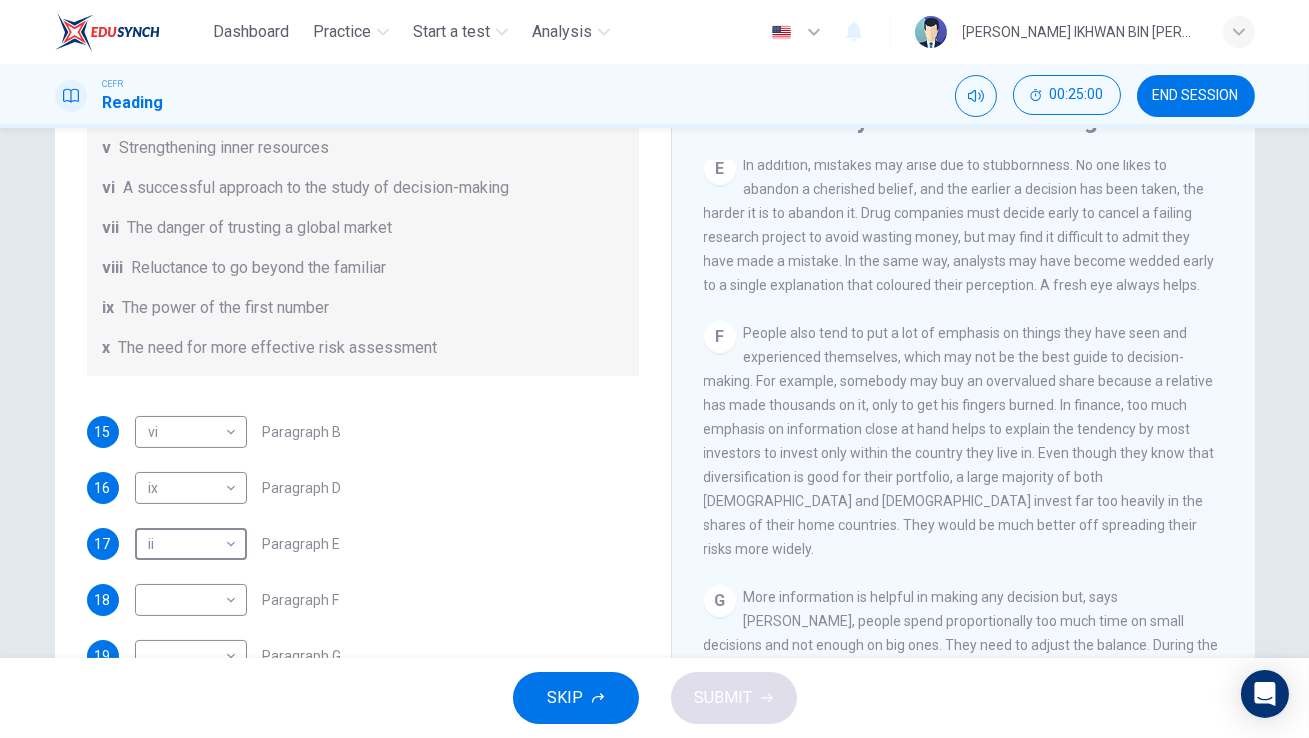 scroll, scrollTop: 1537, scrollLeft: 0, axis: vertical 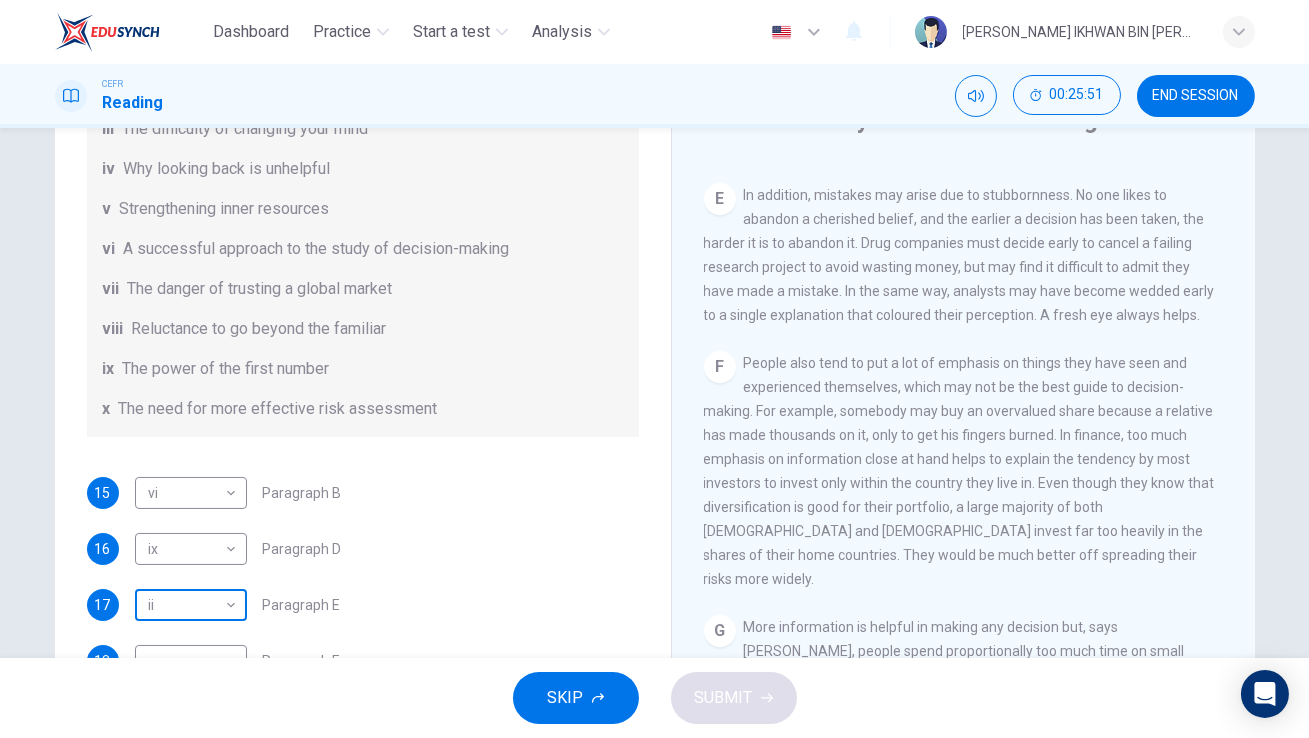click on "Dashboard Practice Start a test Analysis English en ​ [PERSON_NAME] IKHWAN BIN [PERSON_NAME] CEFR Reading 00:25:51 END SESSION Questions 15 - 20 Reading Passage 1 has nine paragraphs  A-I
Choose the correct heading for Paragraphs  B  and  D-H  from the list of headings below.
Write the correct number  (i-xi)  in the boxes below. List of Headings i Not identifying the correct priorities ii A solution for the long term iii The difficulty of changing your mind iv Why looking back is unhelpful v Strengthening inner resources vi A successful approach to the study of decision-making vii The danger of trusting a global market viii Reluctance to go beyond the familiar ix The power of the first number x The need for more effective risk assessment 15 vi vi ​ Paragraph B 16 ix ix ​ Paragraph D 17 ii ii ​ Paragraph E 18 ​ ​ Paragraph F 19 ​ ​ Paragraph G 20 ​ ​ Paragraph H Why Risks Can Go Wrong CLICK TO ZOOM Click to Zoom A B C D E F G H I SKIP SUBMIT EduSynch - Online Language Proficiency Testing" at bounding box center (654, 369) 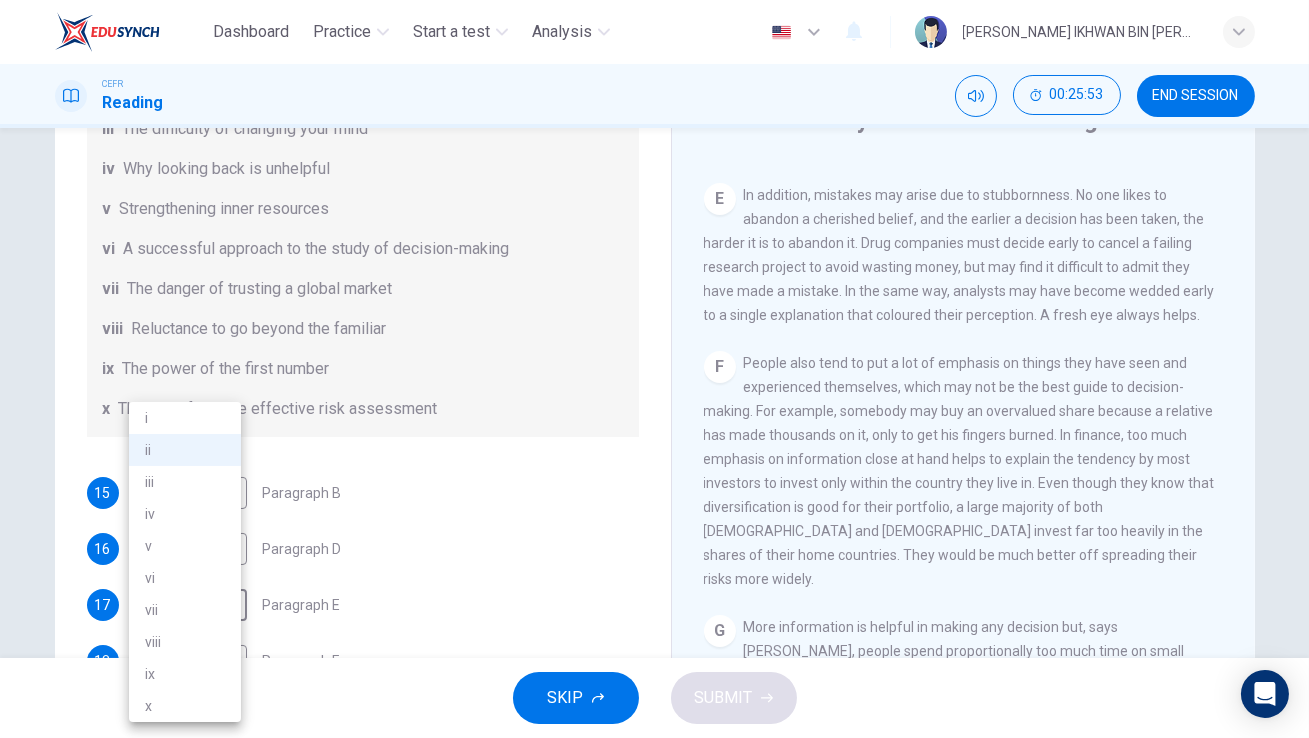 click on "iii" at bounding box center (185, 482) 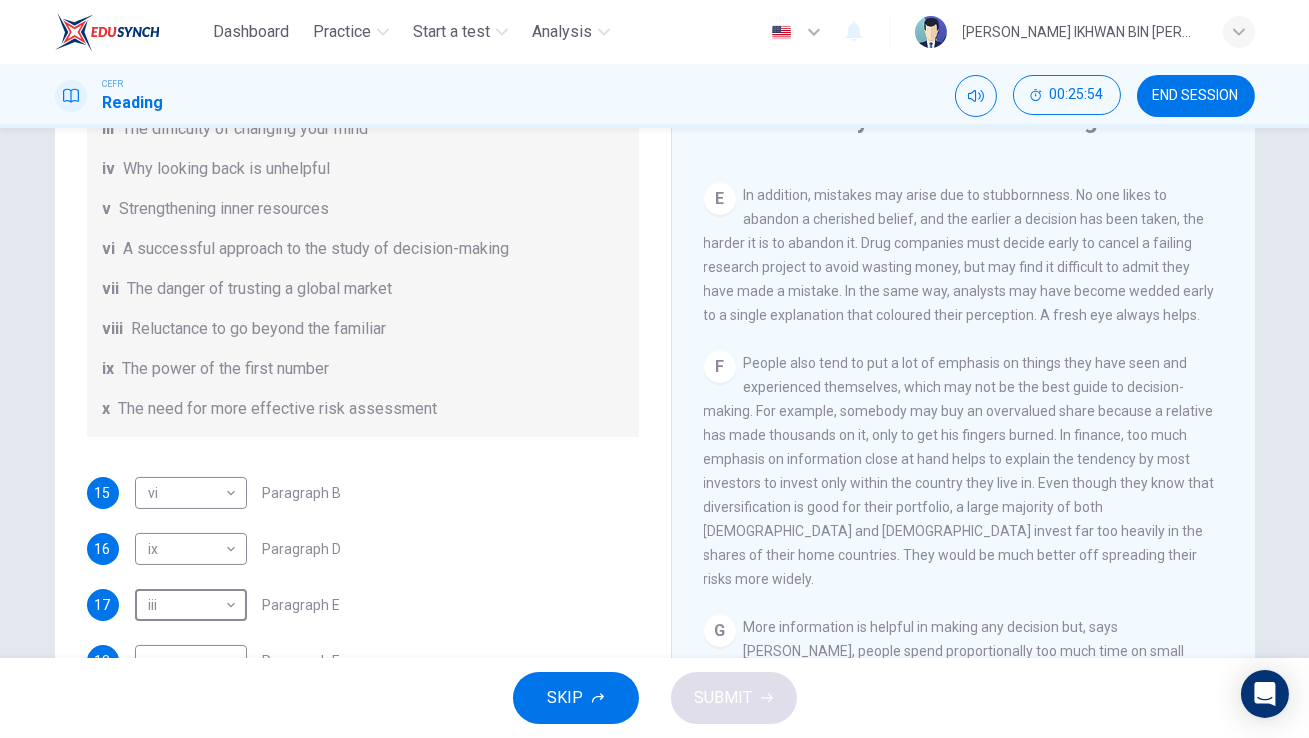 scroll, scrollTop: 1590, scrollLeft: 0, axis: vertical 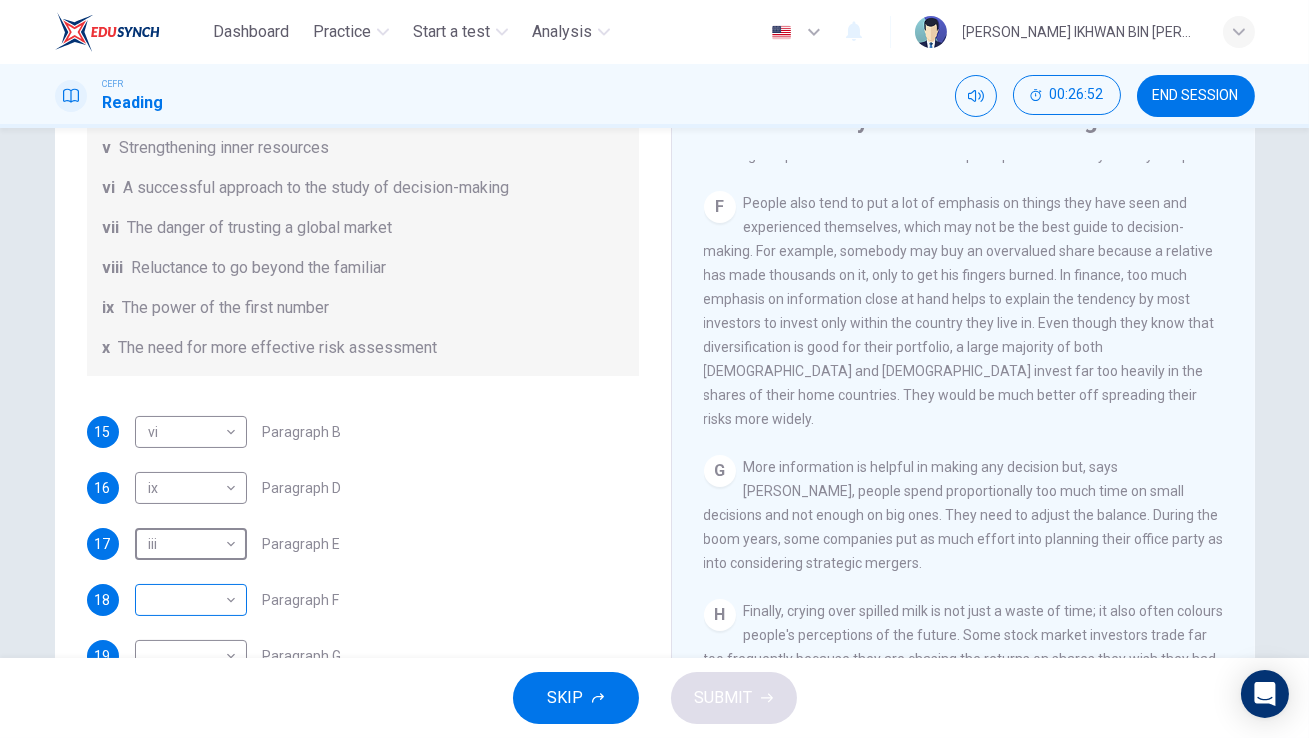 click on "Dashboard Practice Start a test Analysis English en ​ [PERSON_NAME] IKHWAN BIN [PERSON_NAME] CEFR Reading 00:26:52 END SESSION Questions 15 - 20 Reading Passage 1 has nine paragraphs  A-I
Choose the correct heading for Paragraphs  B  and  D-H  from the list of headings below.
Write the correct number  (i-xi)  in the boxes below. List of Headings i Not identifying the correct priorities ii A solution for the long term iii The difficulty of changing your mind iv Why looking back is unhelpful v Strengthening inner resources vi A successful approach to the study of decision-making vii The danger of trusting a global market viii Reluctance to go beyond the familiar ix The power of the first number x The need for more effective risk assessment 15 vi vi ​ Paragraph B 16 ix ix ​ Paragraph D 17 iii iii ​ Paragraph E 18 ​ ​ Paragraph F 19 ​ ​ Paragraph G 20 ​ ​ Paragraph H Why Risks Can Go Wrong CLICK TO ZOOM Click to Zoom A B C D E F G H I SKIP SUBMIT EduSynch - Online Language Proficiency Testing" at bounding box center (654, 369) 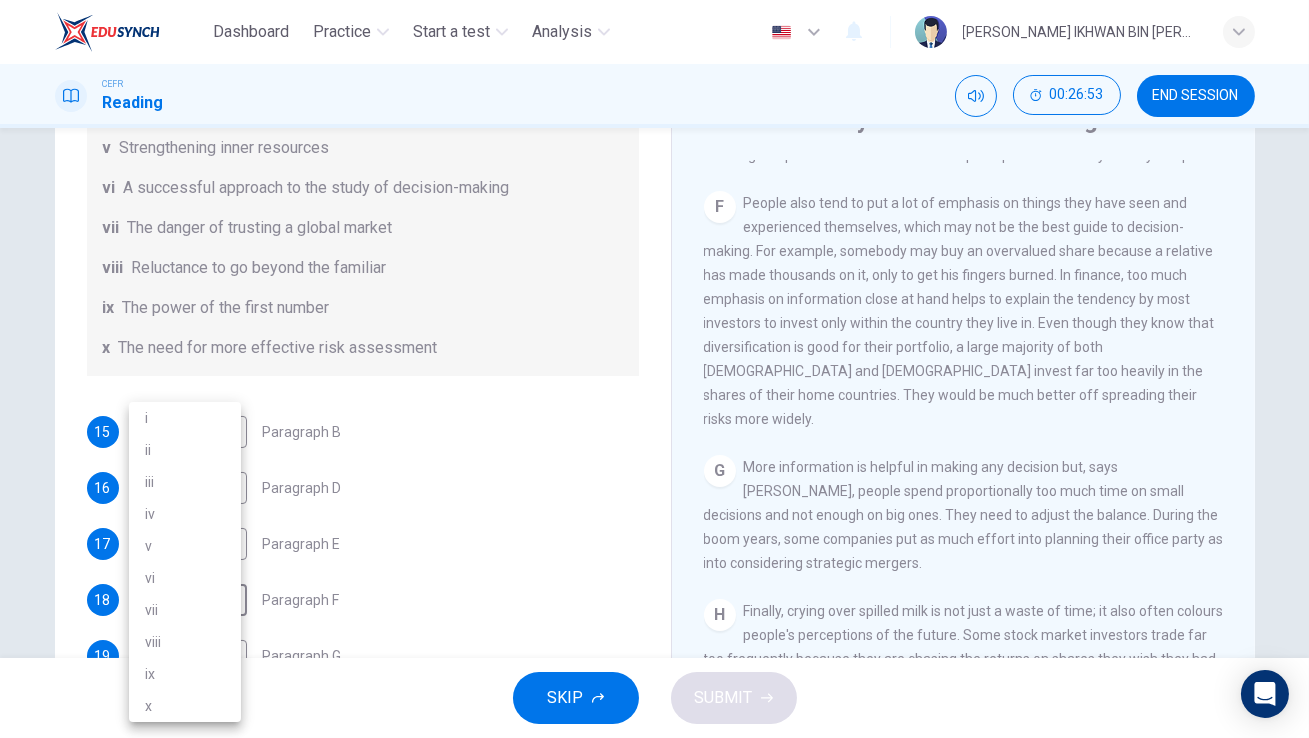 click on "vii" at bounding box center [185, 610] 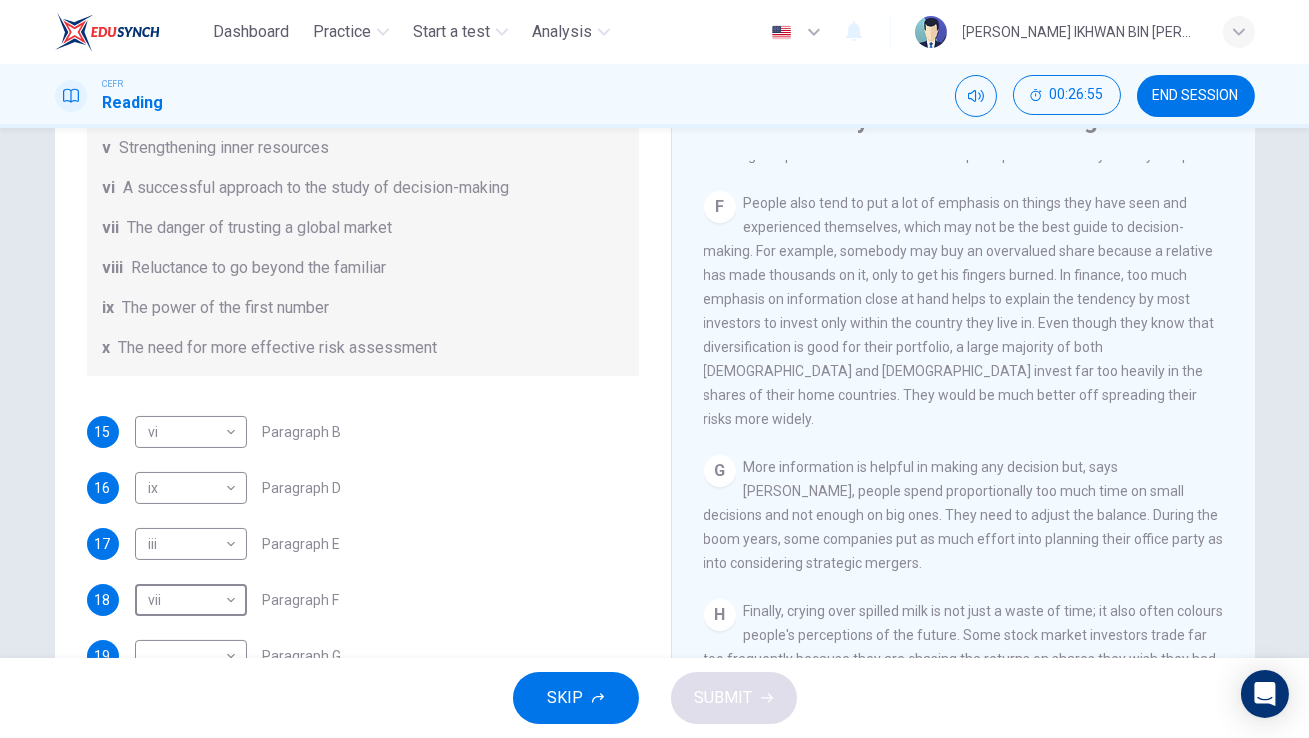 scroll, scrollTop: 244, scrollLeft: 0, axis: vertical 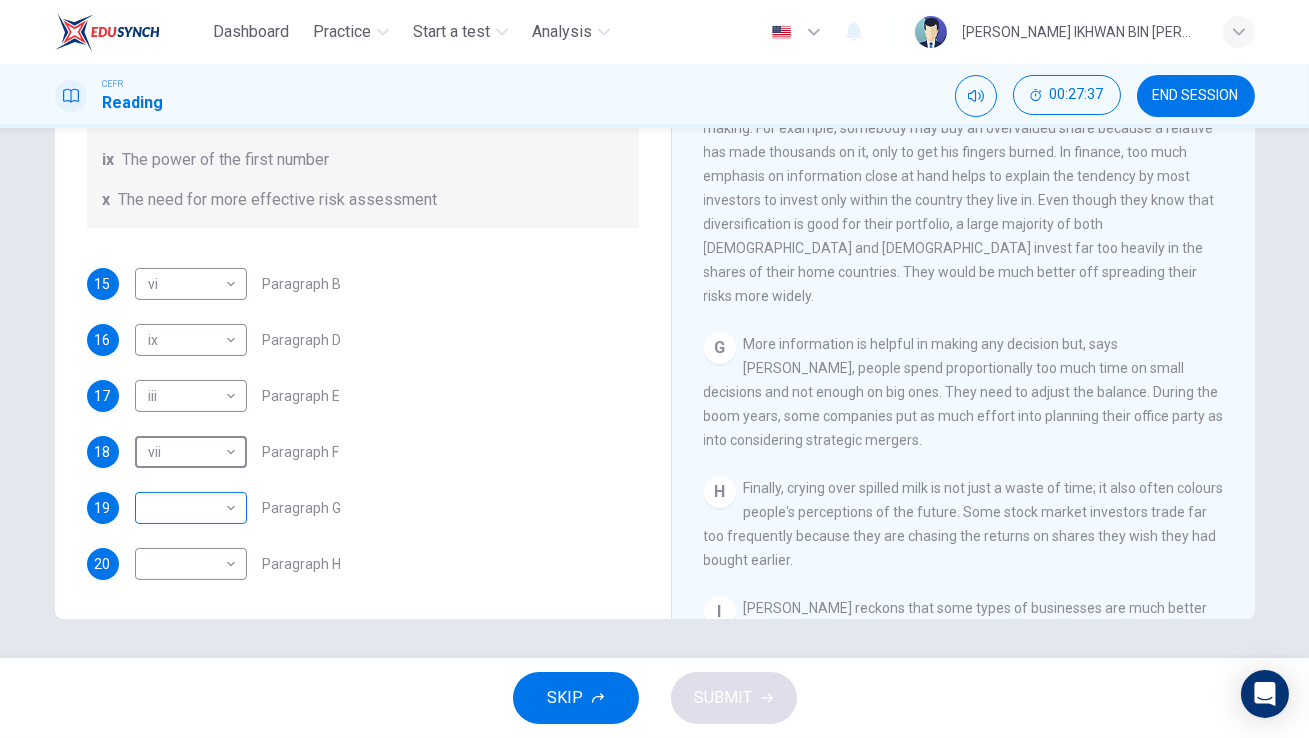 click on "Dashboard Practice Start a test Analysis English en ​ [PERSON_NAME] IKHWAN BIN [PERSON_NAME] CEFR Reading 00:27:37 END SESSION Questions 15 - 20 Reading Passage 1 has nine paragraphs  A-I
Choose the correct heading for Paragraphs  B  and  D-H  from the list of headings below.
Write the correct number  (i-xi)  in the boxes below. List of Headings i Not identifying the correct priorities ii A solution for the long term iii The difficulty of changing your mind iv Why looking back is unhelpful v Strengthening inner resources vi A successful approach to the study of decision-making vii The danger of trusting a global market viii Reluctance to go beyond the familiar ix The power of the first number x The need for more effective risk assessment 15 vi vi ​ Paragraph B 16 ix ix ​ Paragraph D 17 iii iii ​ Paragraph E 18 vii vii ​ Paragraph F 19 ​ ​ Paragraph G 20 ​ ​ Paragraph H Why Risks Can Go Wrong CLICK TO ZOOM Click to Zoom A B C D E F G H I SKIP SUBMIT EduSynch - Online Language Proficiency Testing" at bounding box center [654, 369] 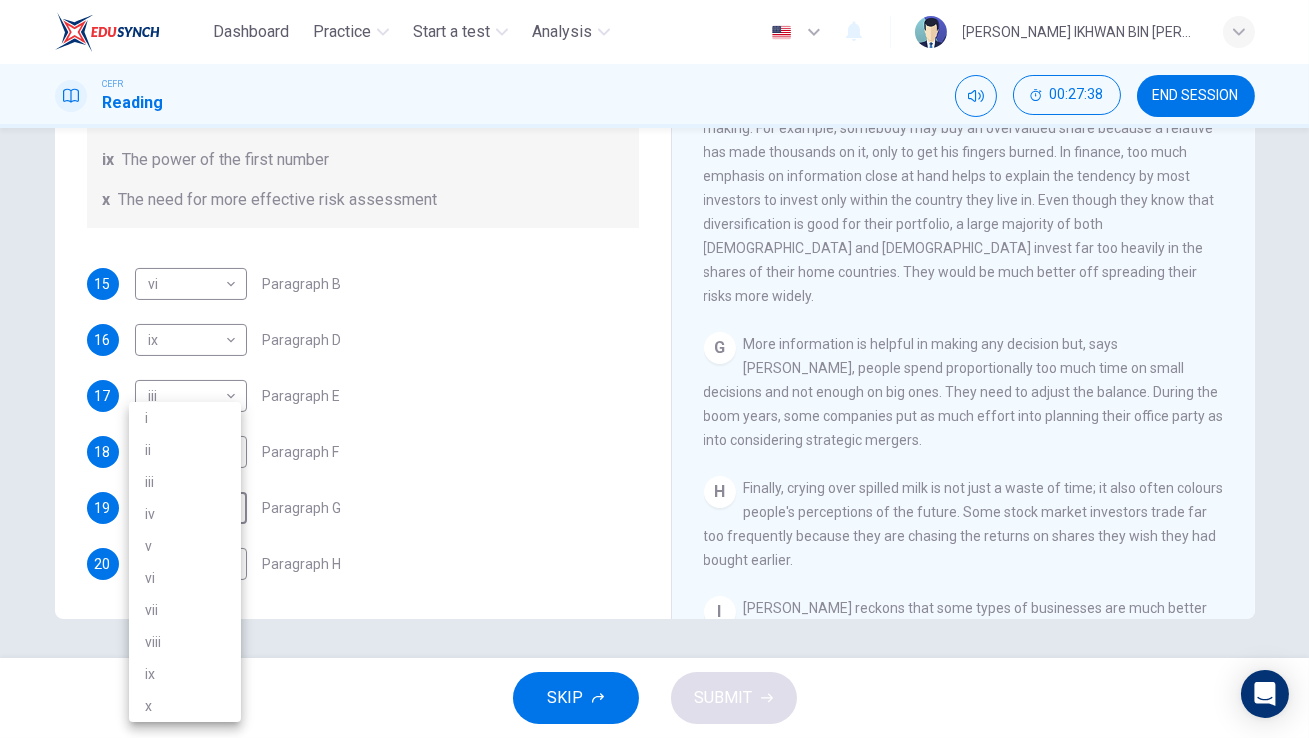click on "i" at bounding box center (185, 418) 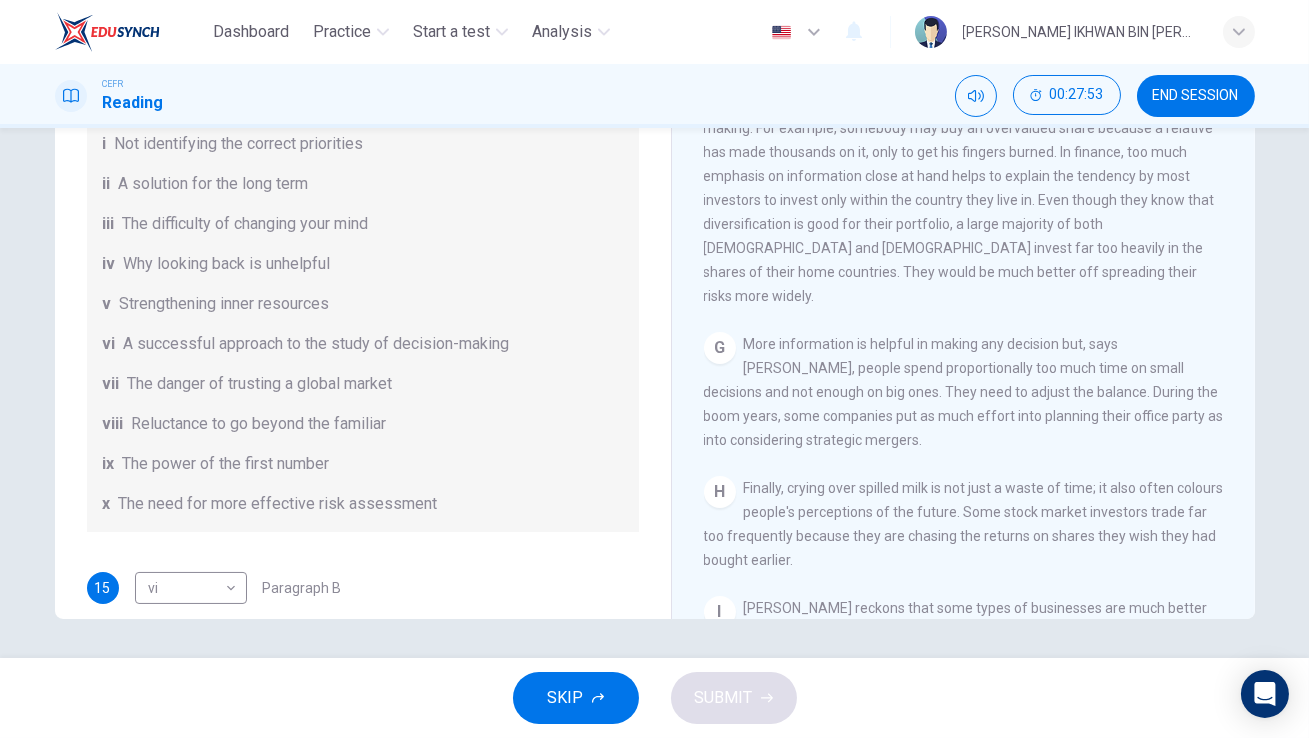 scroll, scrollTop: 384, scrollLeft: 0, axis: vertical 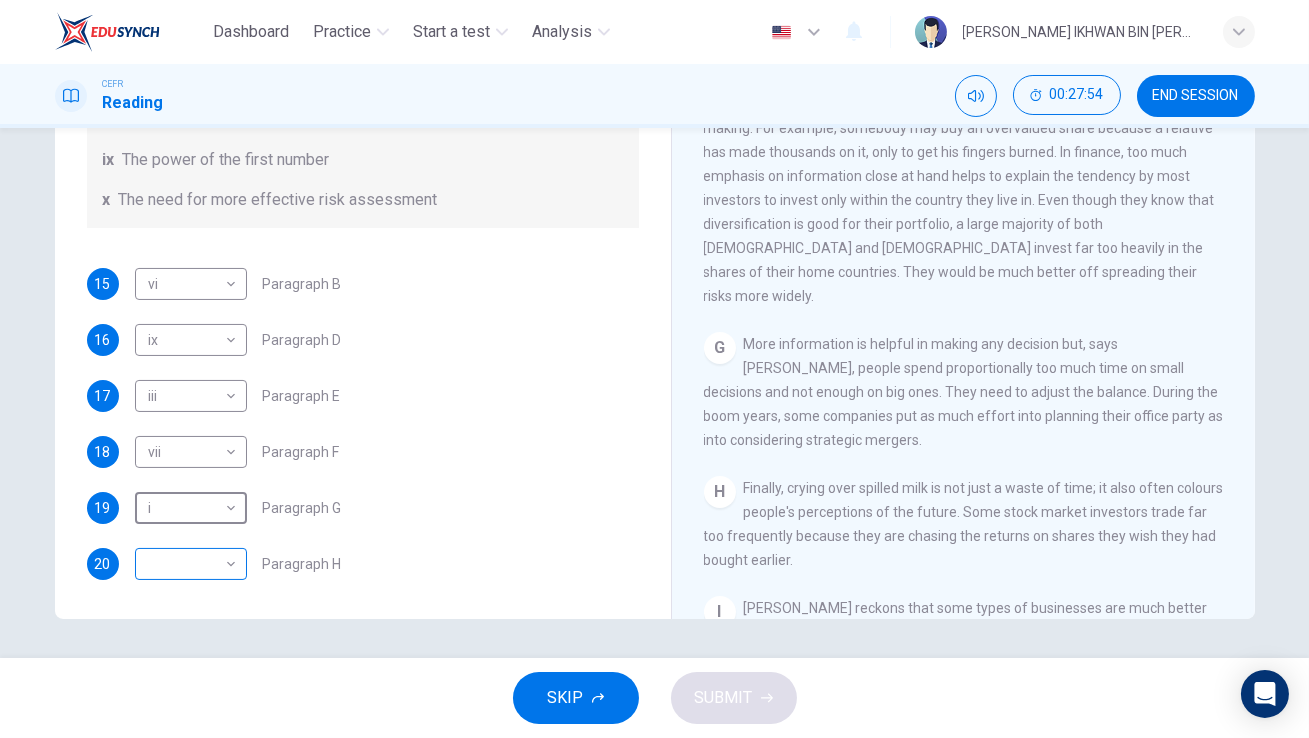 click on "Dashboard Practice Start a test Analysis English en ​ [PERSON_NAME] IKHWAN BIN [PERSON_NAME] CEFR Reading 00:27:54 END SESSION Questions 15 - 20 Reading Passage 1 has nine paragraphs  A-I
Choose the correct heading for Paragraphs  B  and  D-H  from the list of headings below.
Write the correct number  (i-xi)  in the boxes below. List of Headings i Not identifying the correct priorities ii A solution for the long term iii The difficulty of changing your mind iv Why looking back is unhelpful v Strengthening inner resources vi A successful approach to the study of decision-making vii The danger of trusting a global market viii Reluctance to go beyond the familiar ix The power of the first number x The need for more effective risk assessment 15 vi vi ​ Paragraph B 16 ix ix ​ Paragraph D 17 iii iii ​ Paragraph E 18 vii vii ​ Paragraph F 19 i i ​ Paragraph G 20 ​ ​ Paragraph H Why Risks Can Go Wrong CLICK TO ZOOM Click to Zoom A B C D E F G H I SKIP SUBMIT EduSynch - Online Language Proficiency Testing" at bounding box center (654, 369) 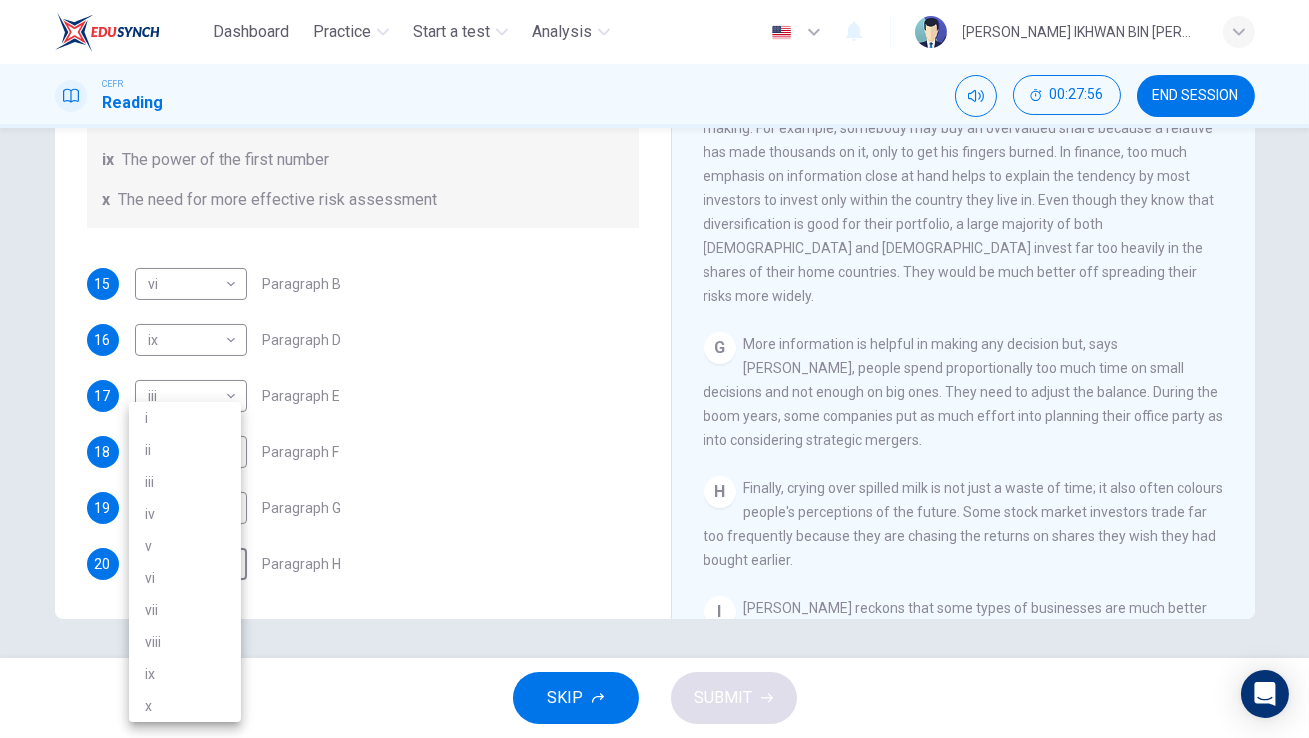 click on "iv" at bounding box center [185, 514] 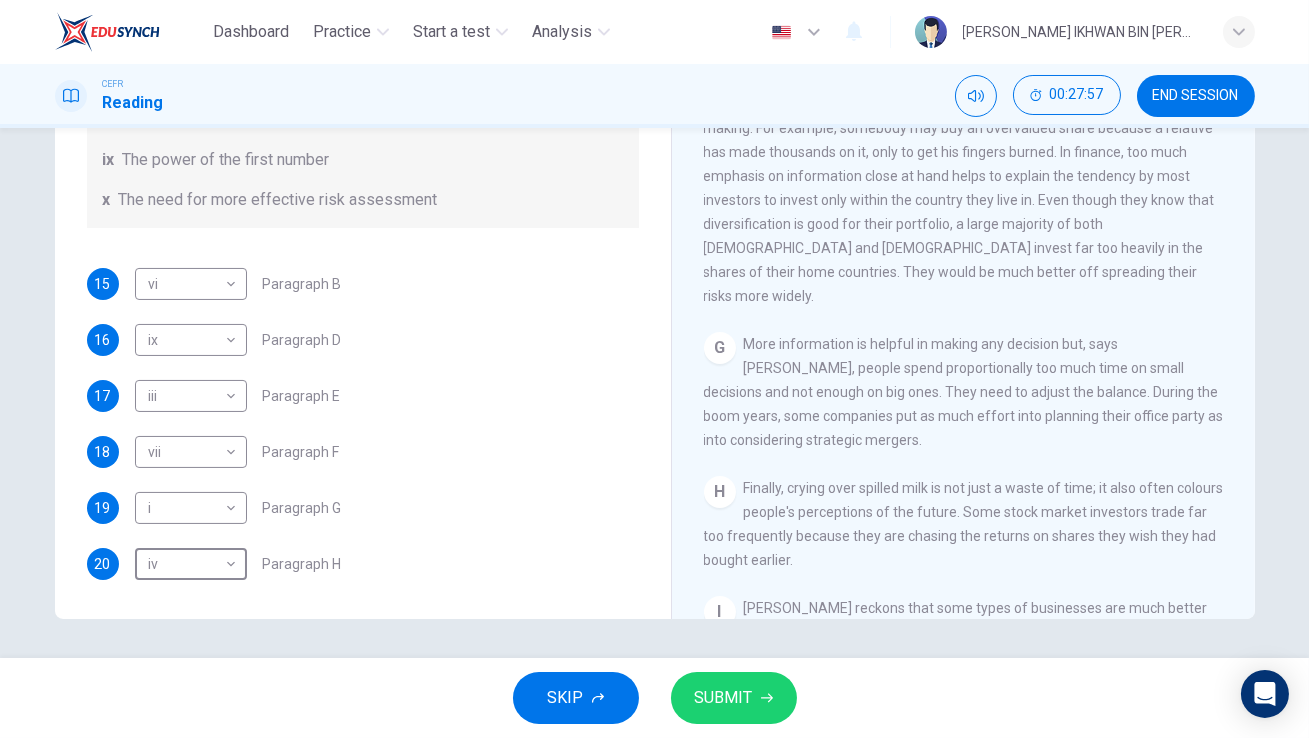 click on "SUBMIT" at bounding box center (724, 698) 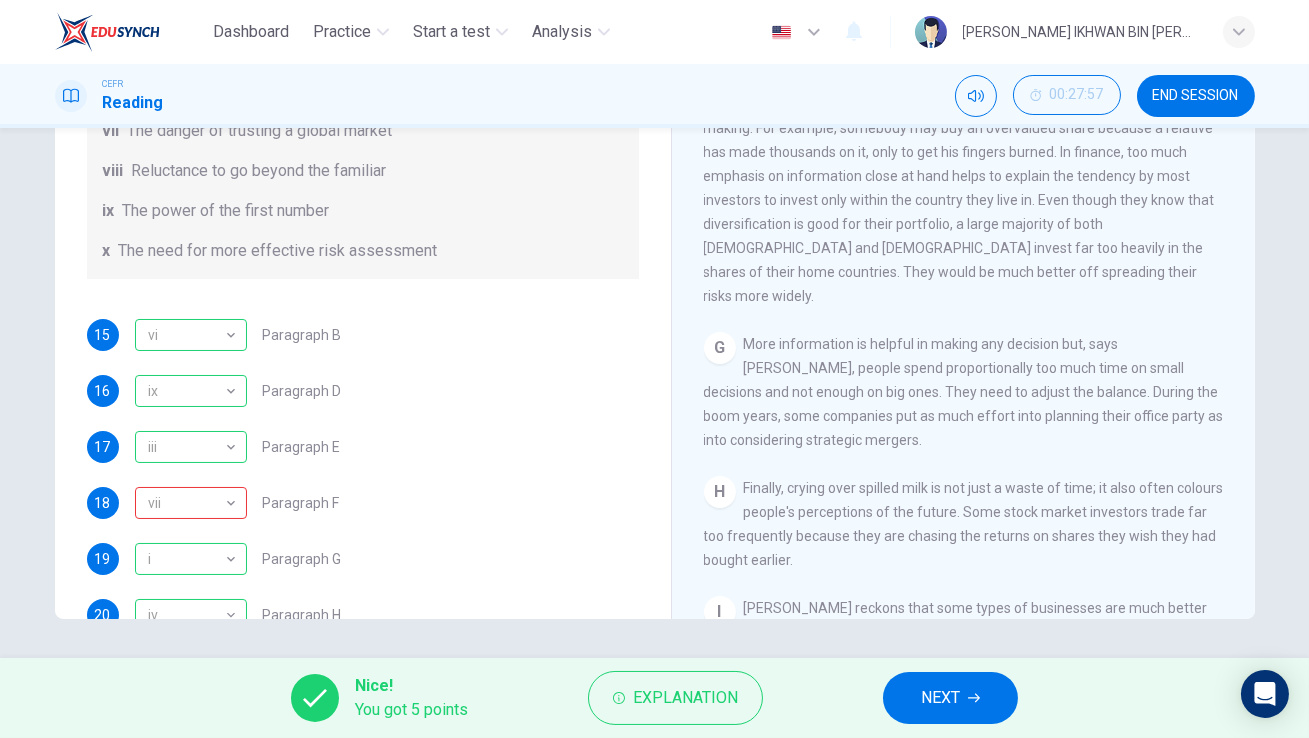 scroll, scrollTop: 336, scrollLeft: 0, axis: vertical 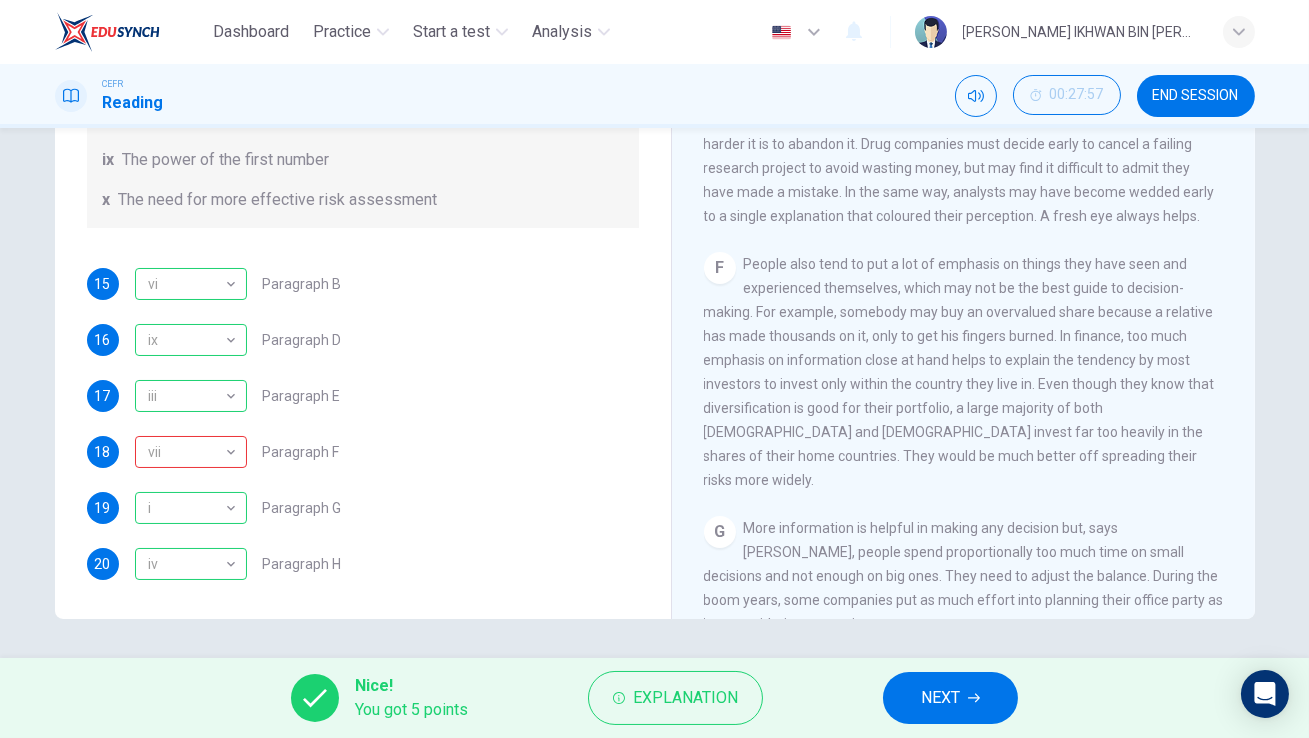 click on "NEXT" at bounding box center [950, 698] 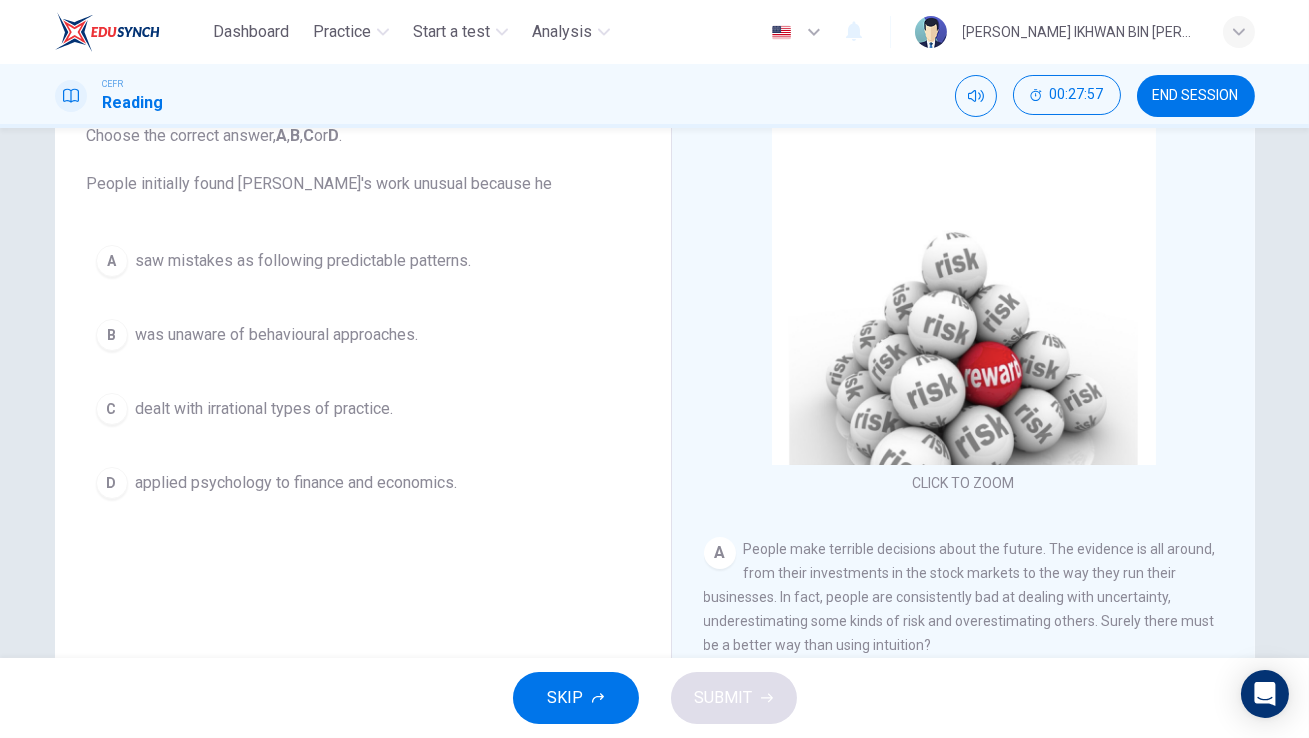 scroll, scrollTop: 0, scrollLeft: 0, axis: both 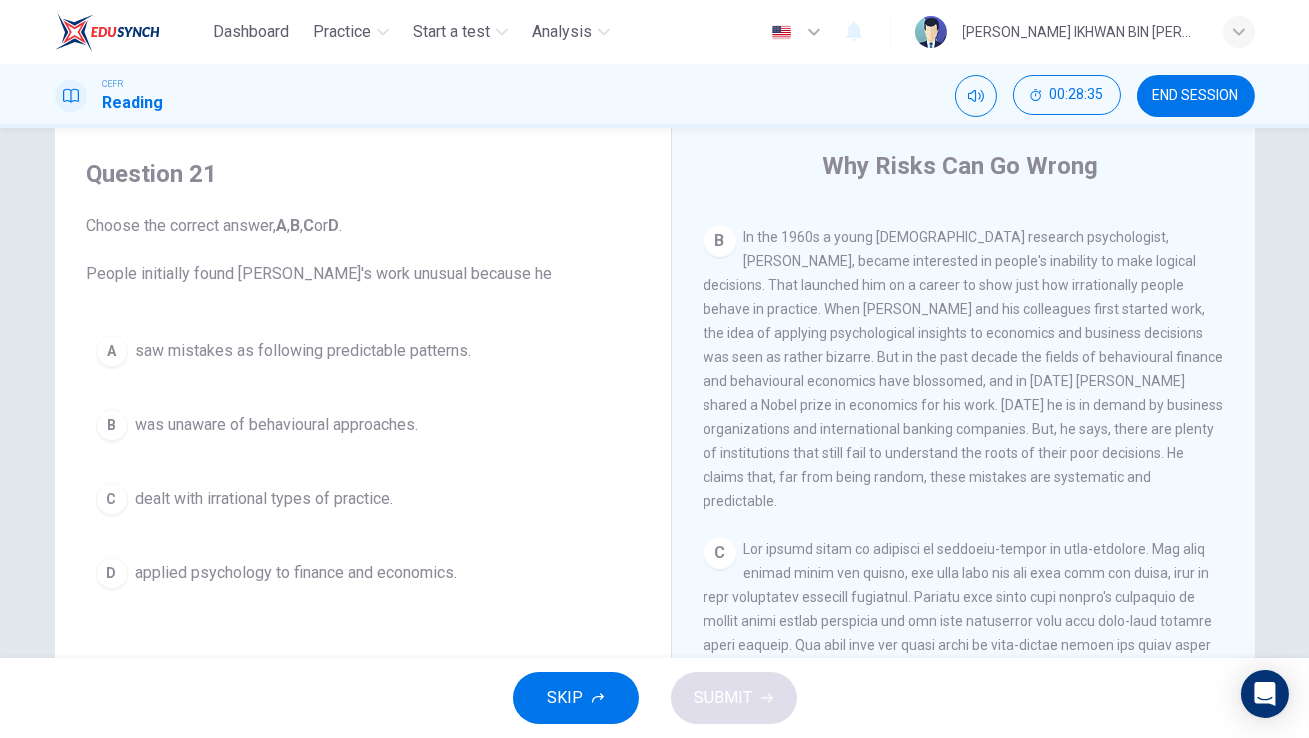 click on "applied psychology to finance and economics." at bounding box center [297, 573] 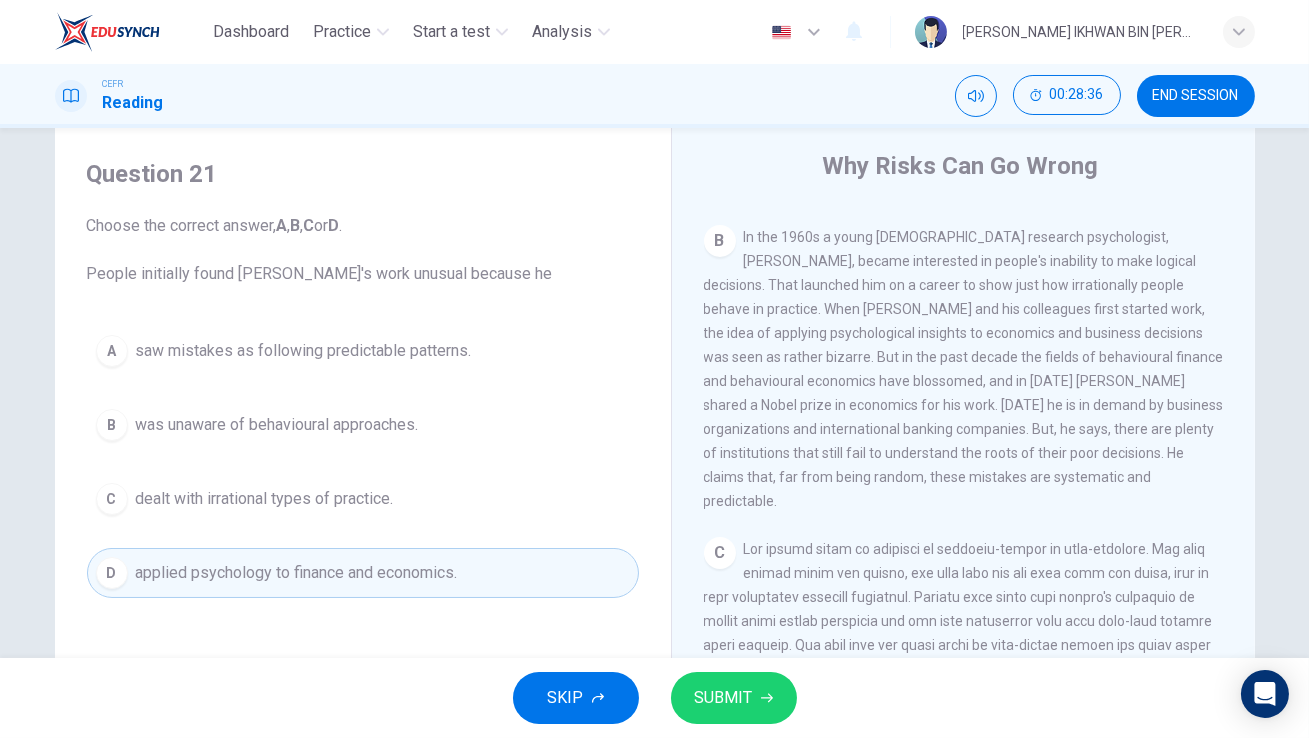 click on "SUBMIT" at bounding box center (724, 698) 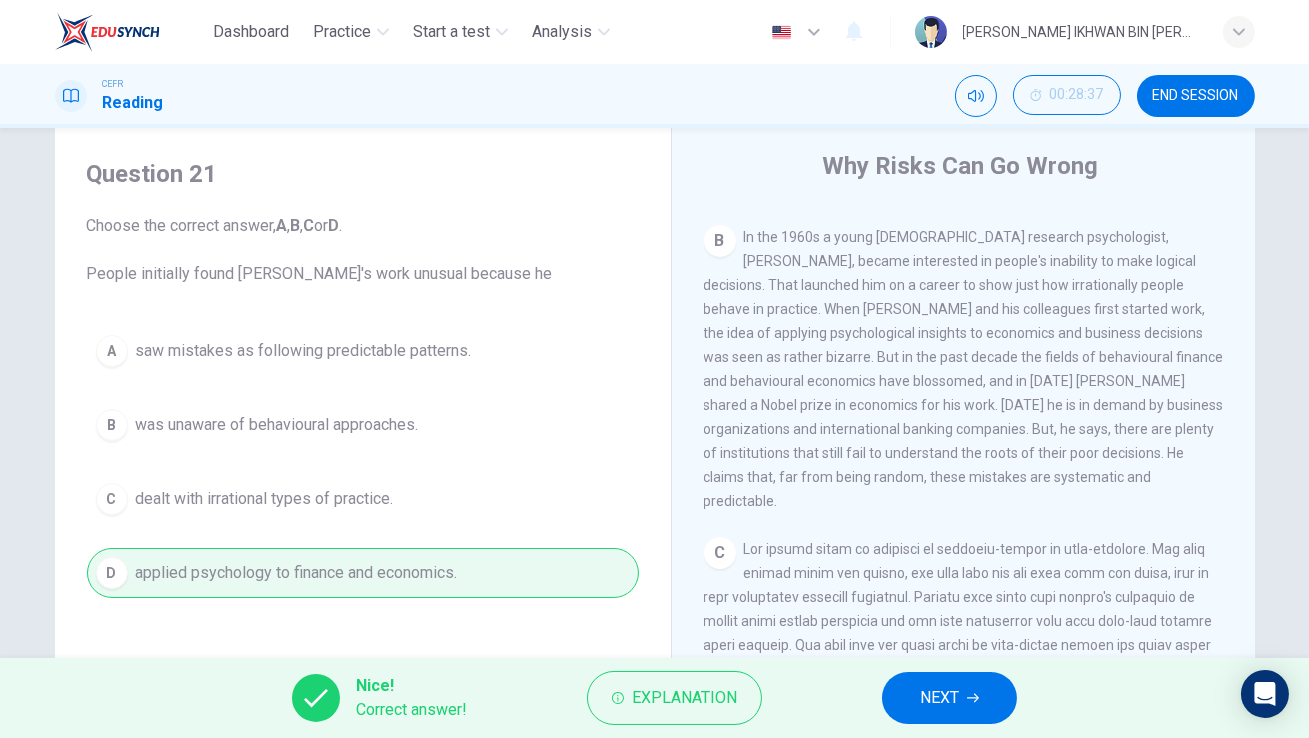 click on "NEXT" at bounding box center [939, 698] 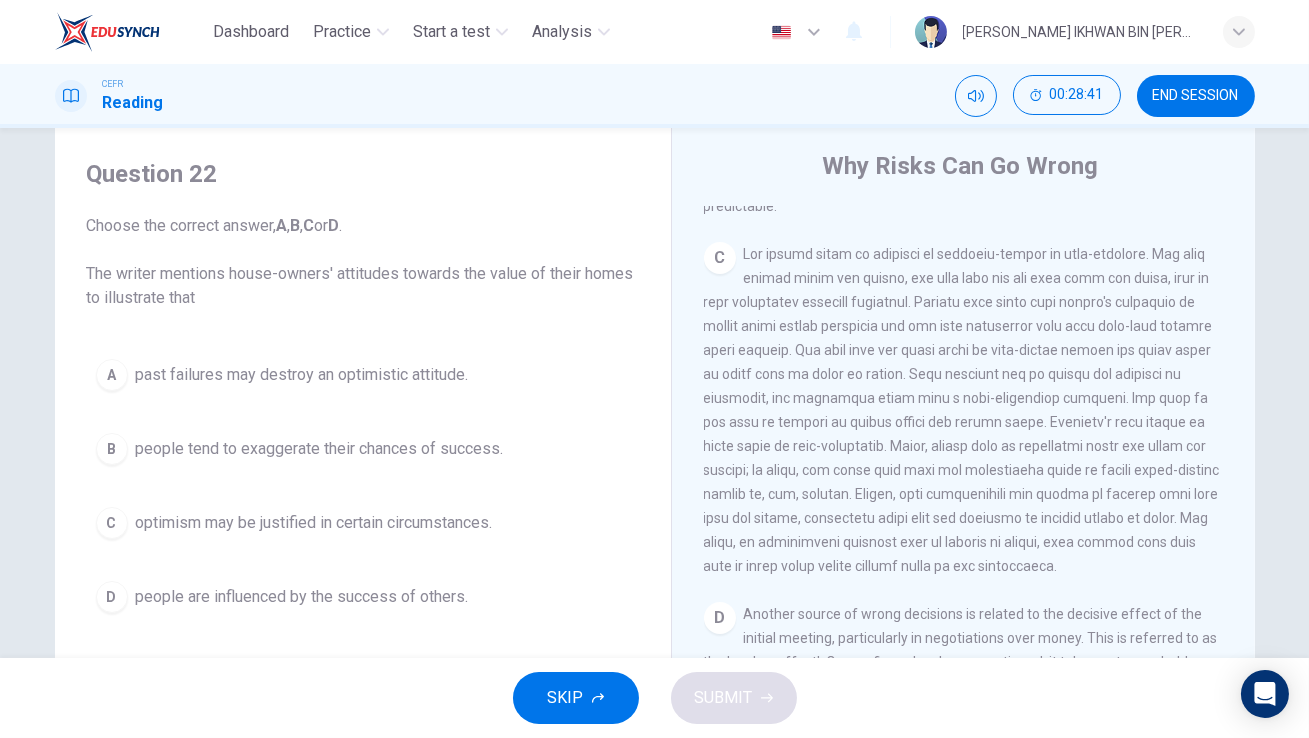 scroll, scrollTop: 0, scrollLeft: 0, axis: both 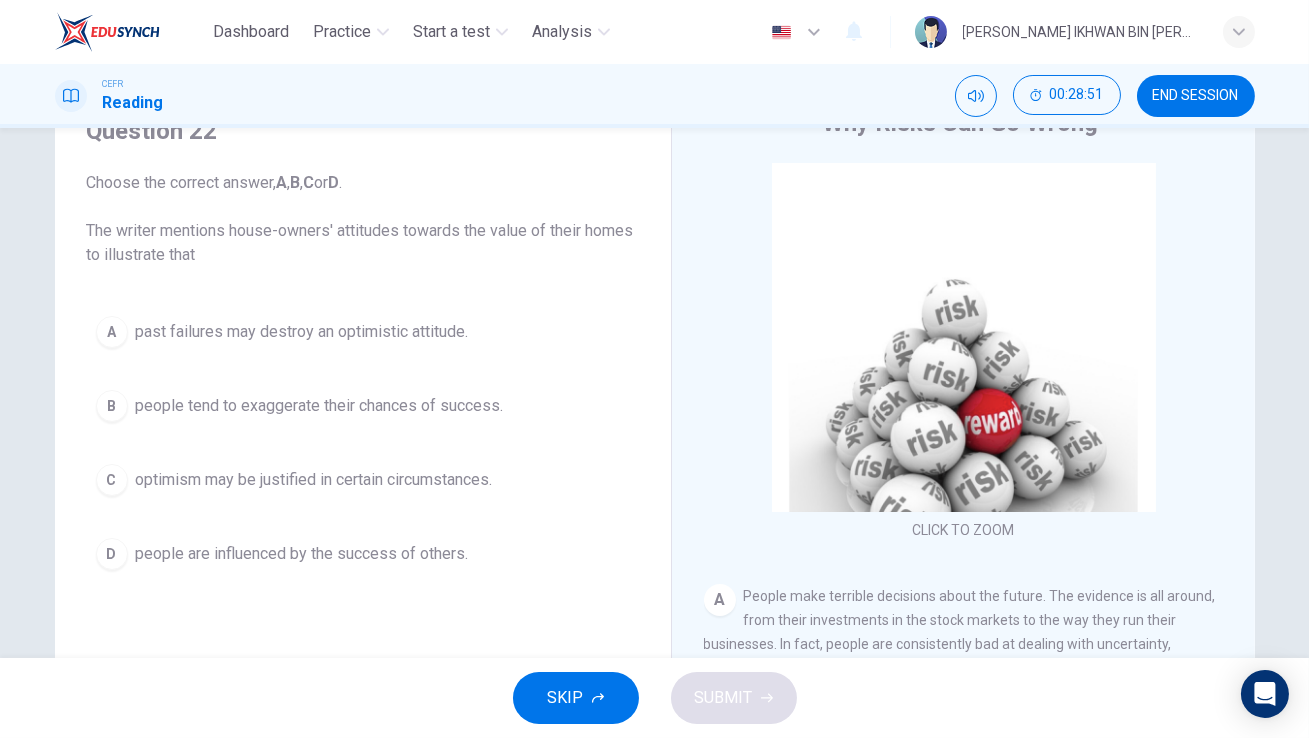 click on "people tend to exaggerate their chances of success." at bounding box center [320, 406] 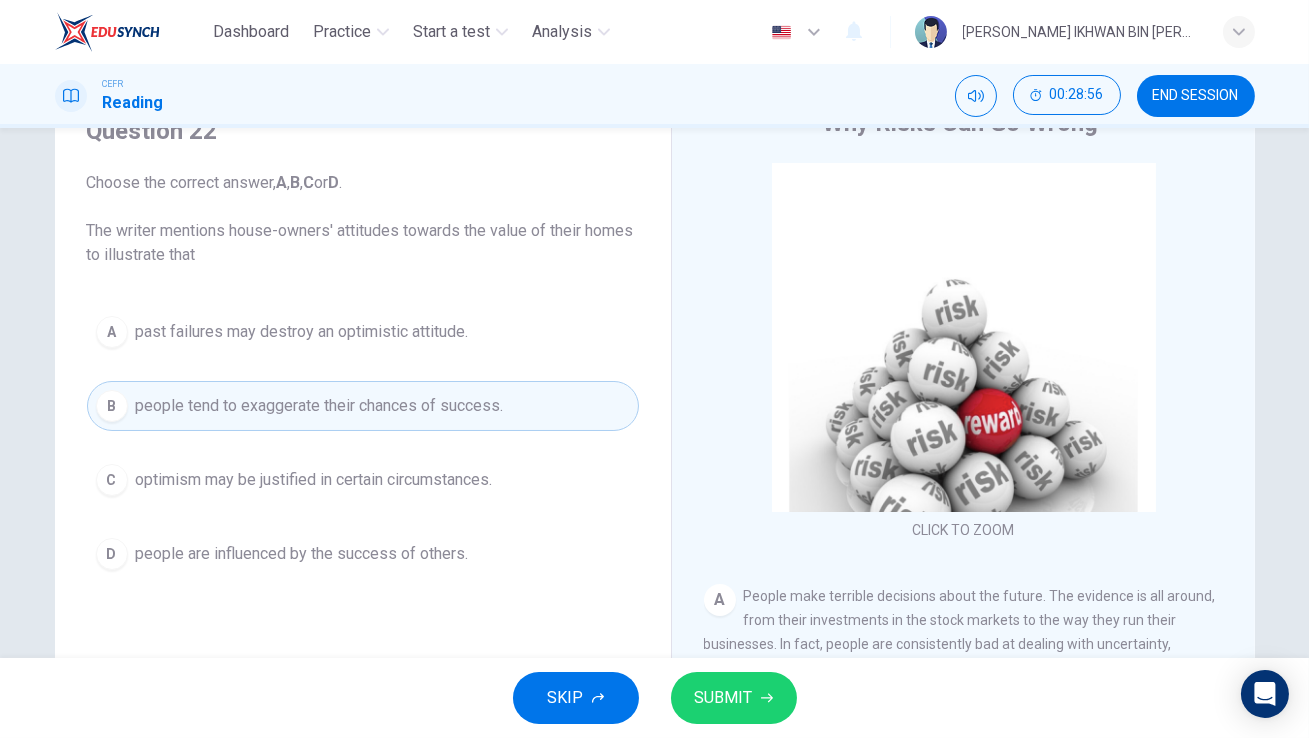 click on "people are influenced by the success of others." at bounding box center (302, 554) 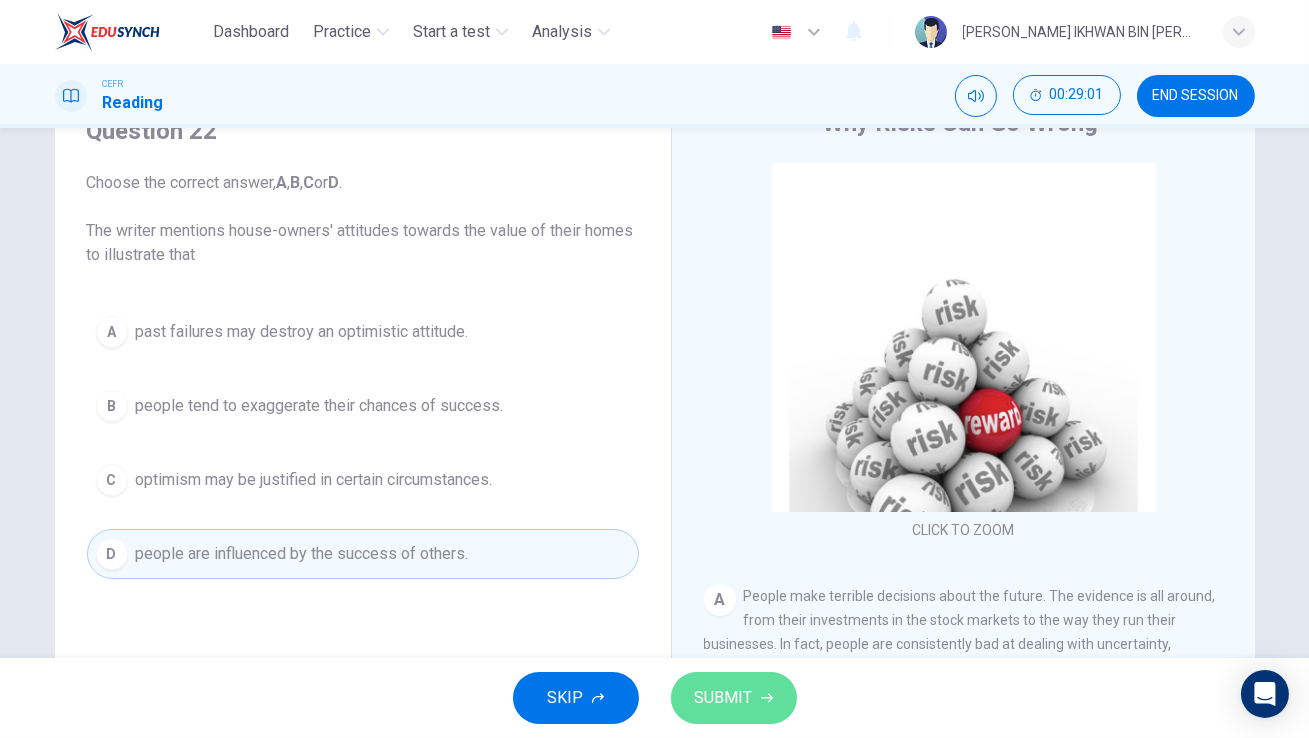 click on "SUBMIT" at bounding box center [724, 698] 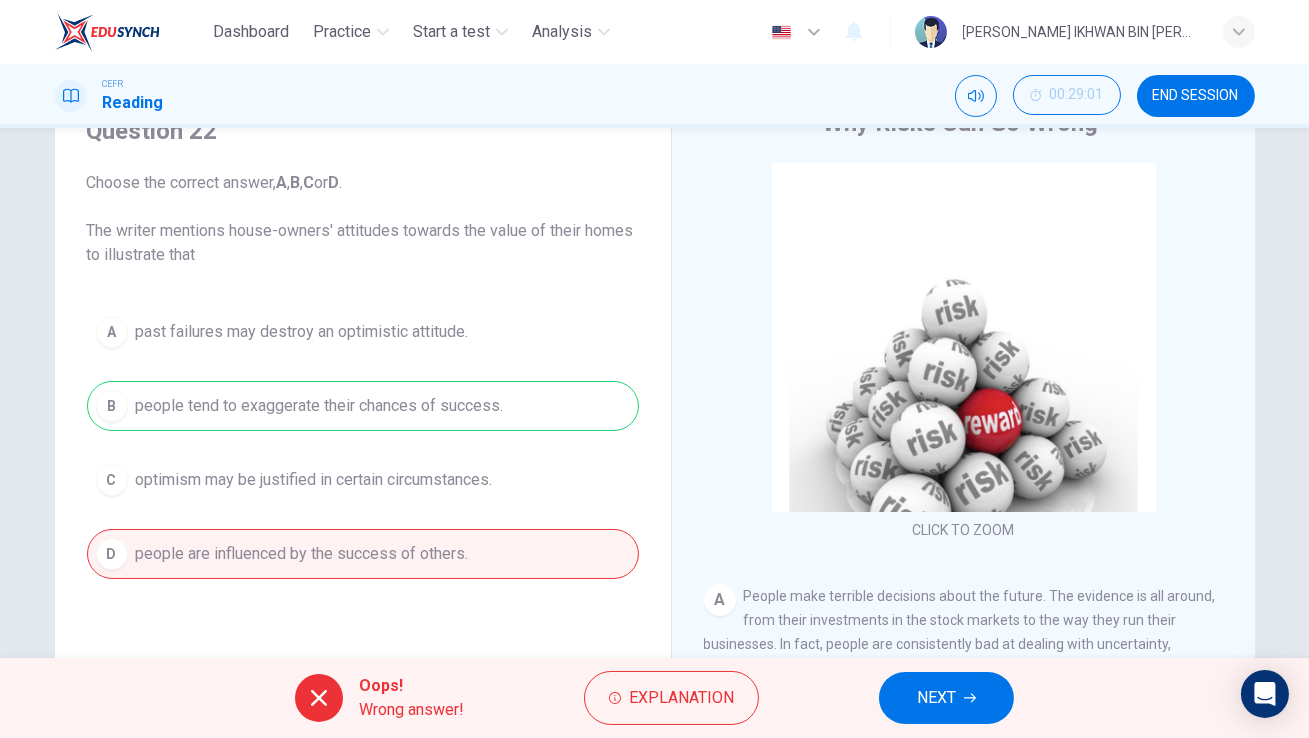 click on "NEXT" at bounding box center (936, 698) 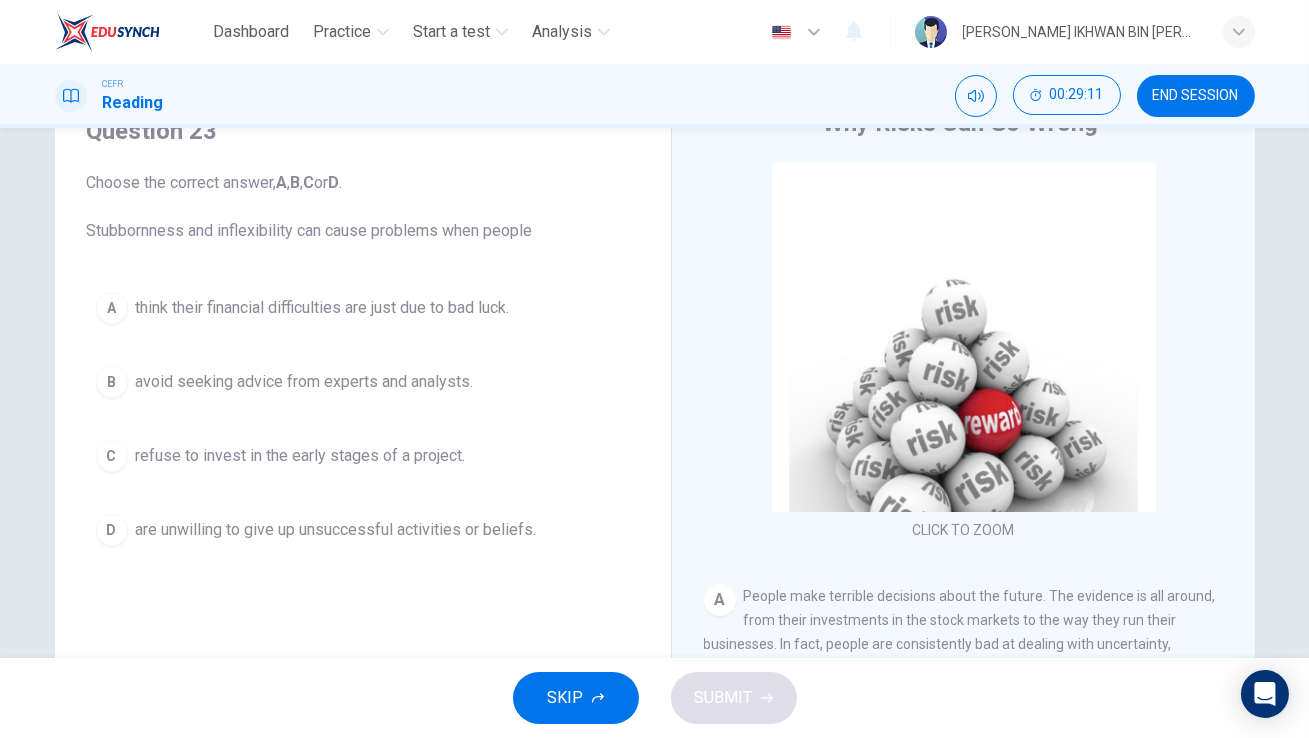click on "are unwilling to give up unsuccessful activities or beliefs." at bounding box center (336, 530) 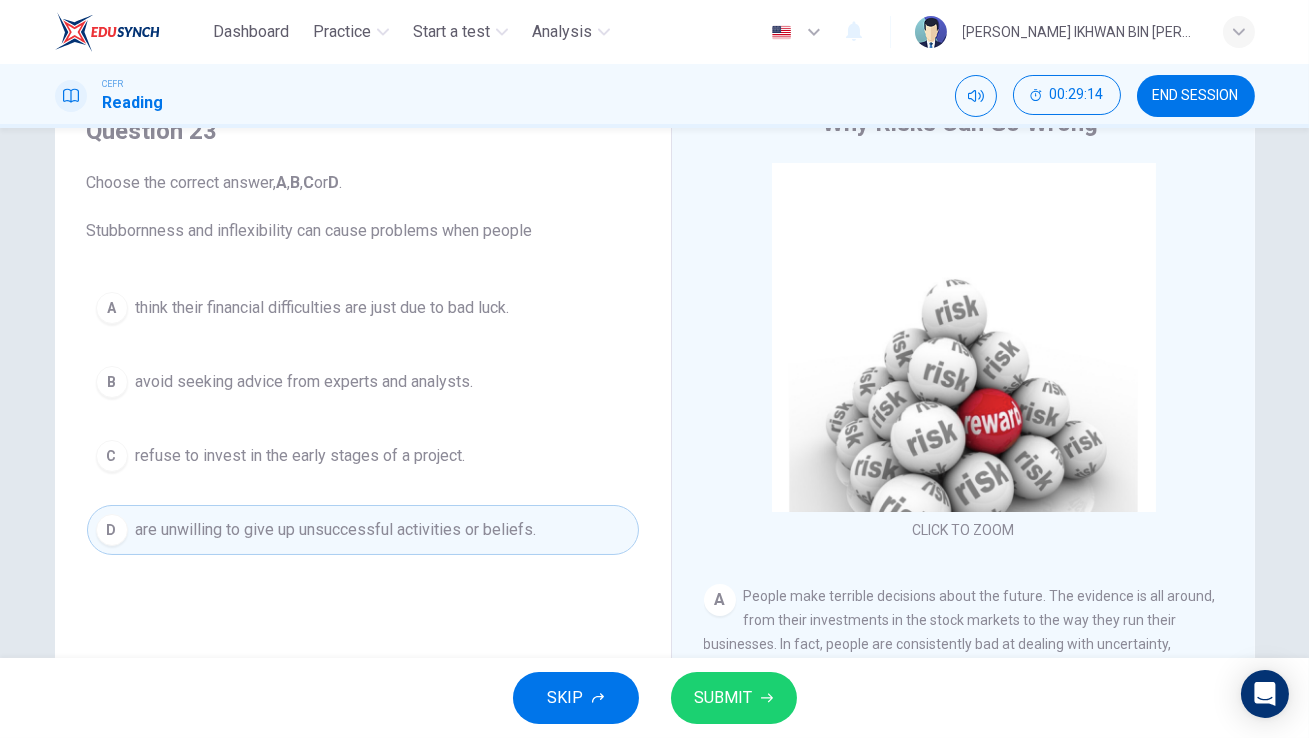 click on "SUBMIT" at bounding box center [734, 698] 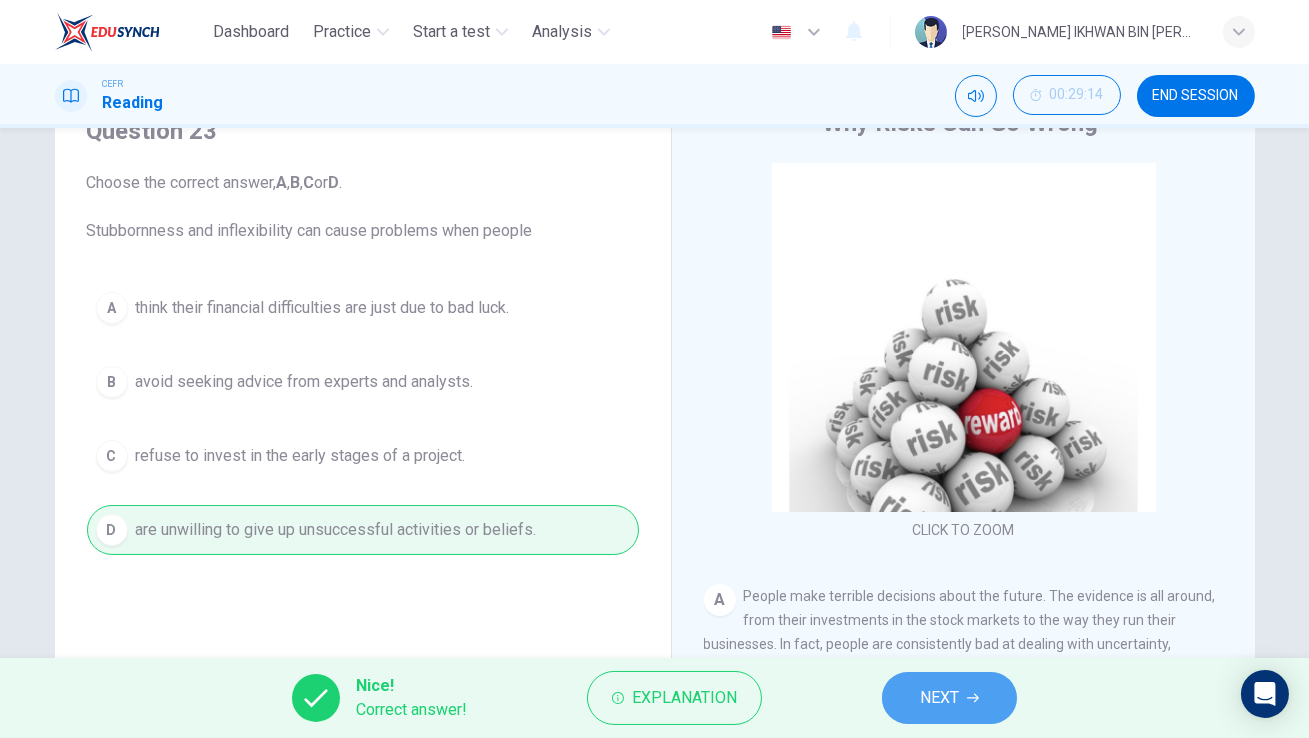 click on "NEXT" at bounding box center [949, 698] 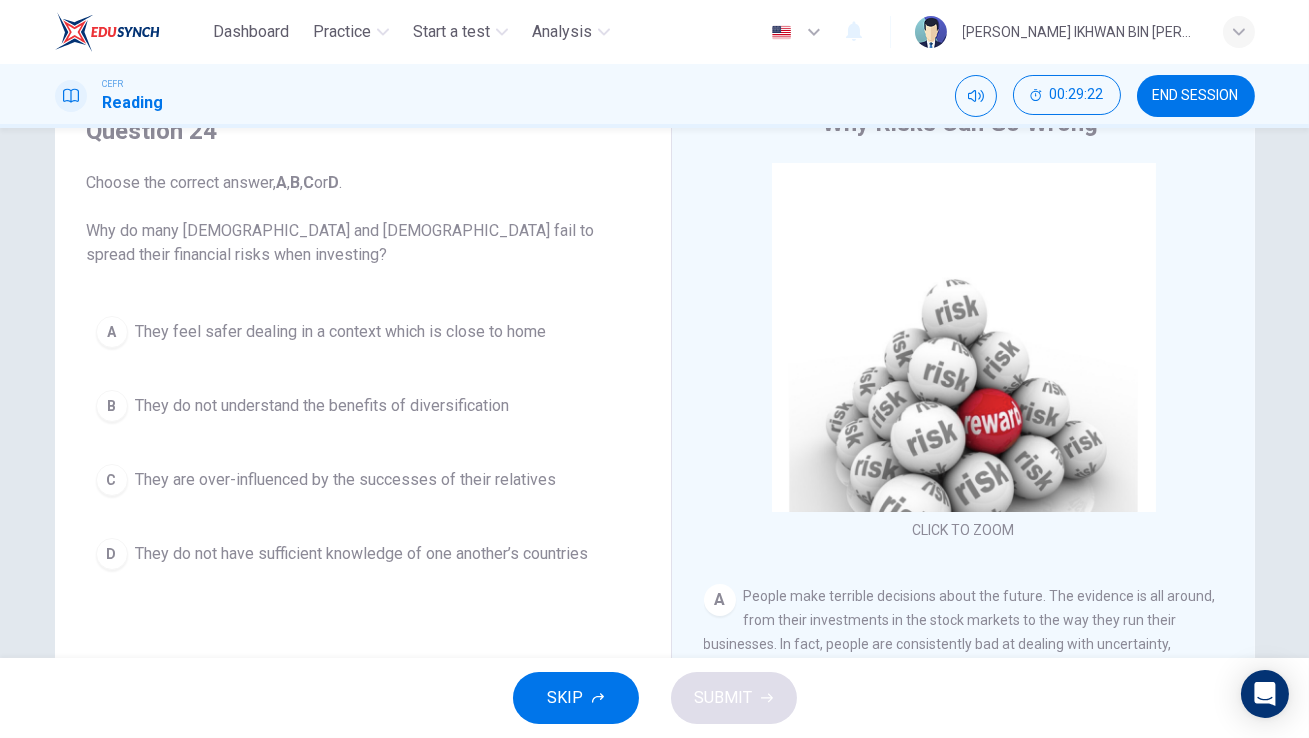 click on "They do not understand the benefits of diversification" at bounding box center (323, 406) 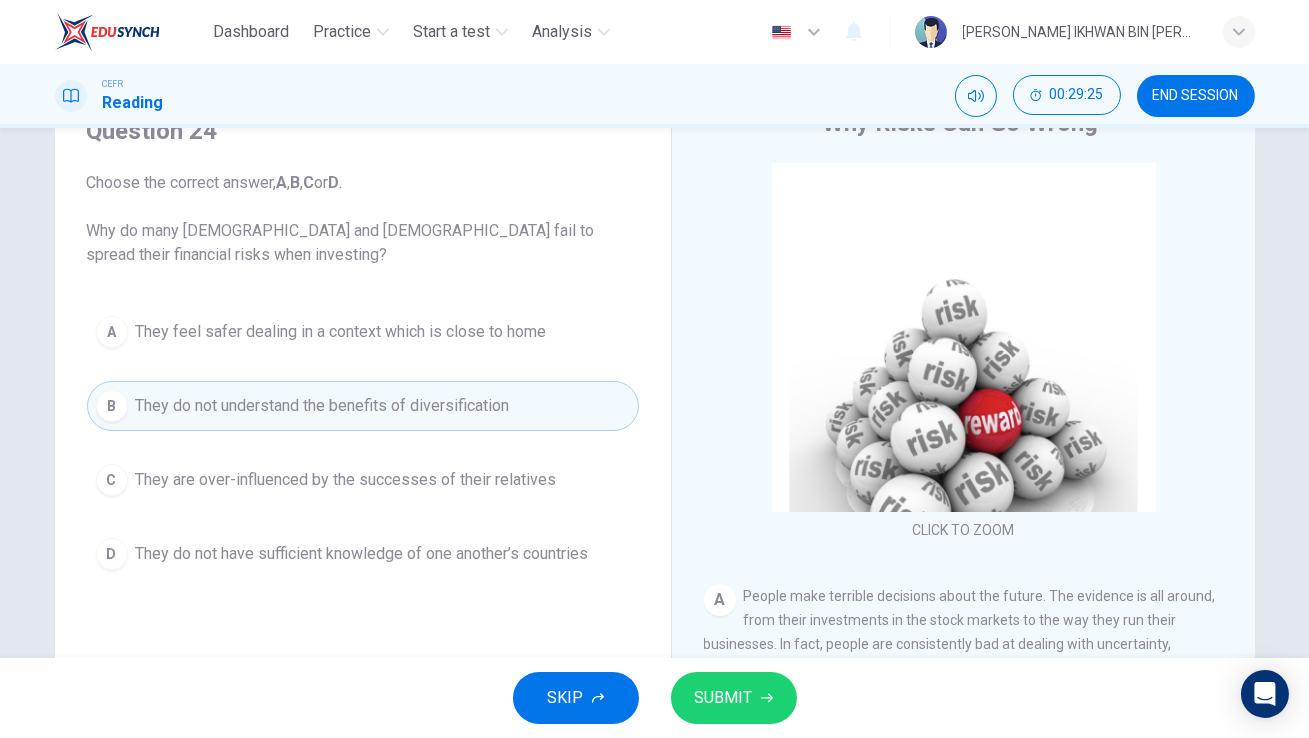 click on "They are over-influenced by the successes of their relatives" at bounding box center [346, 480] 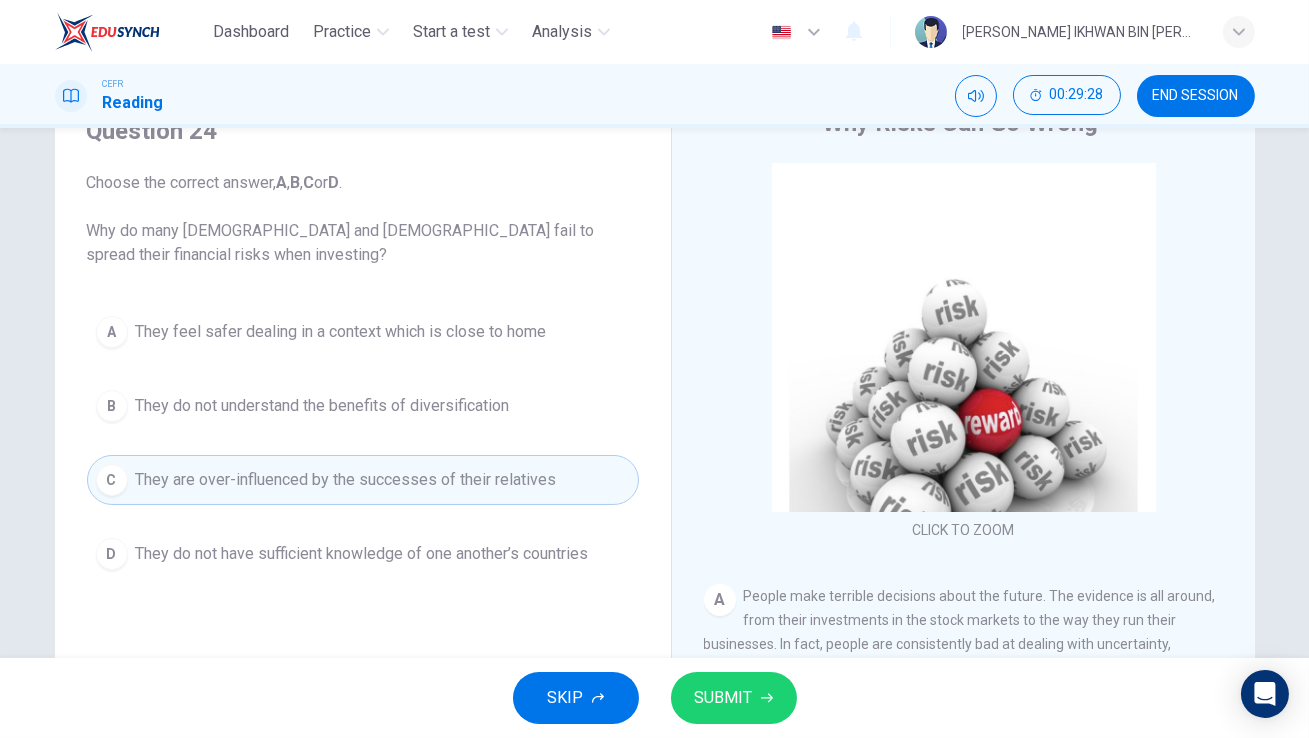 click on "SUBMIT" at bounding box center [724, 698] 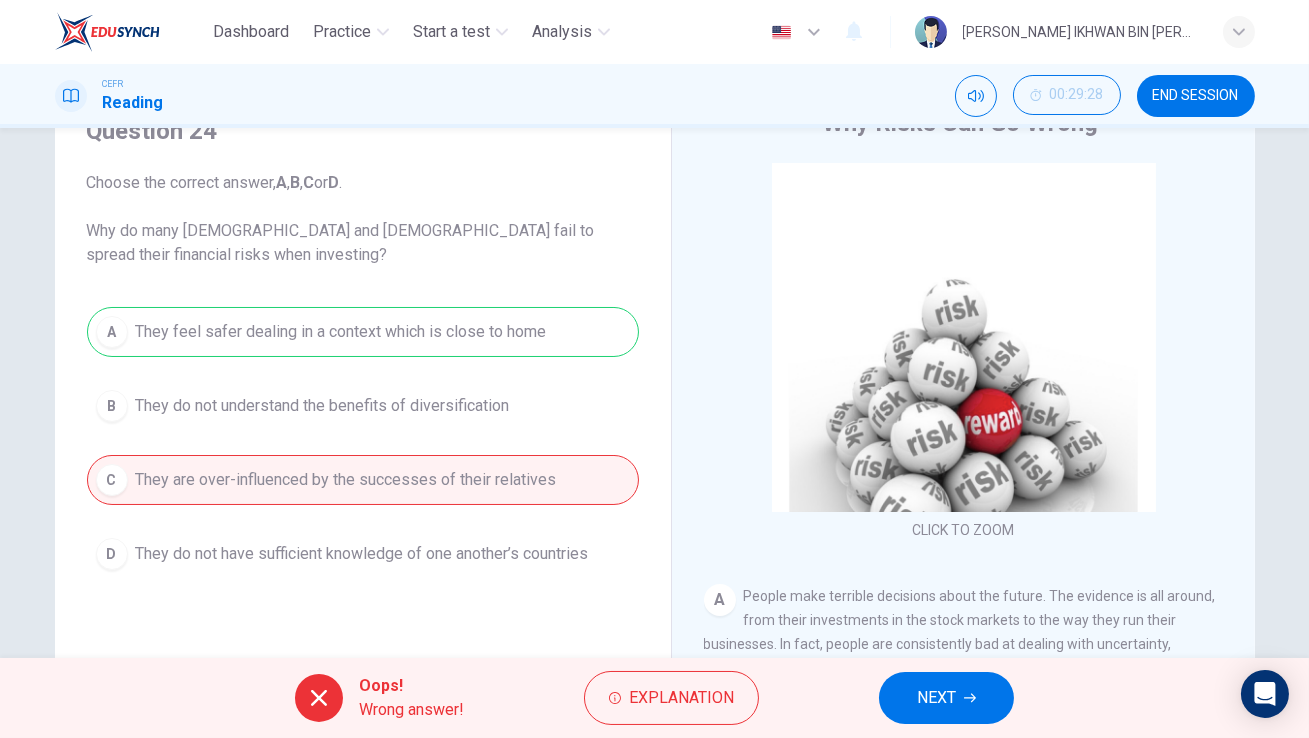 click on "NEXT" at bounding box center [936, 698] 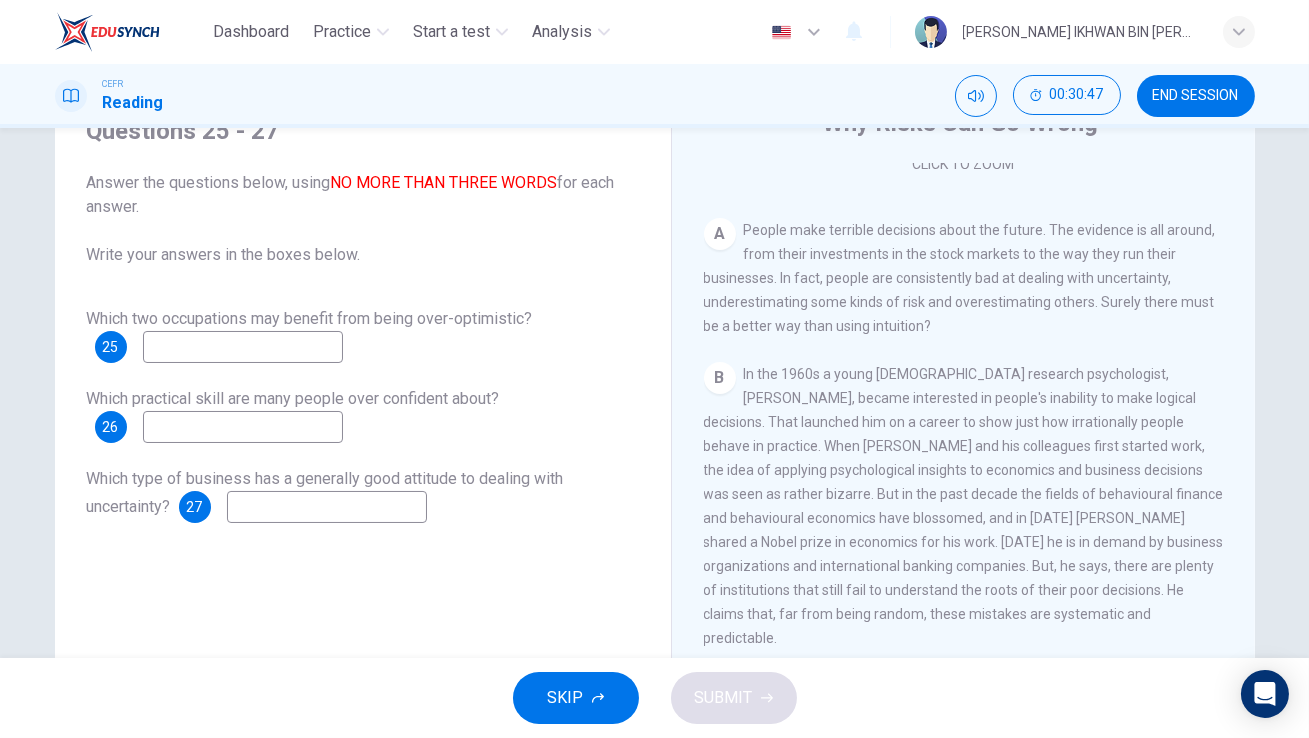 scroll, scrollTop: 367, scrollLeft: 0, axis: vertical 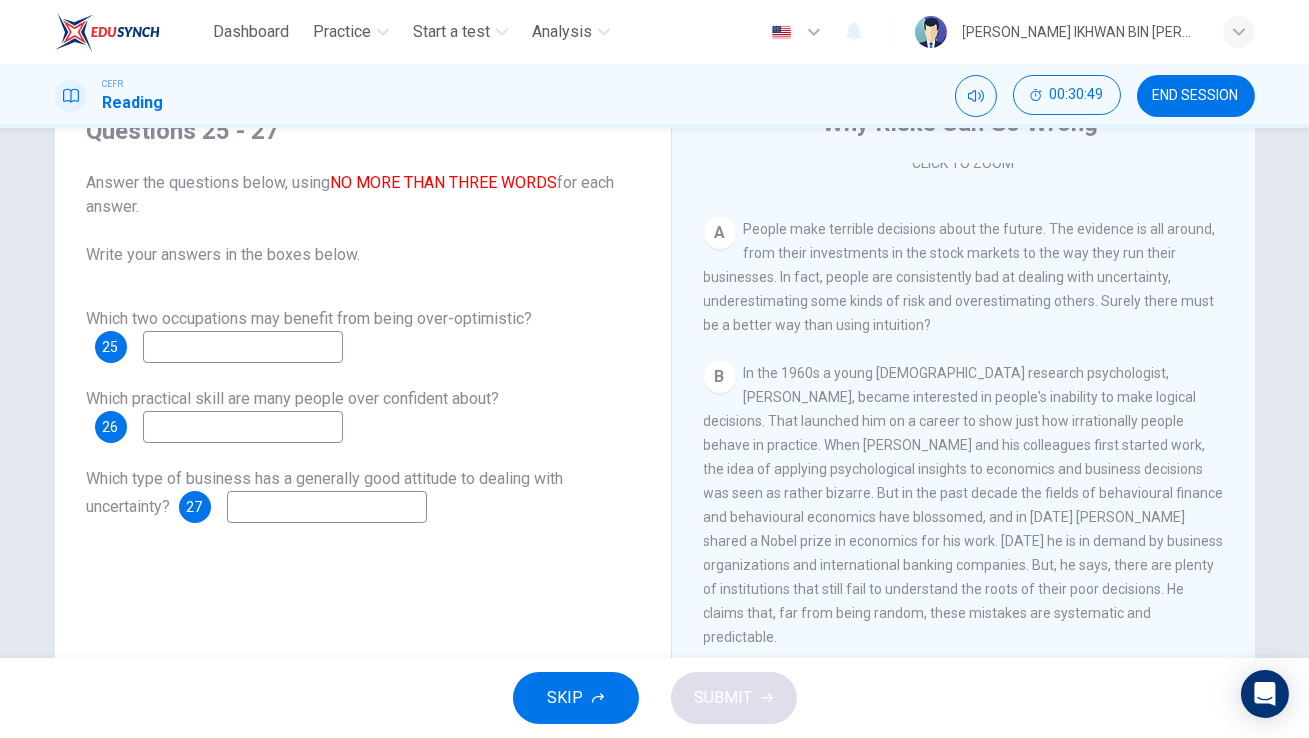 click at bounding box center (243, 347) 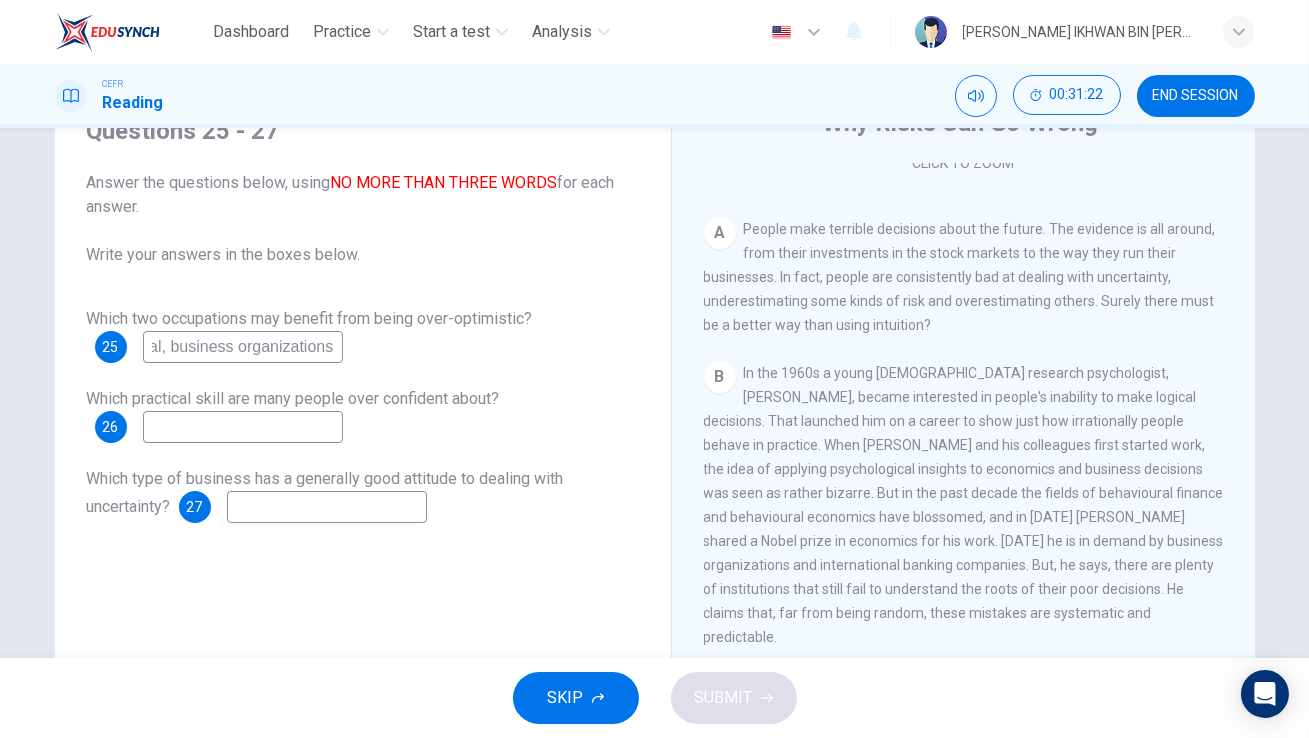 scroll, scrollTop: 0, scrollLeft: 101, axis: horizontal 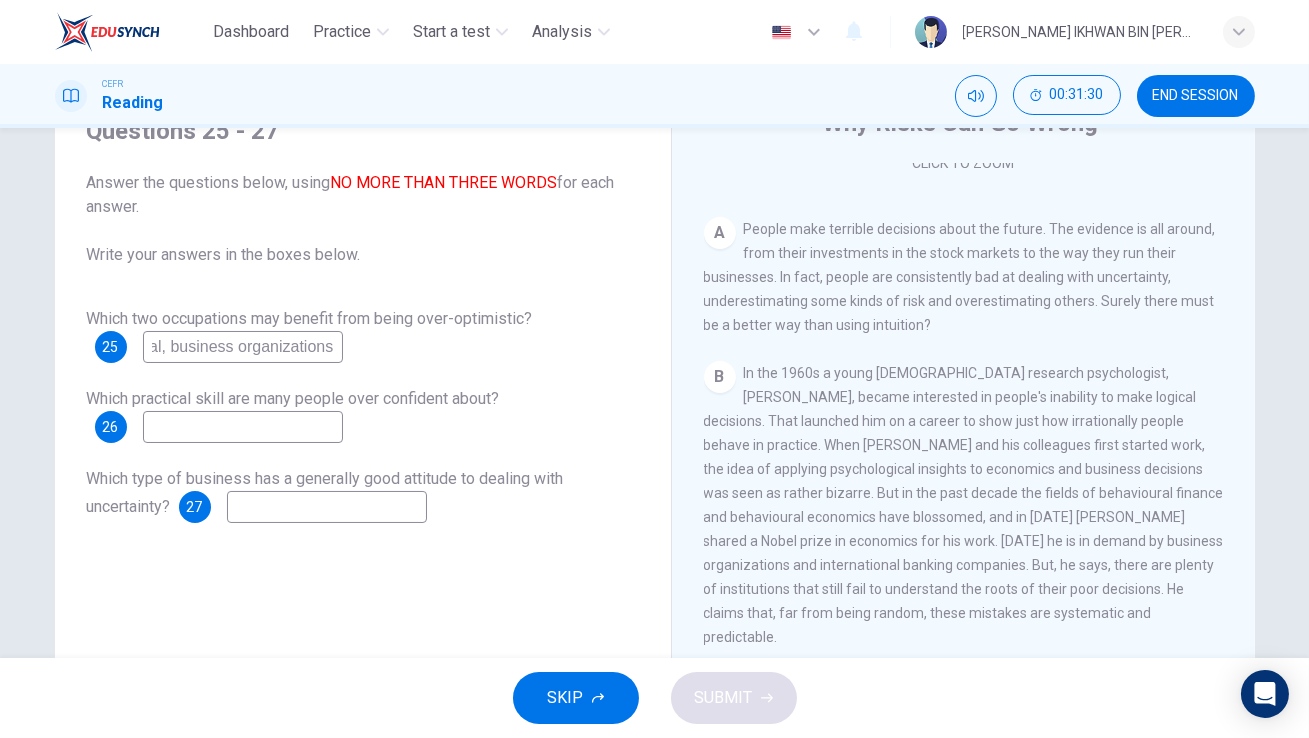 type on "psychological, business organizations" 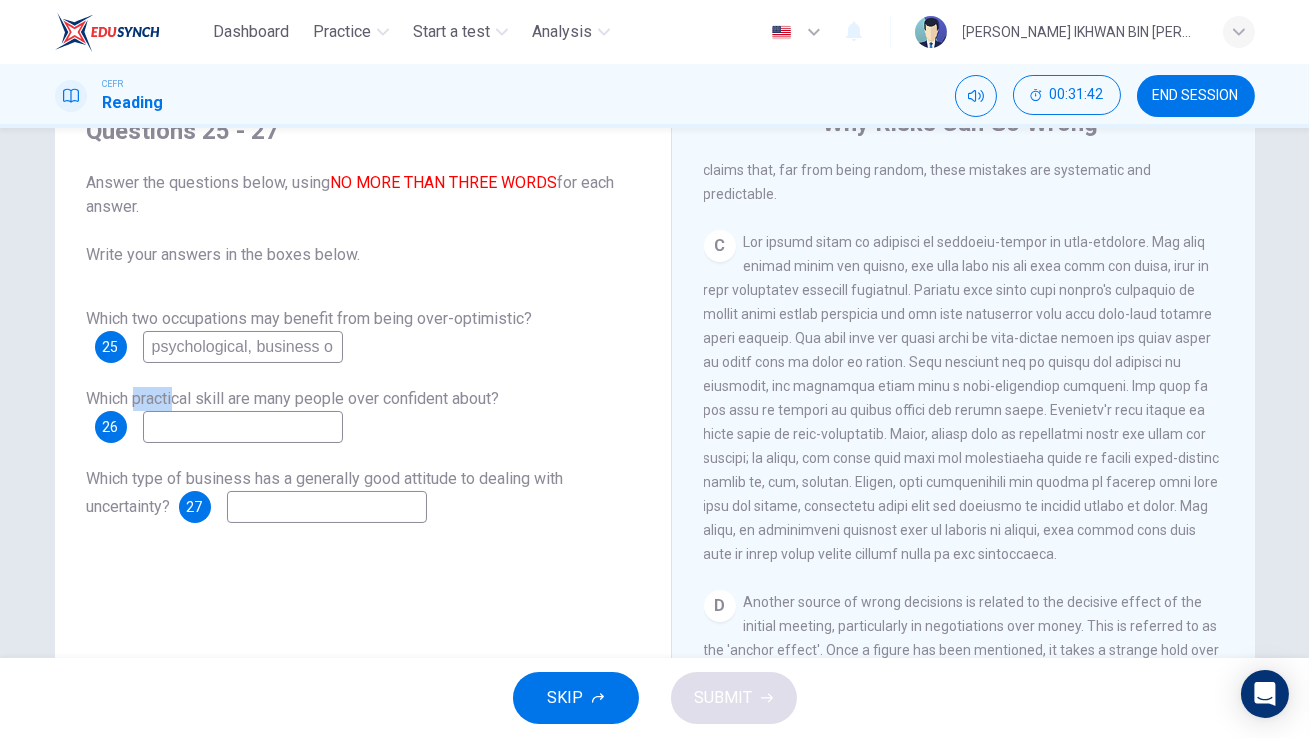 scroll, scrollTop: 831, scrollLeft: 0, axis: vertical 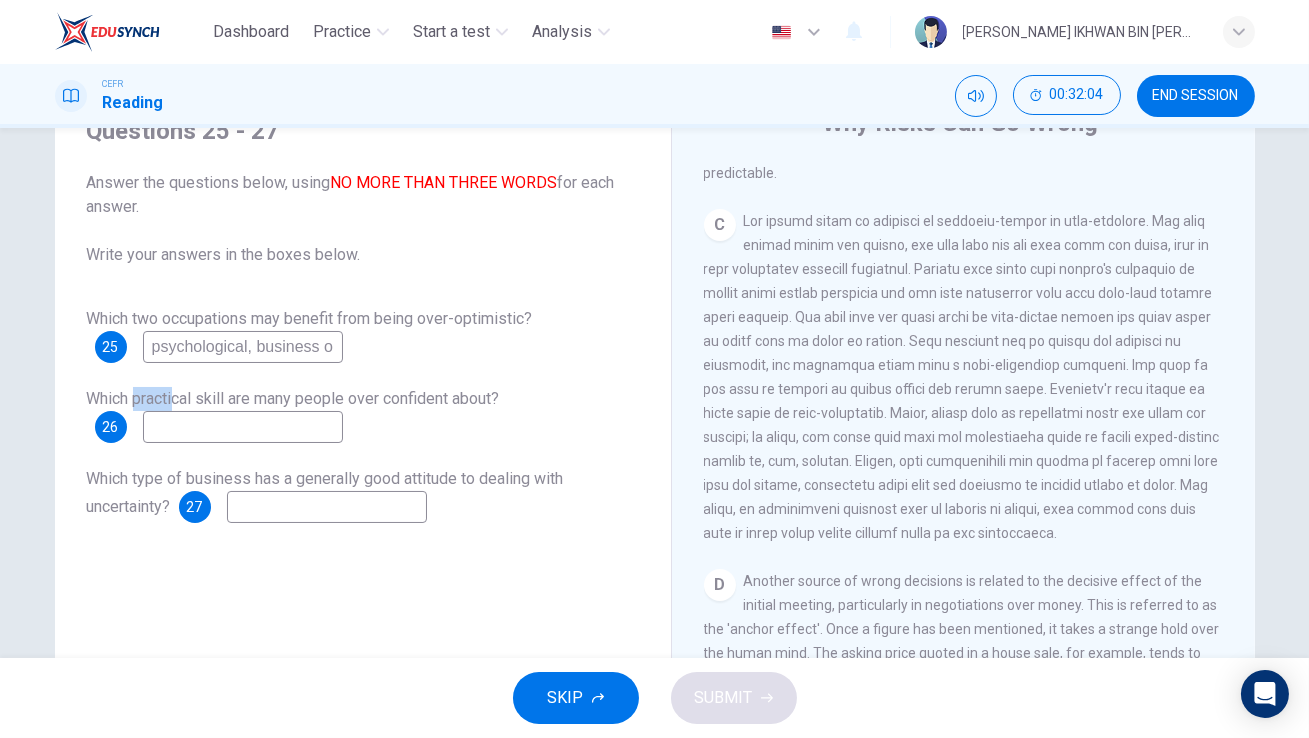 click at bounding box center (243, 427) 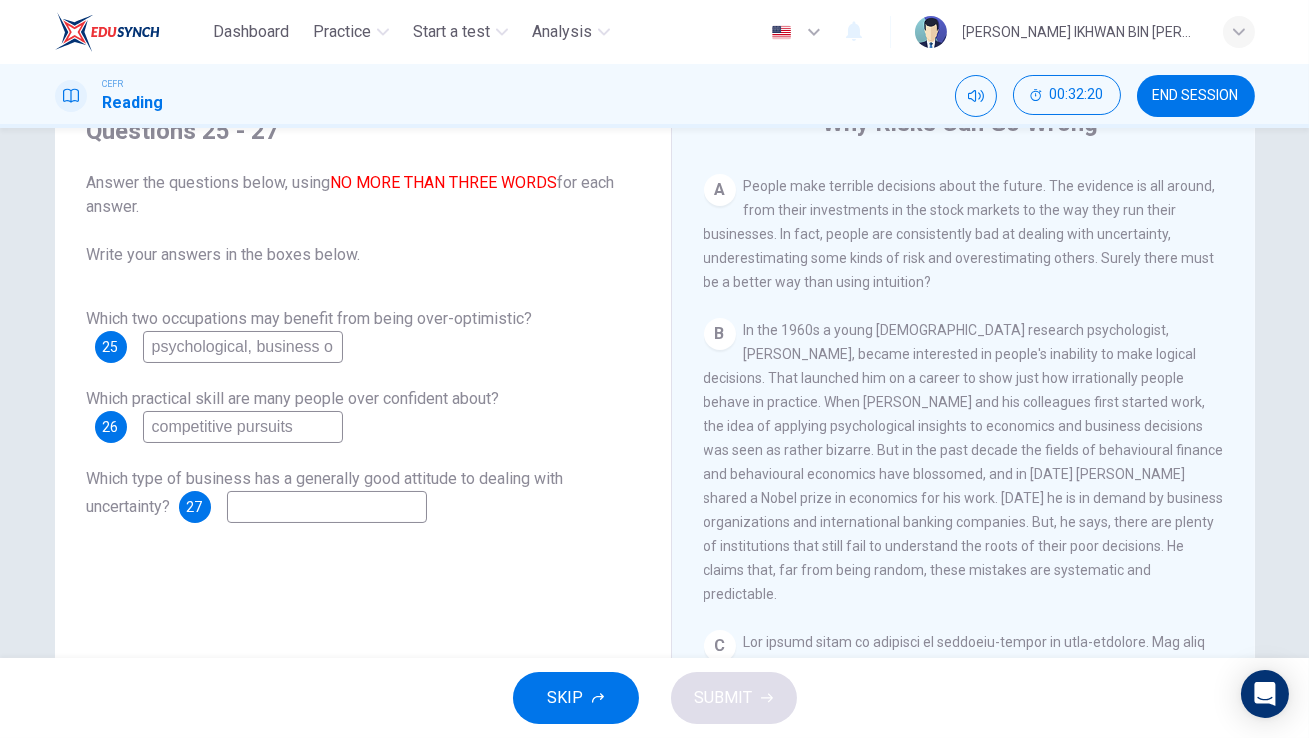 scroll, scrollTop: 437, scrollLeft: 0, axis: vertical 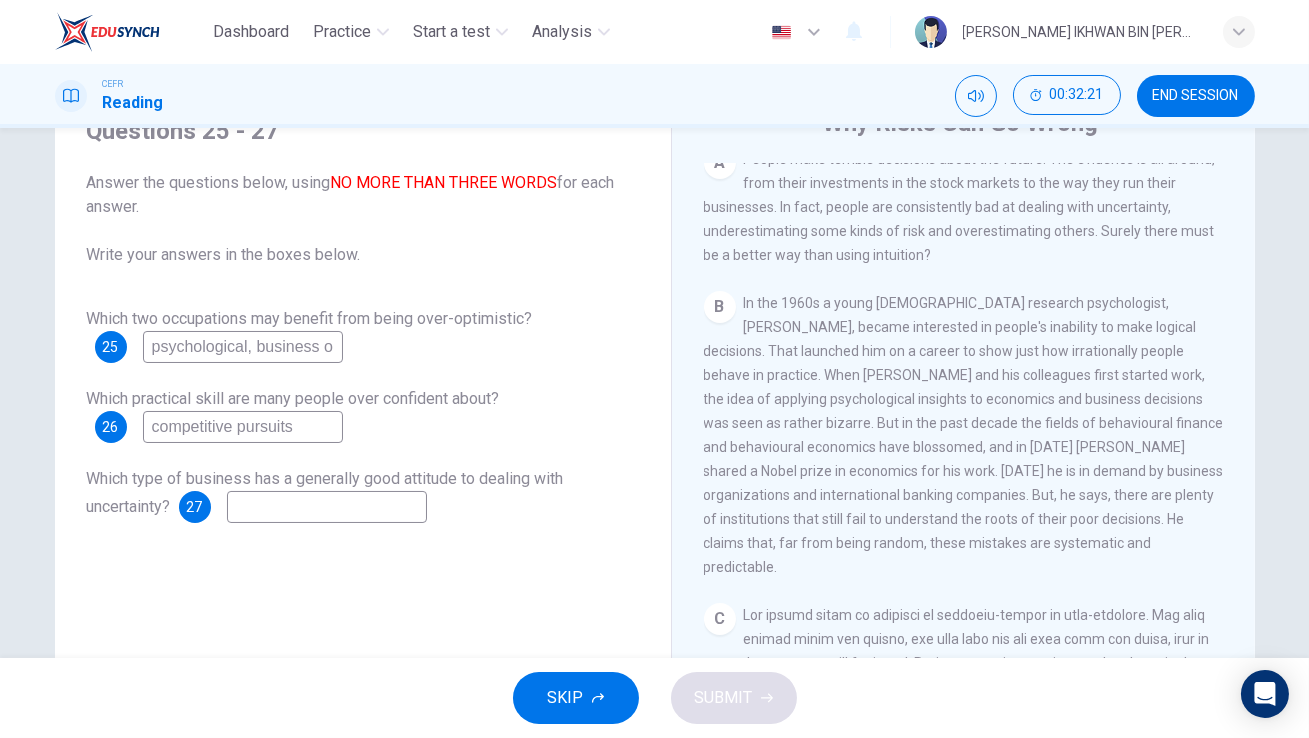 type on "competitive pursuits" 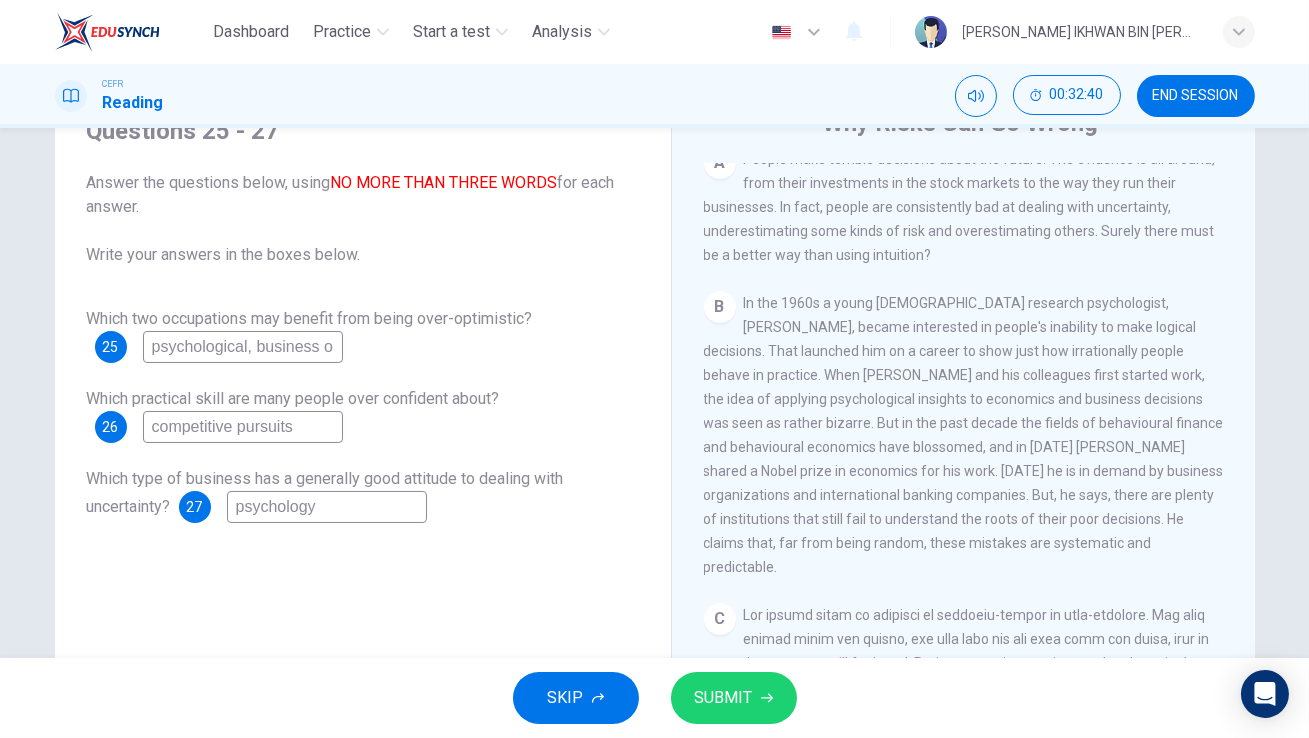 type on "psychology" 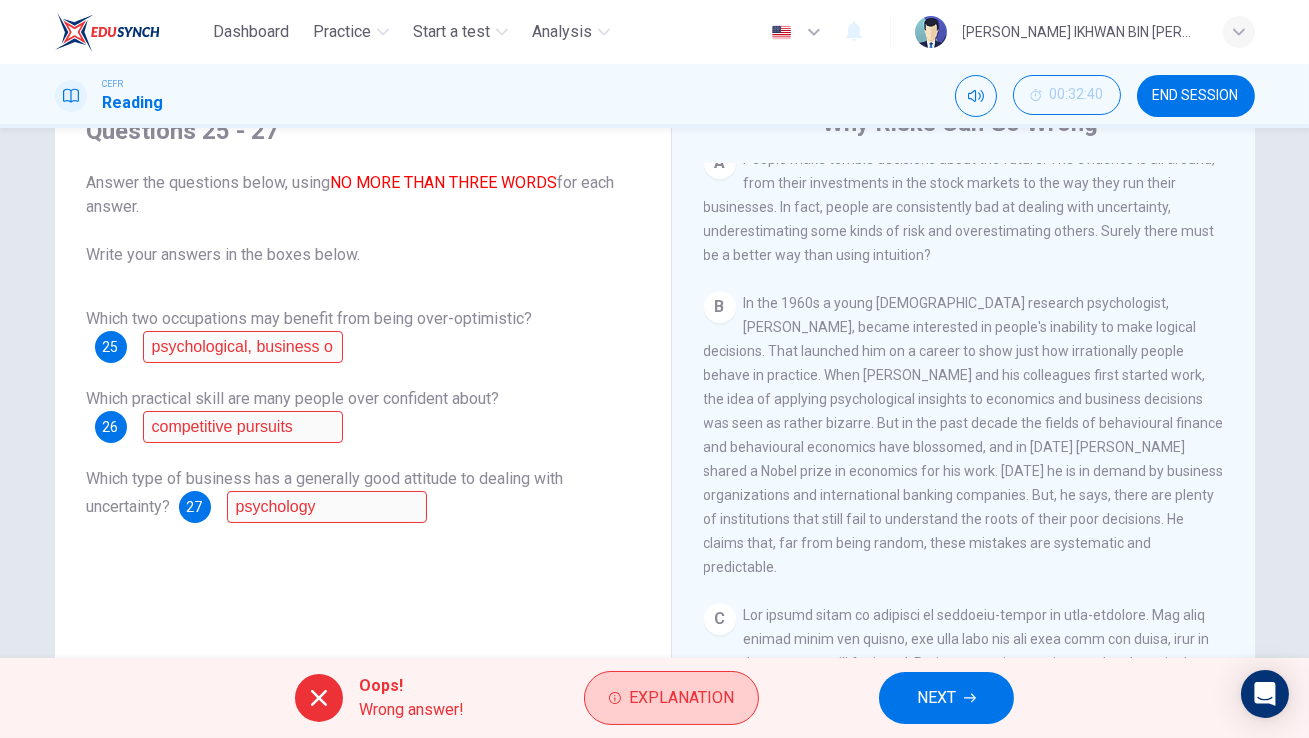click on "Explanation" at bounding box center (681, 698) 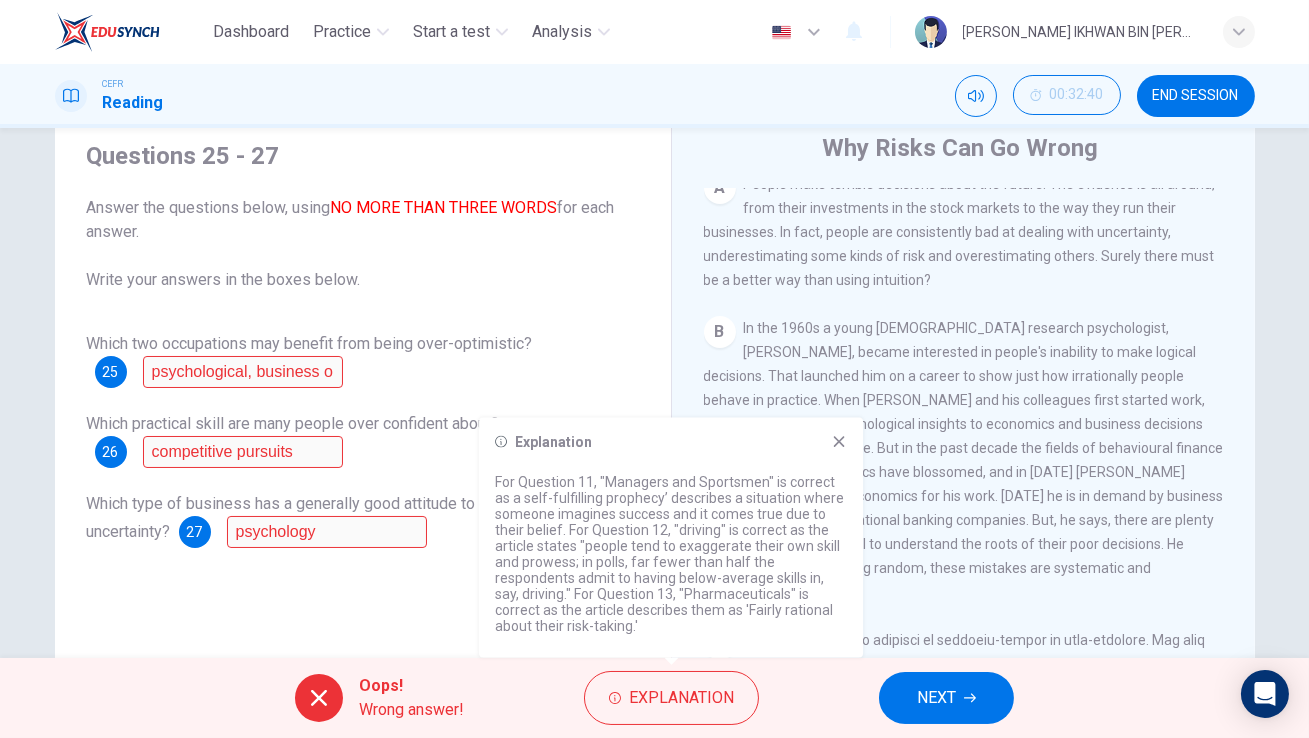 scroll, scrollTop: 80, scrollLeft: 0, axis: vertical 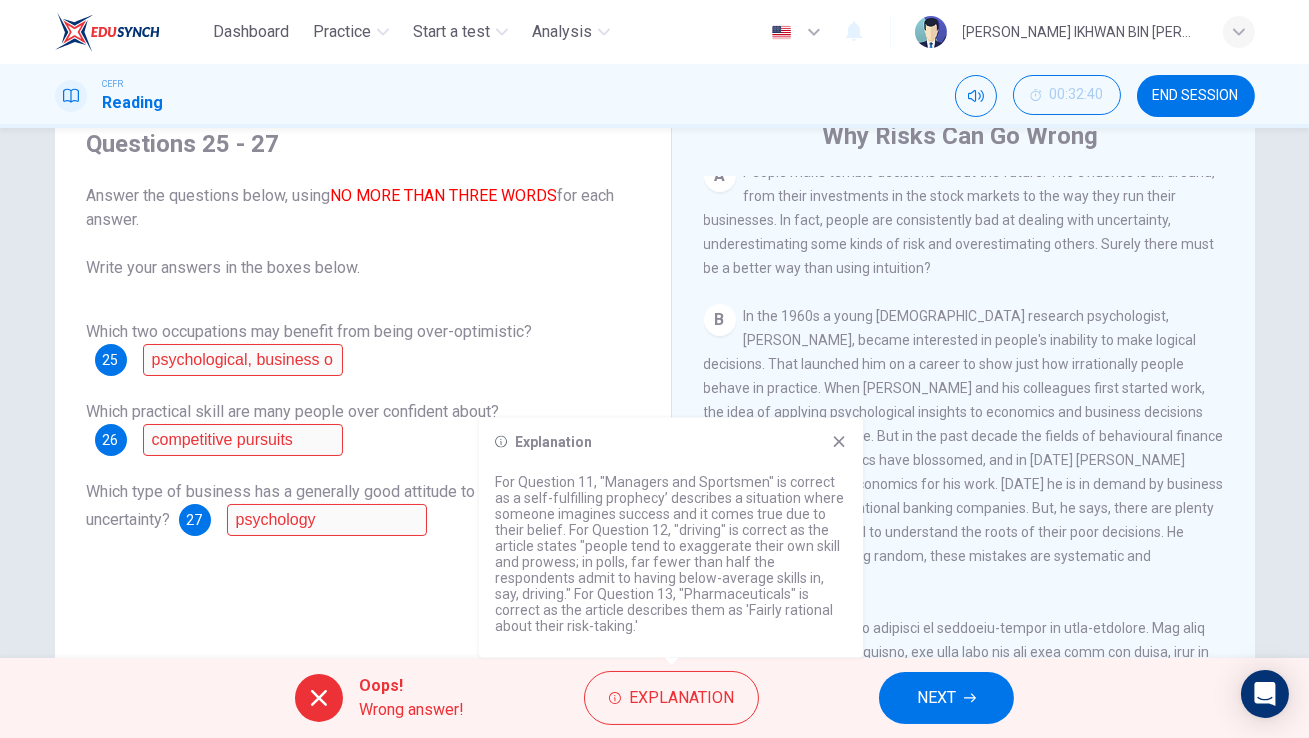click on "Explanation For Question 11, "Managers and Sportsmen" is correct as a self-fulfilling prophecy’ describes a situation where someone imagines success and it comes true due to their belief.
For Question 12, "driving" is correct as the article states "people tend to exaggerate their own skill and prowess; in polls, far fewer than half the respondents admit to having below-average skills in, say, driving."
For Question 13, "Pharmaceuticals" is correct as the article describes them as 'Fairly rational about their risk-taking.'" at bounding box center [671, 538] 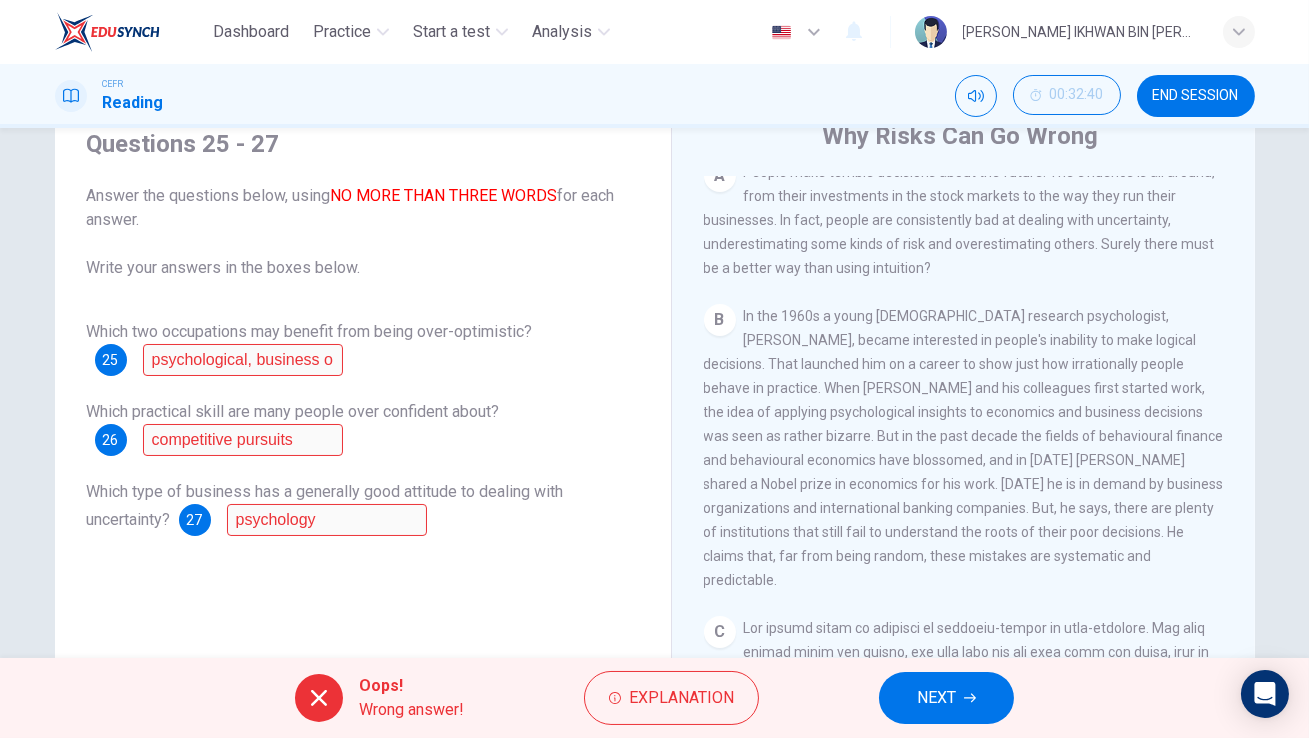 click on "NEXT" at bounding box center [946, 698] 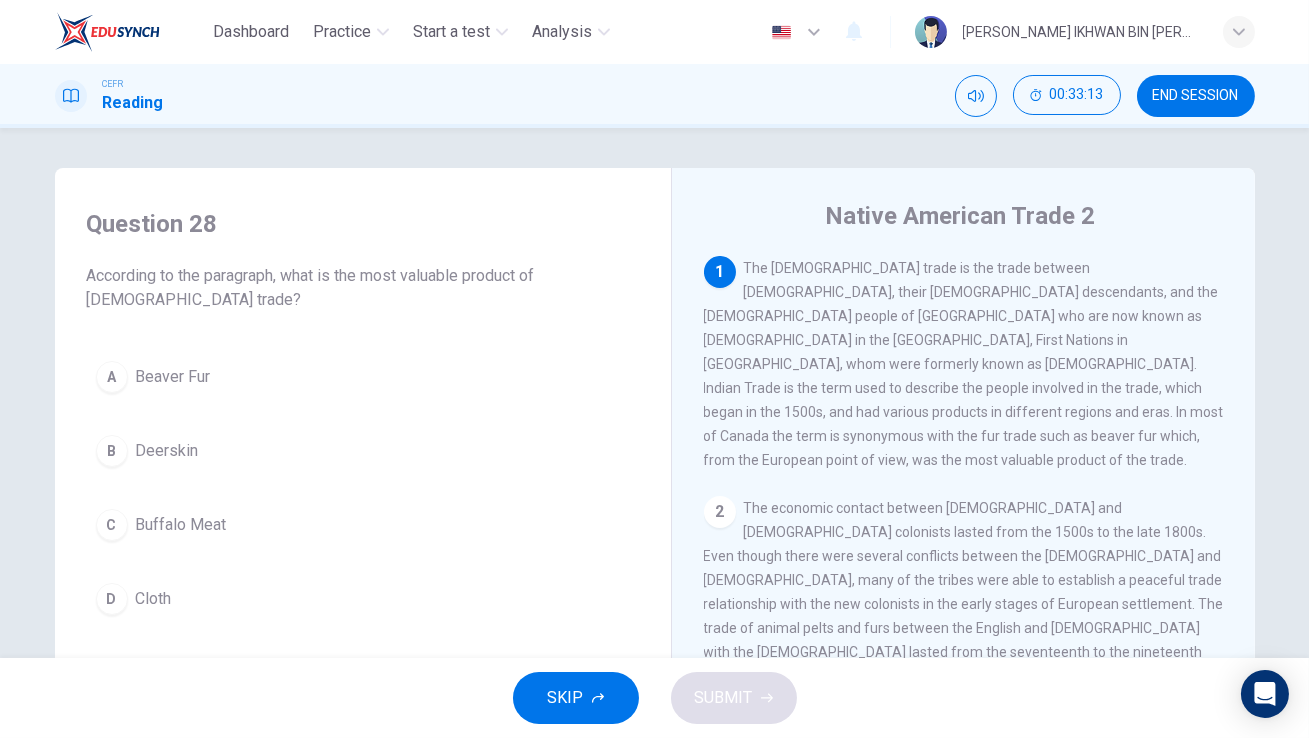 click on "A Beaver Fur" at bounding box center (363, 377) 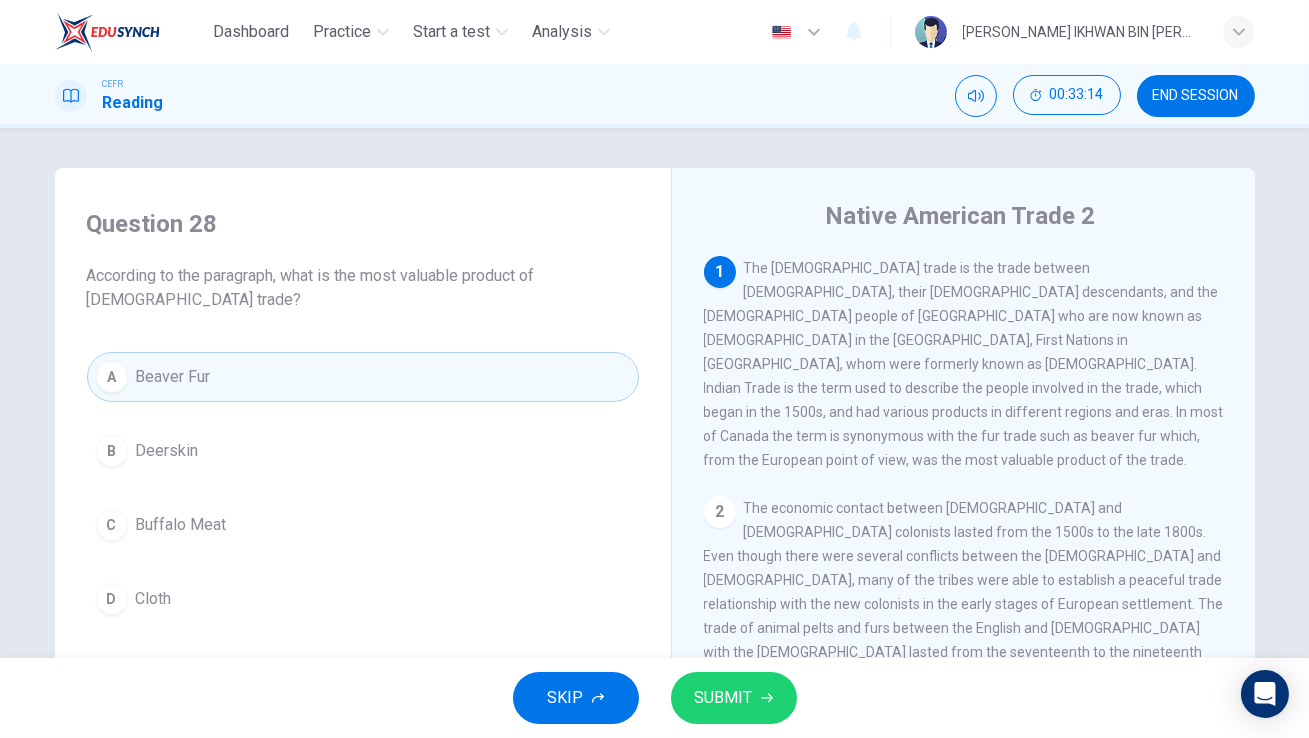click on "SUBMIT" at bounding box center [724, 698] 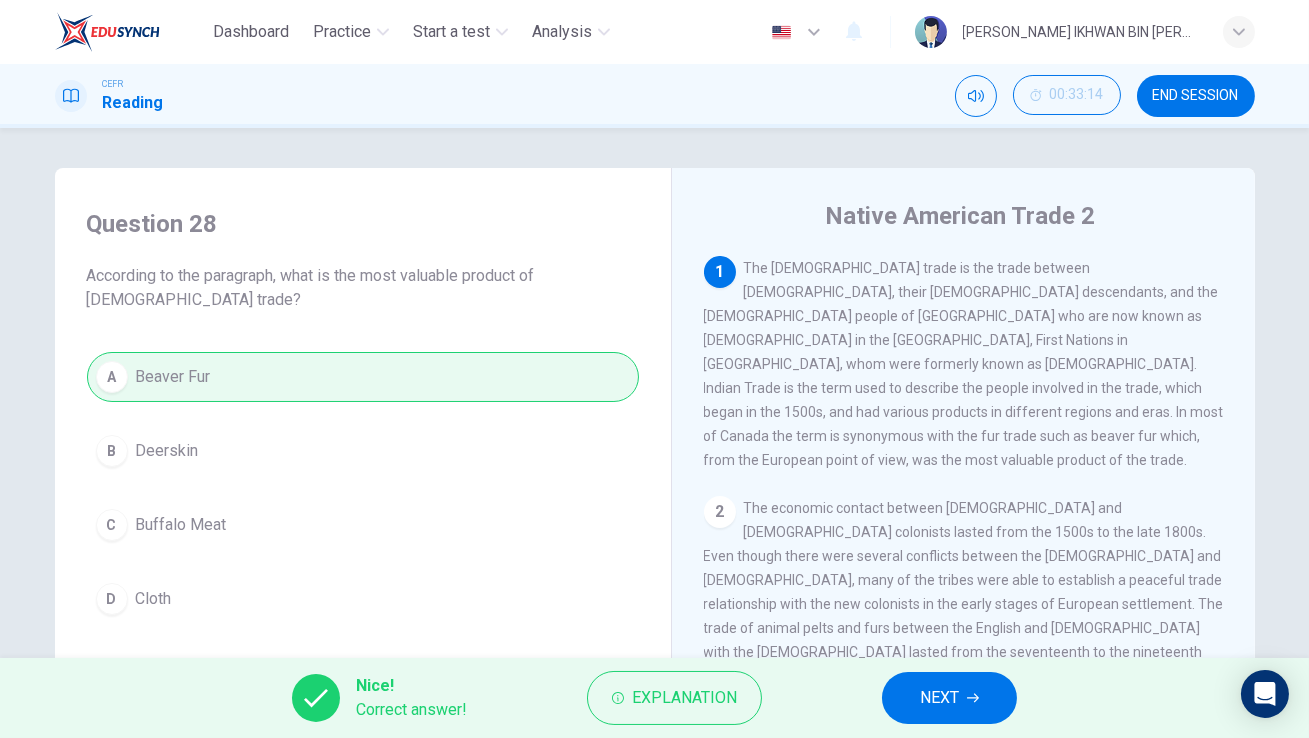 click on "NEXT" at bounding box center (939, 698) 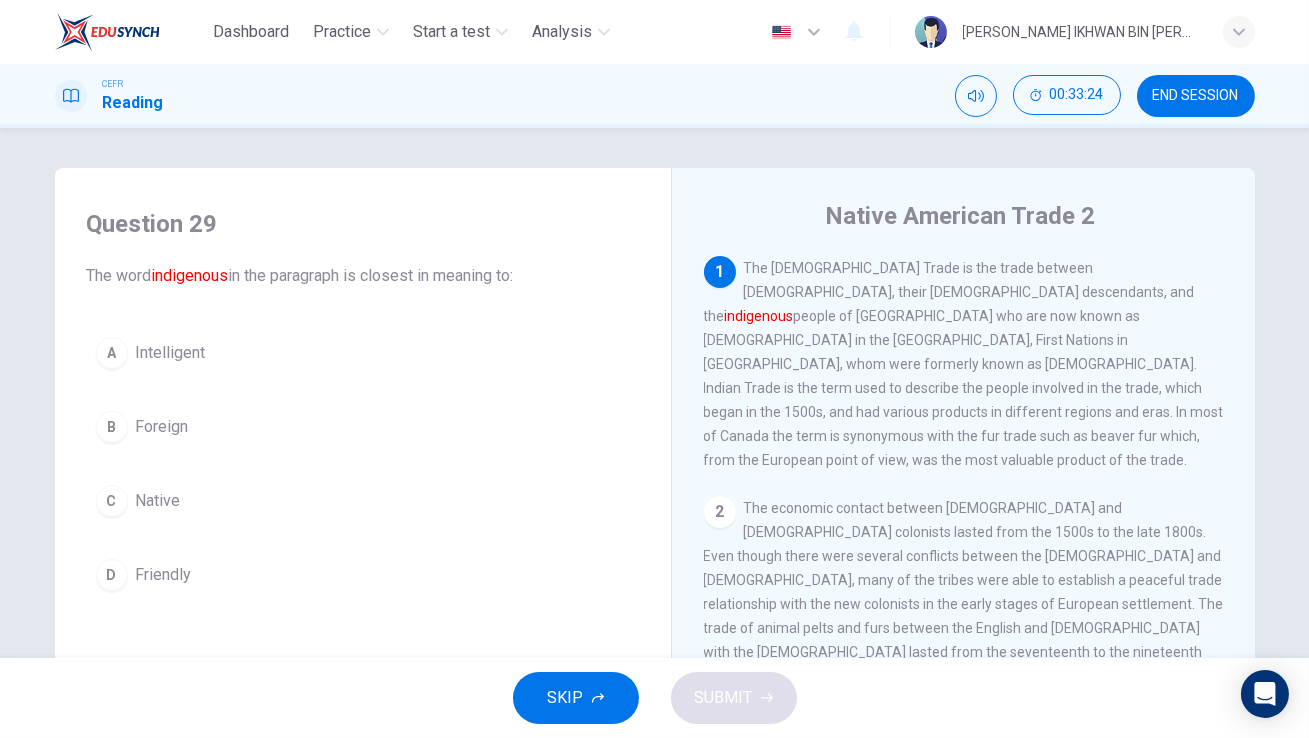 click on "Native" at bounding box center [158, 501] 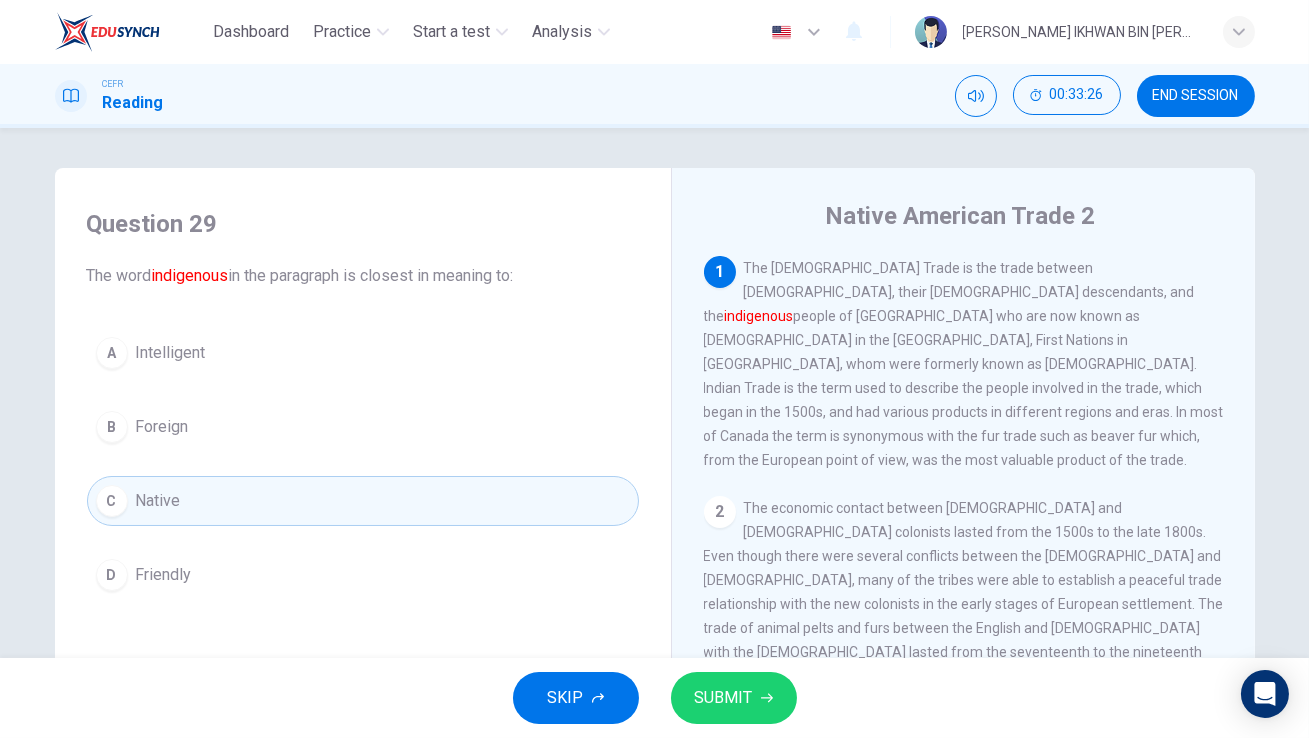 click on "SUBMIT" at bounding box center (734, 698) 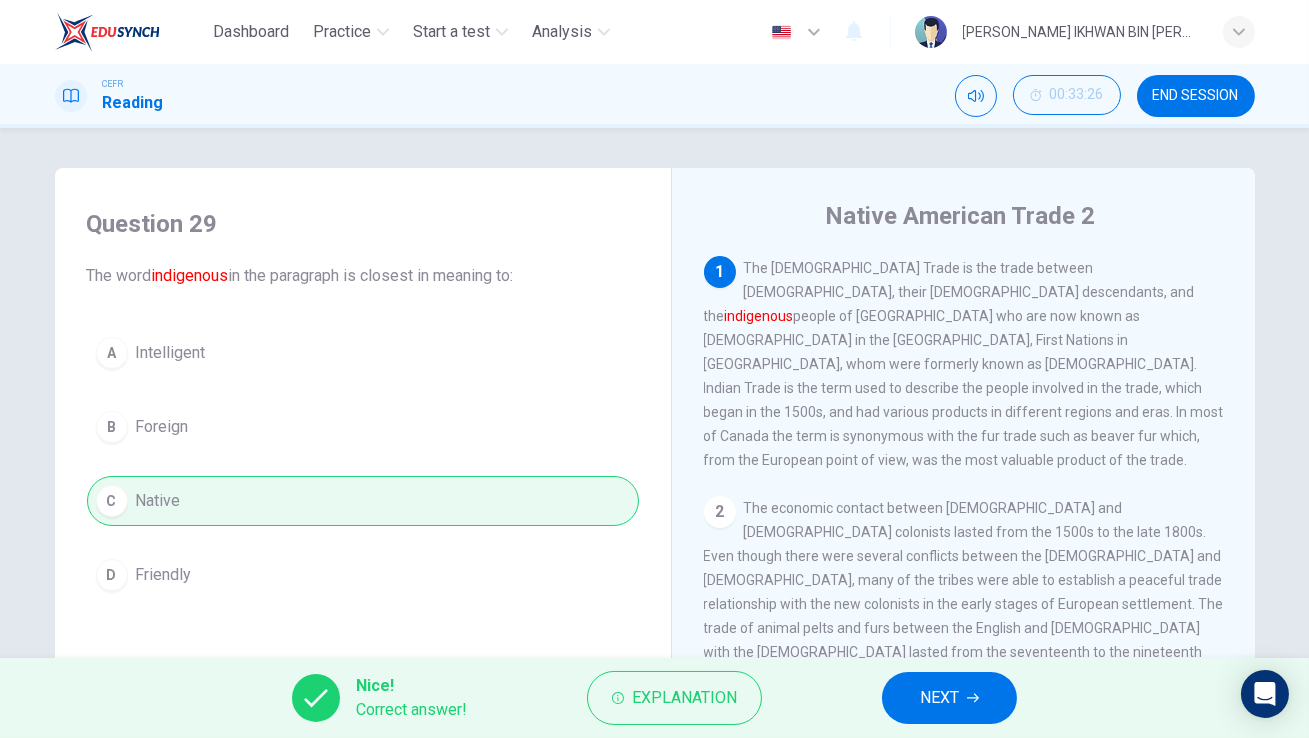 click on "NEXT" at bounding box center [949, 698] 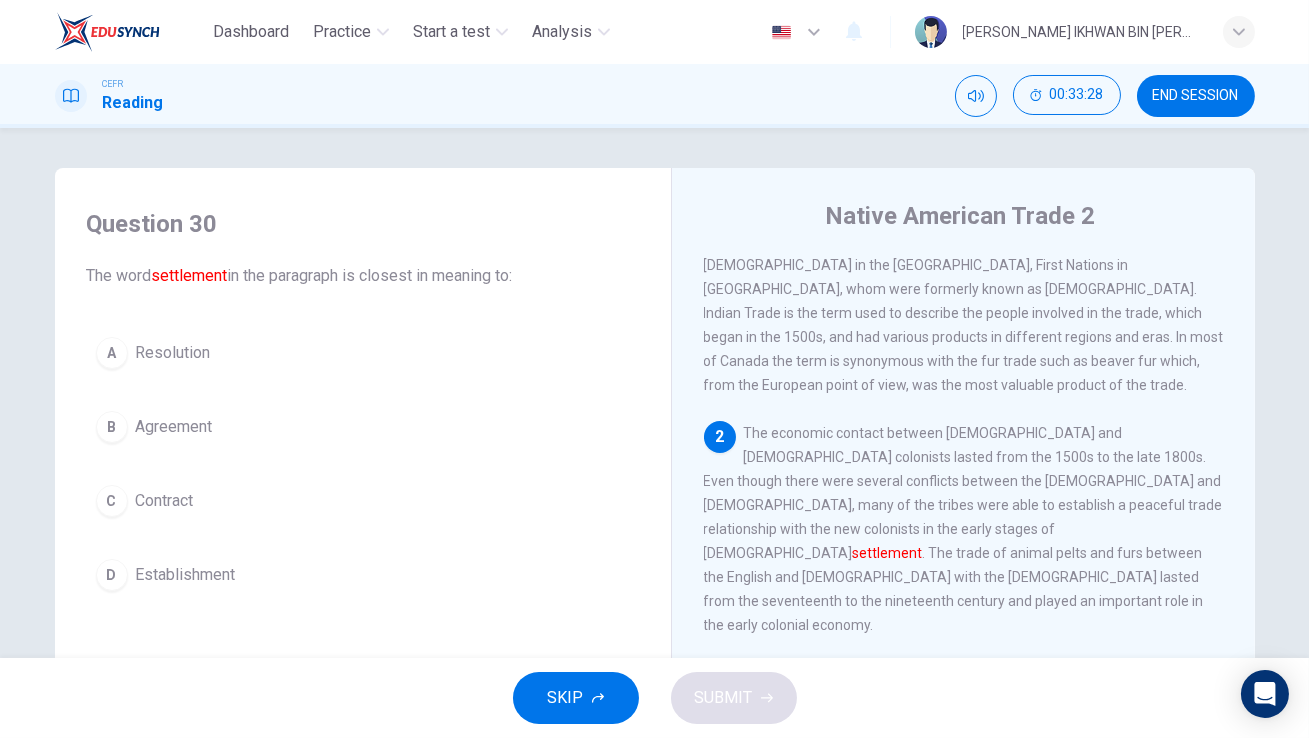 scroll, scrollTop: 89, scrollLeft: 0, axis: vertical 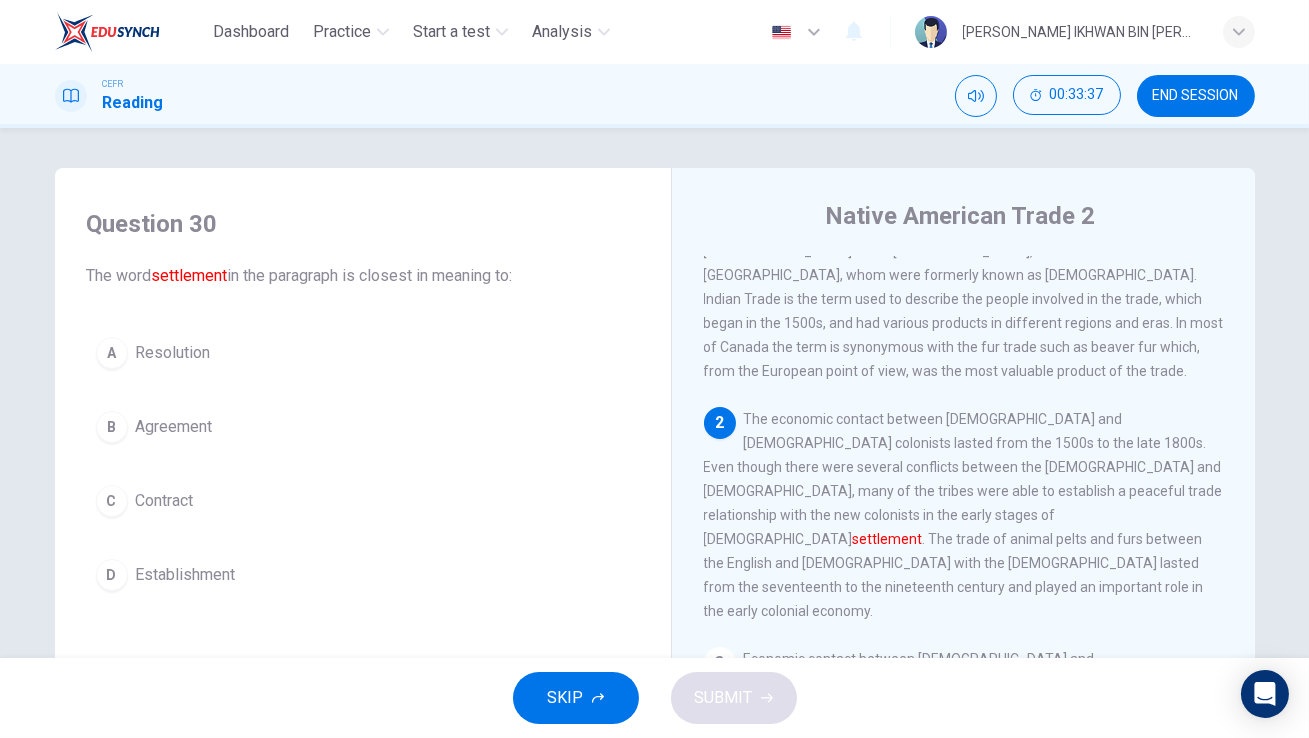 click on "Resolution" at bounding box center (173, 353) 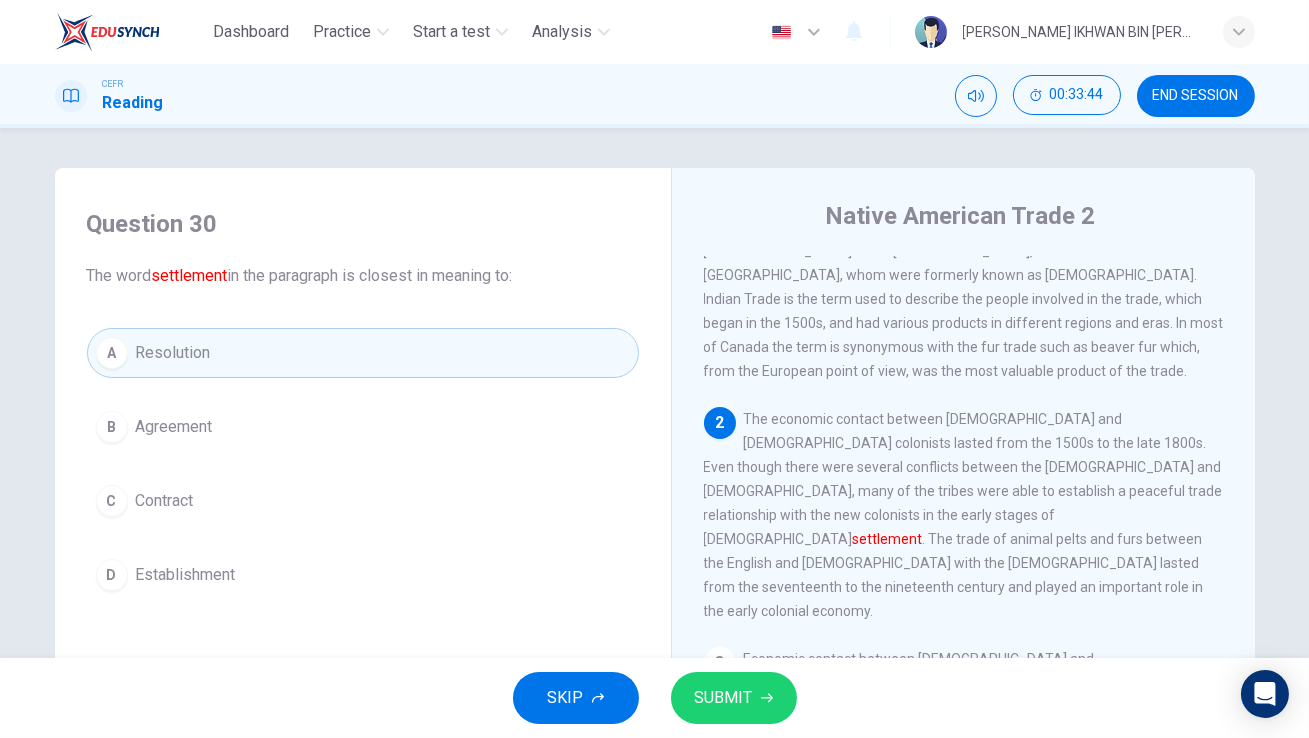 click on "B Agreement" at bounding box center (363, 427) 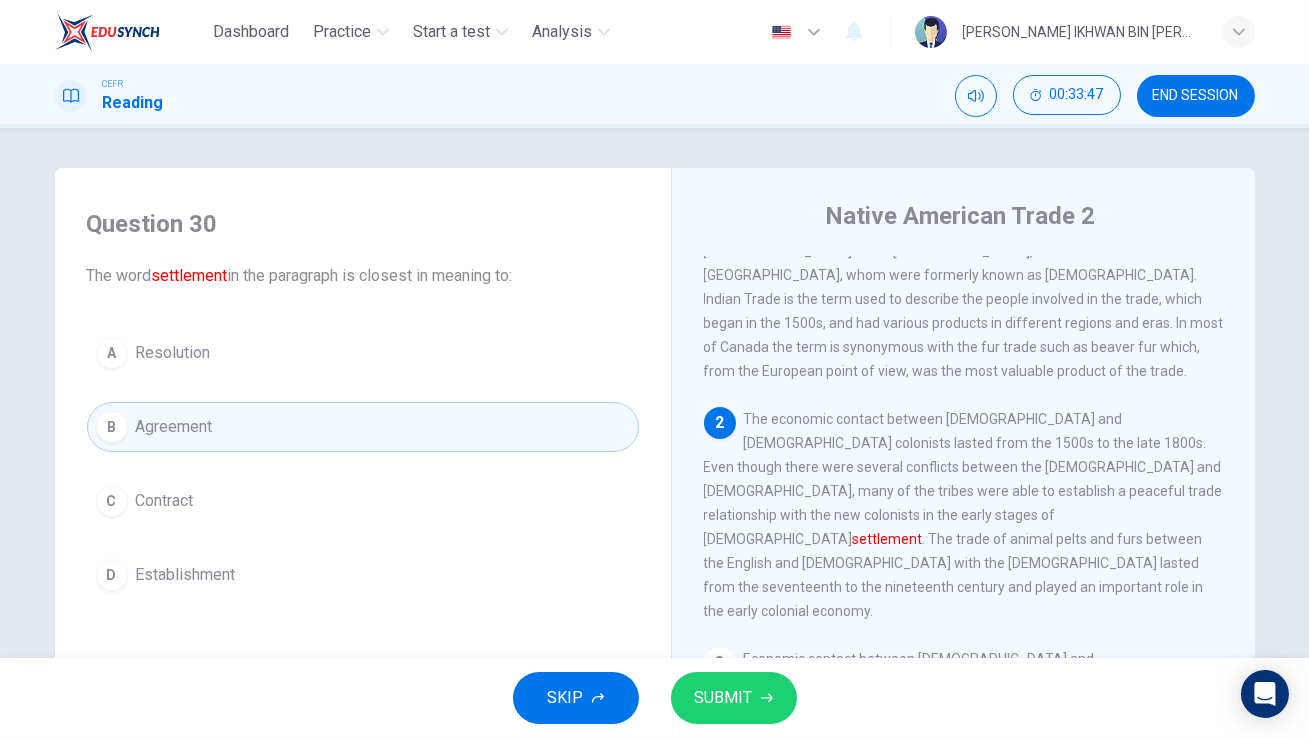click on "SUBMIT" at bounding box center [734, 698] 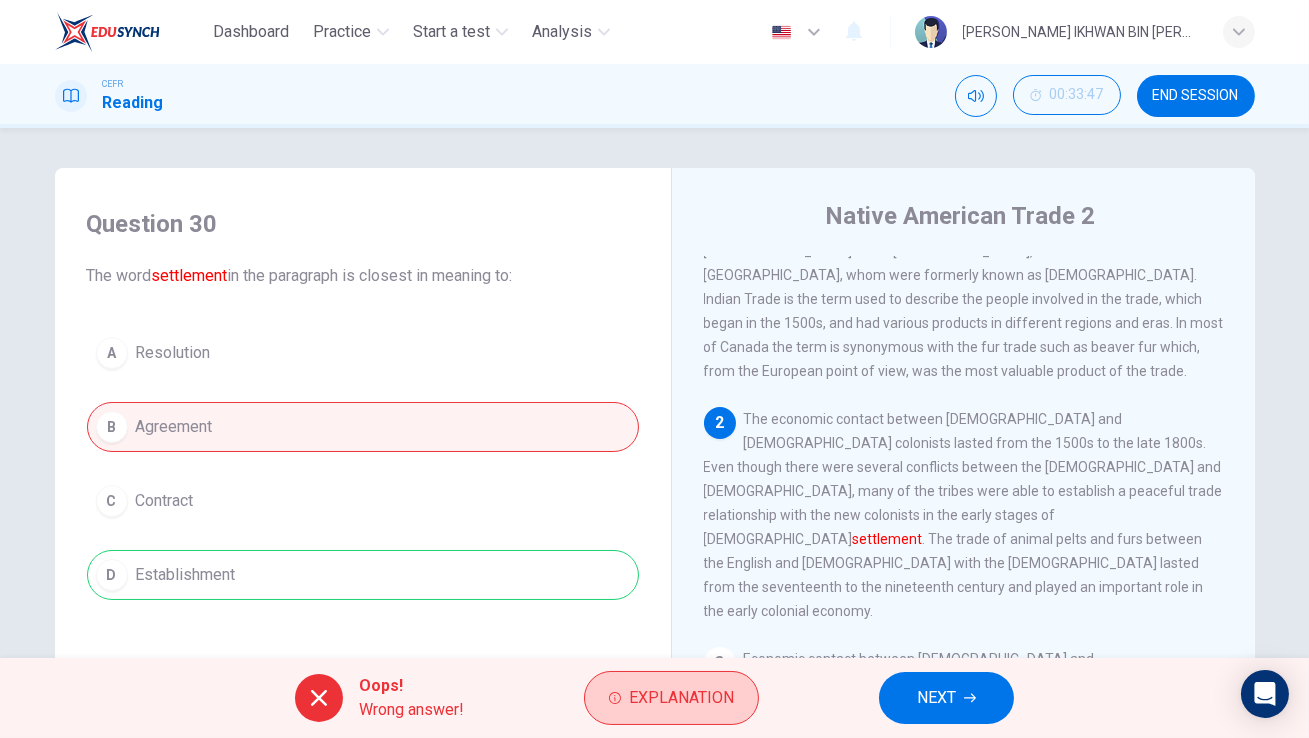 click on "Explanation" at bounding box center [671, 698] 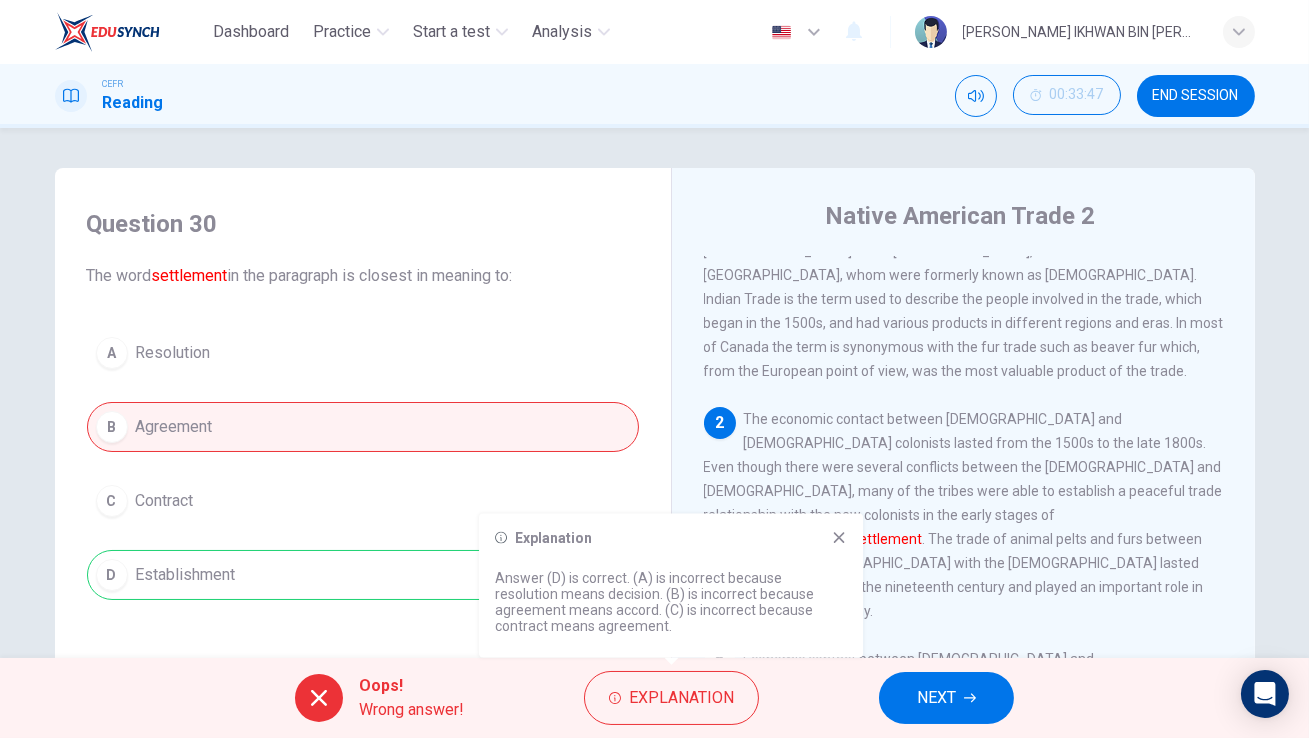 click 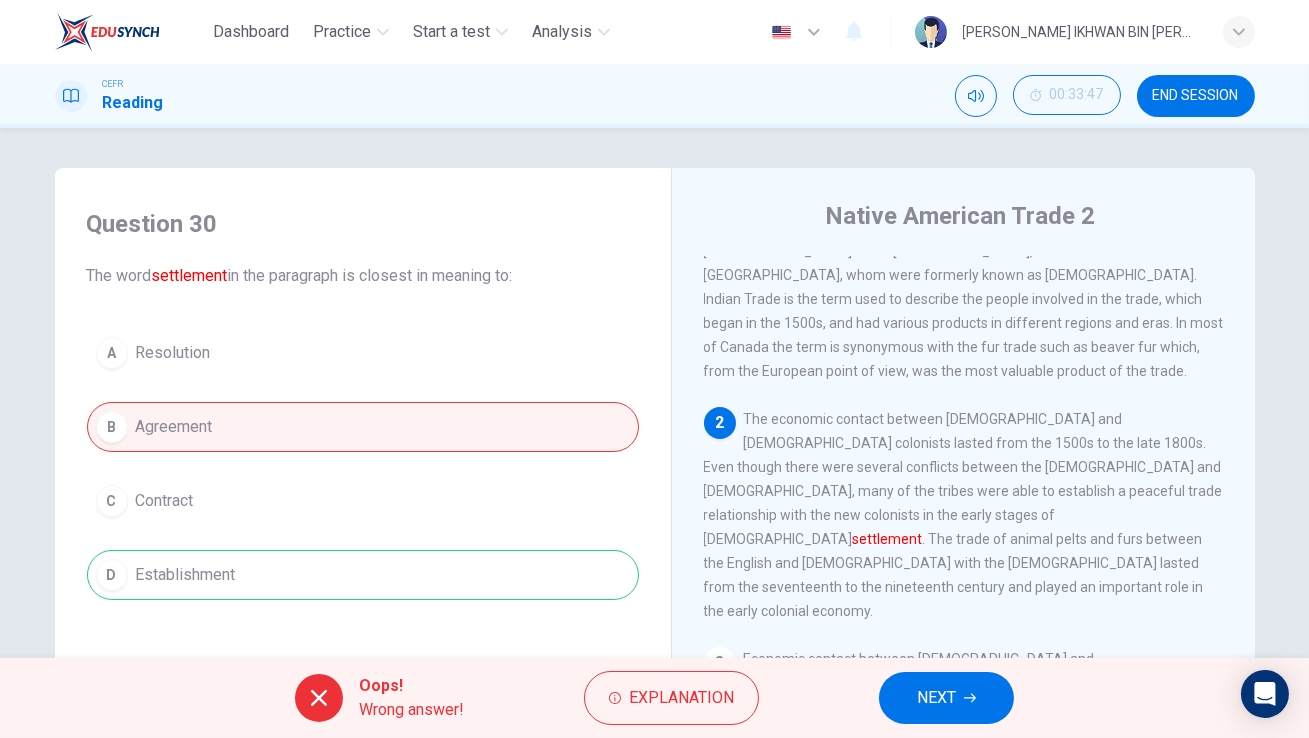 click on "NEXT" at bounding box center [936, 698] 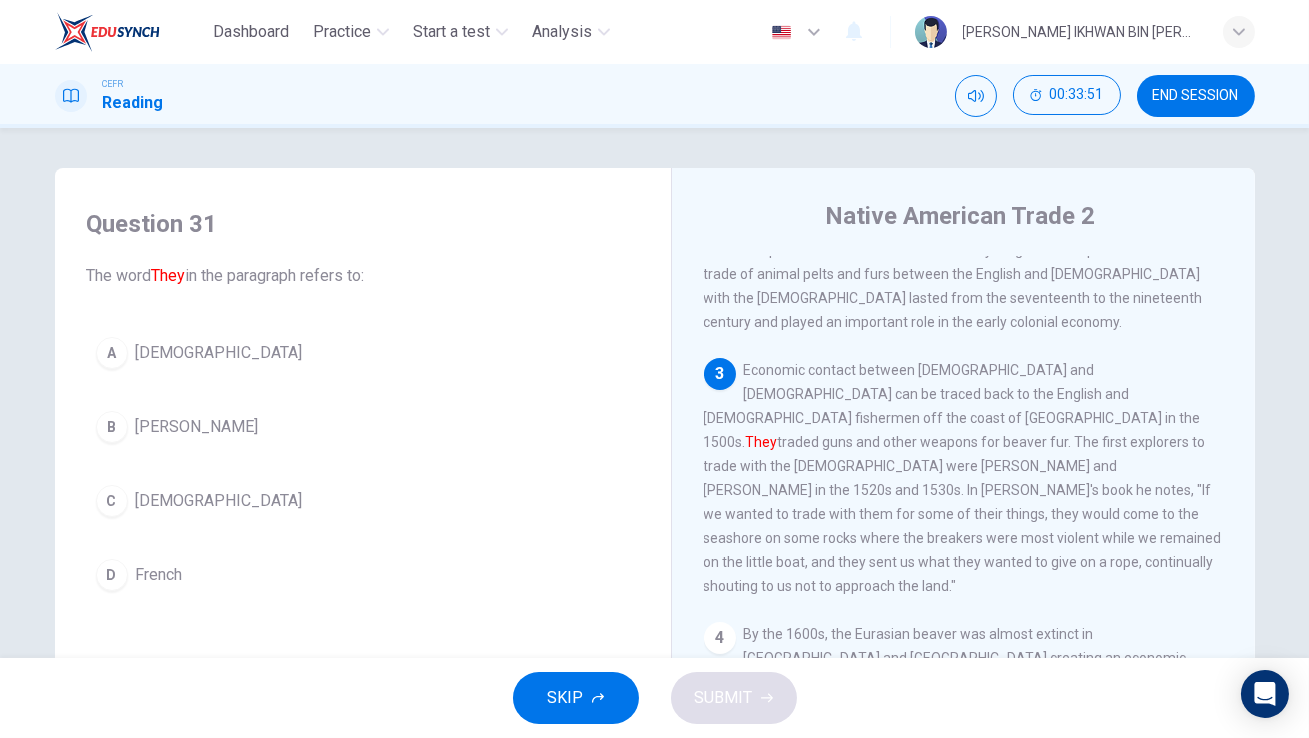 scroll, scrollTop: 355, scrollLeft: 0, axis: vertical 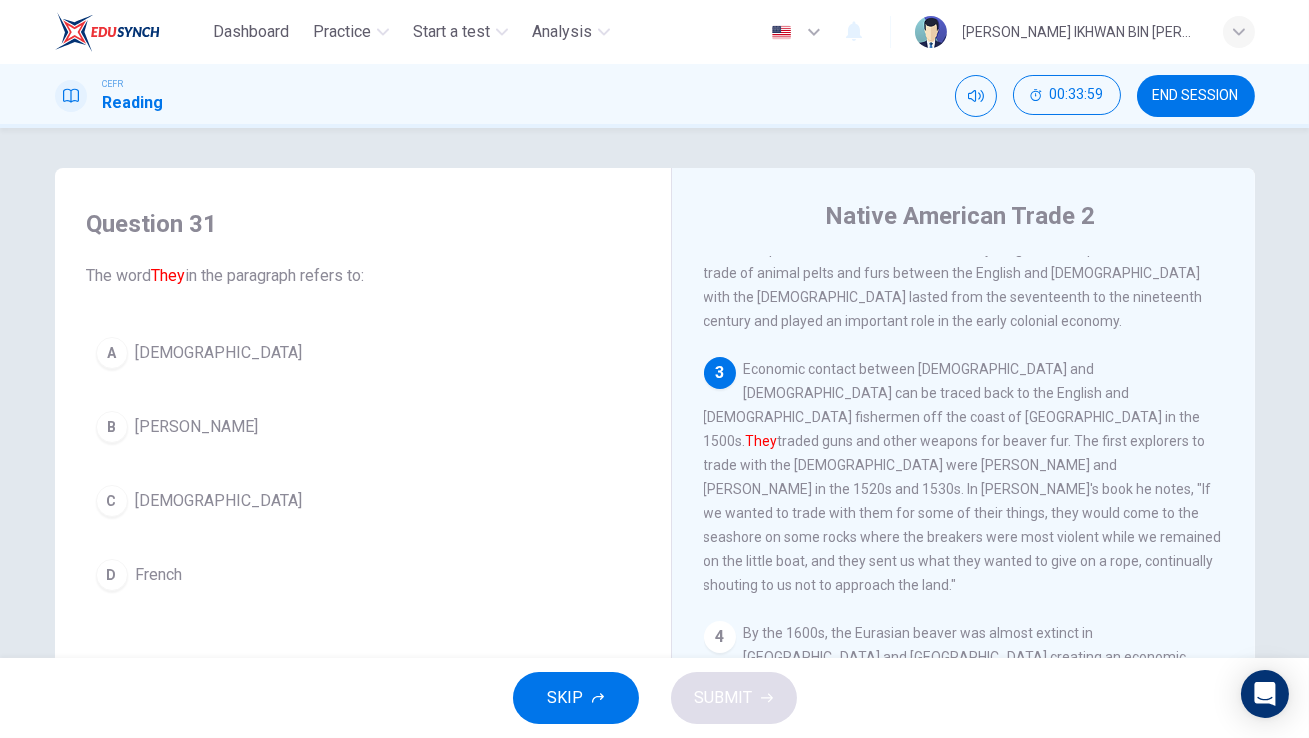 click on "A [DEMOGRAPHIC_DATA]" at bounding box center (363, 353) 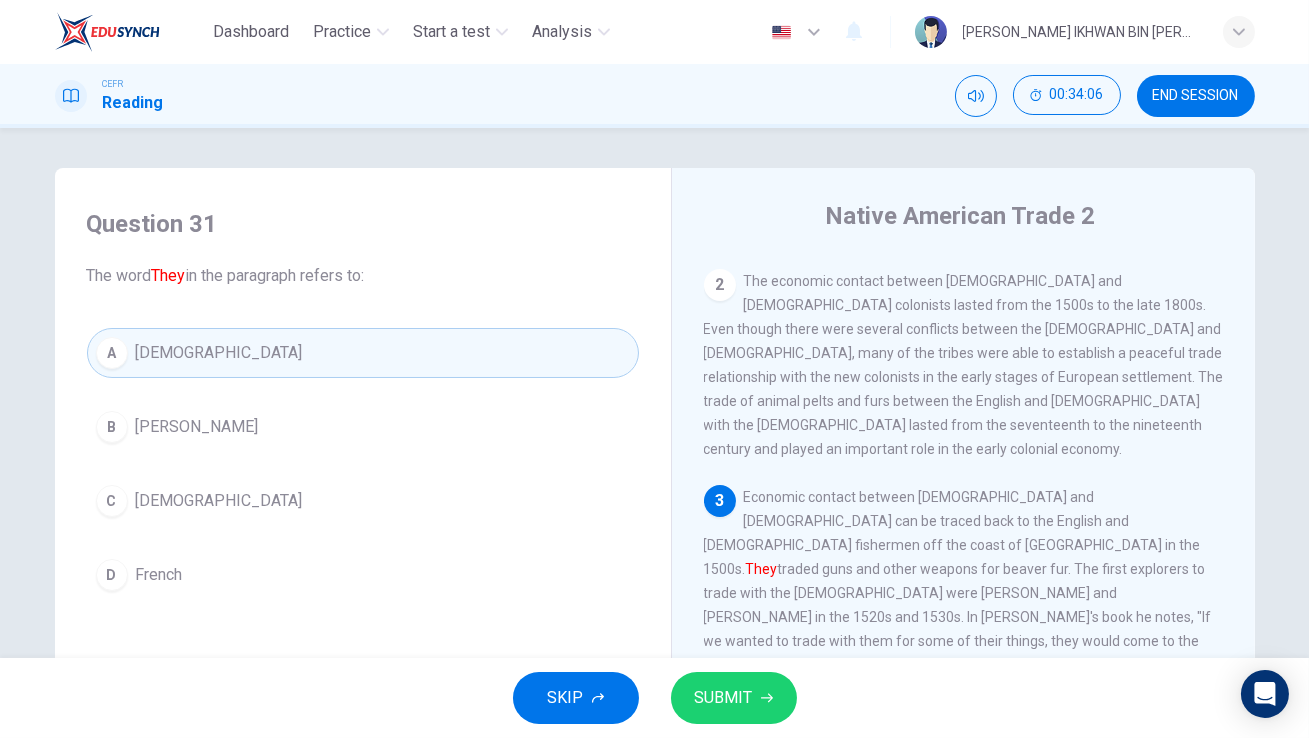 scroll, scrollTop: 0, scrollLeft: 0, axis: both 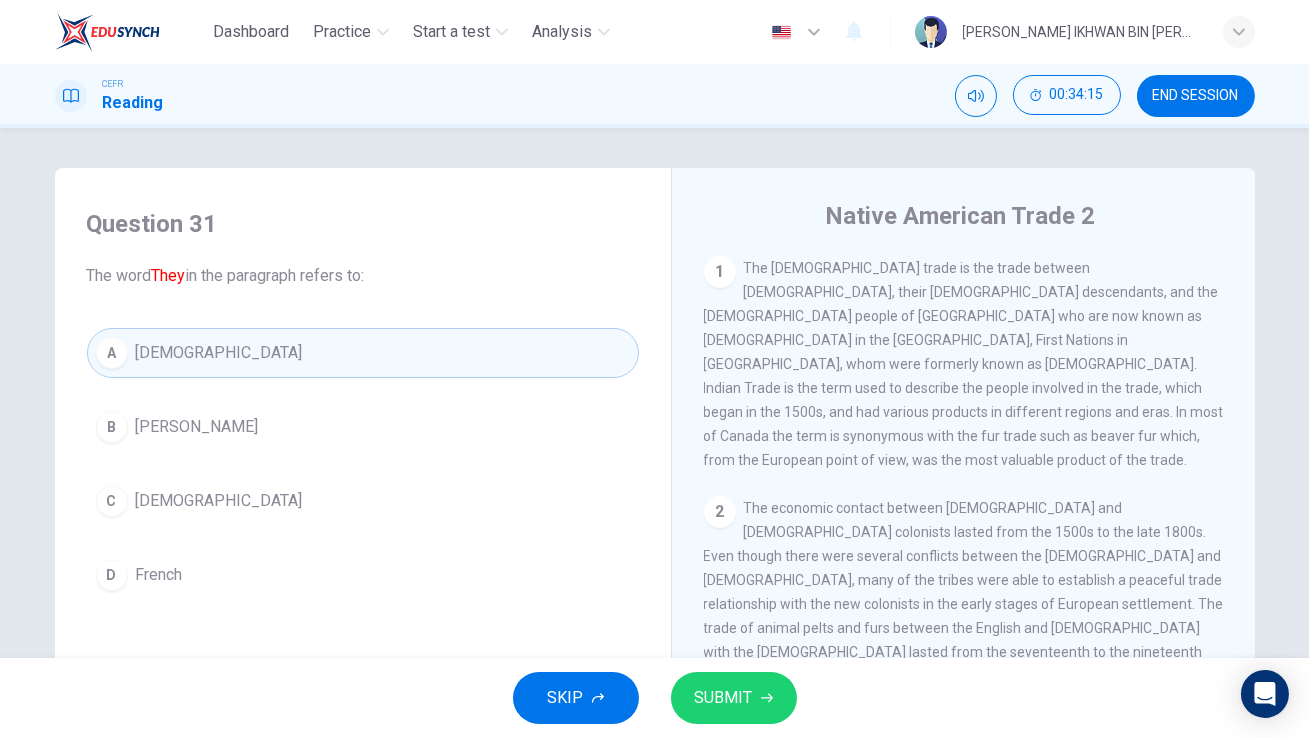 click on "SUBMIT" at bounding box center (734, 698) 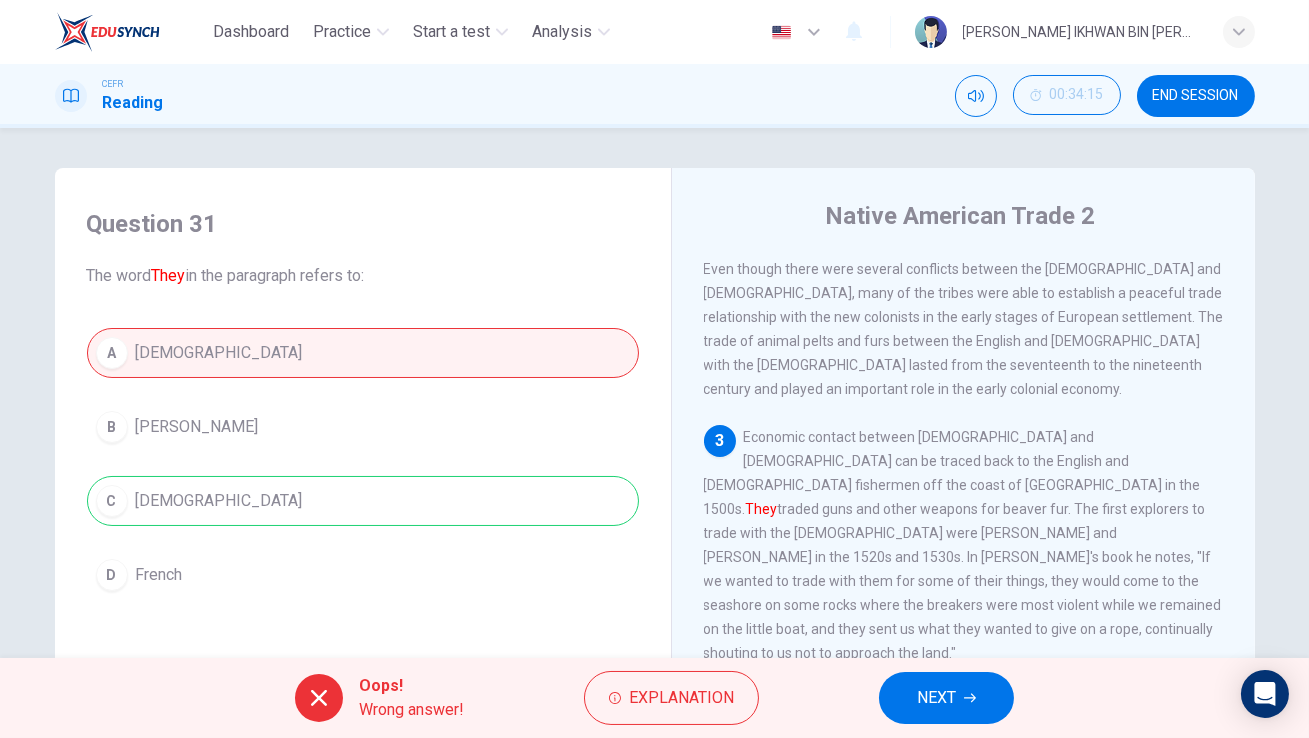 scroll, scrollTop: 0, scrollLeft: 0, axis: both 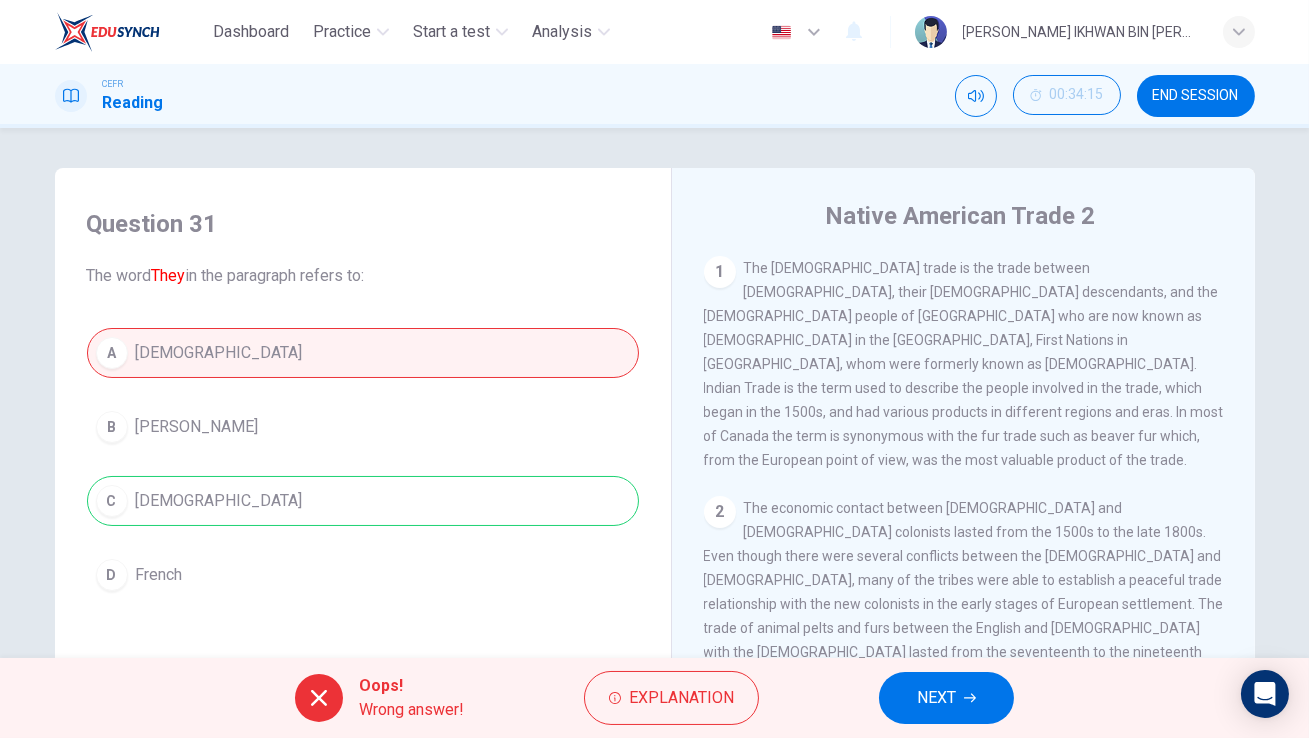 click on "Oops! Wrong answer! Explanation NEXT" at bounding box center (654, 698) 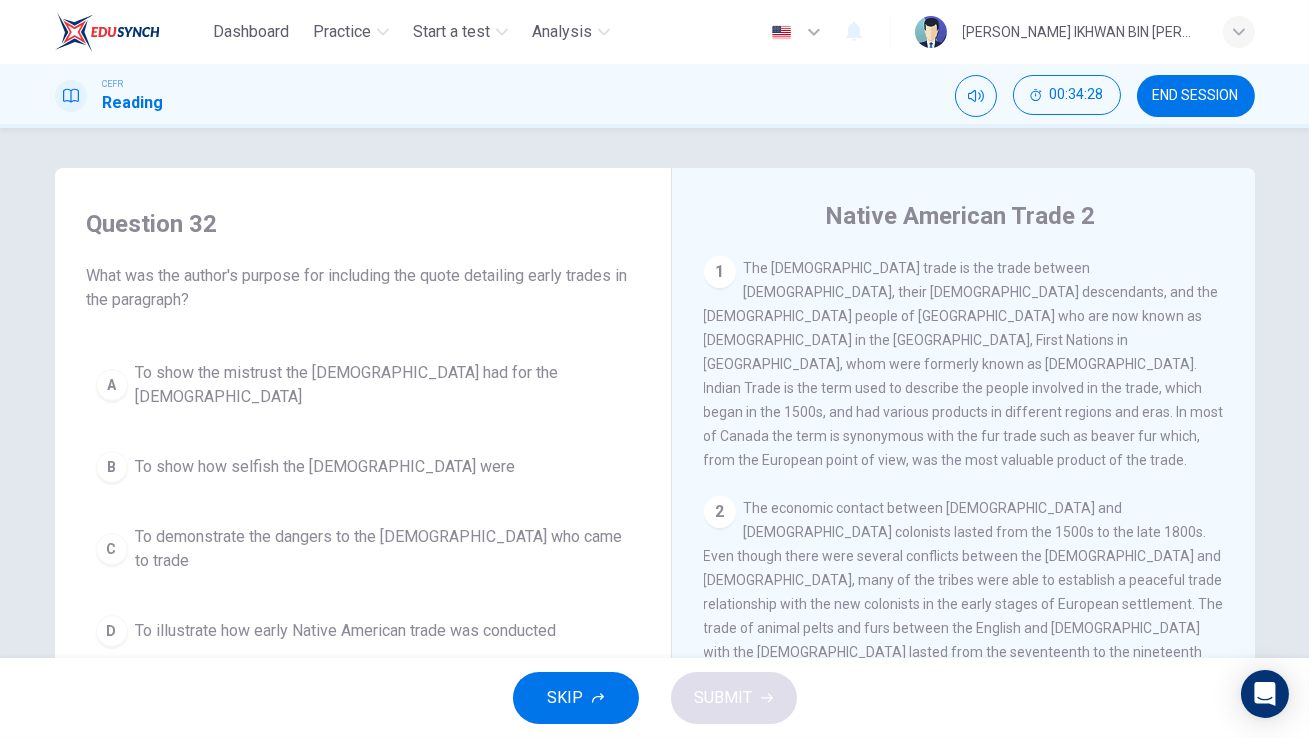 click on "To illustrate how early Native American trade was conducted" at bounding box center (346, 631) 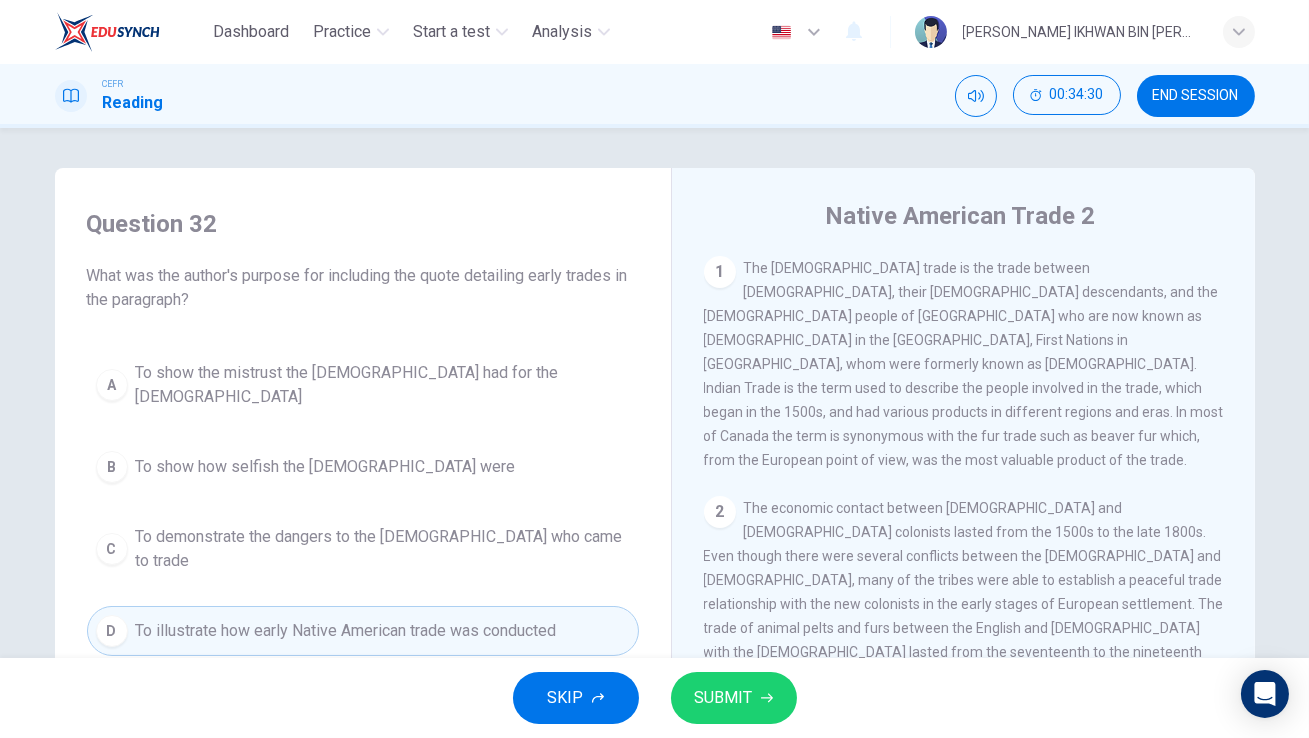 click on "SUBMIT" at bounding box center [724, 698] 